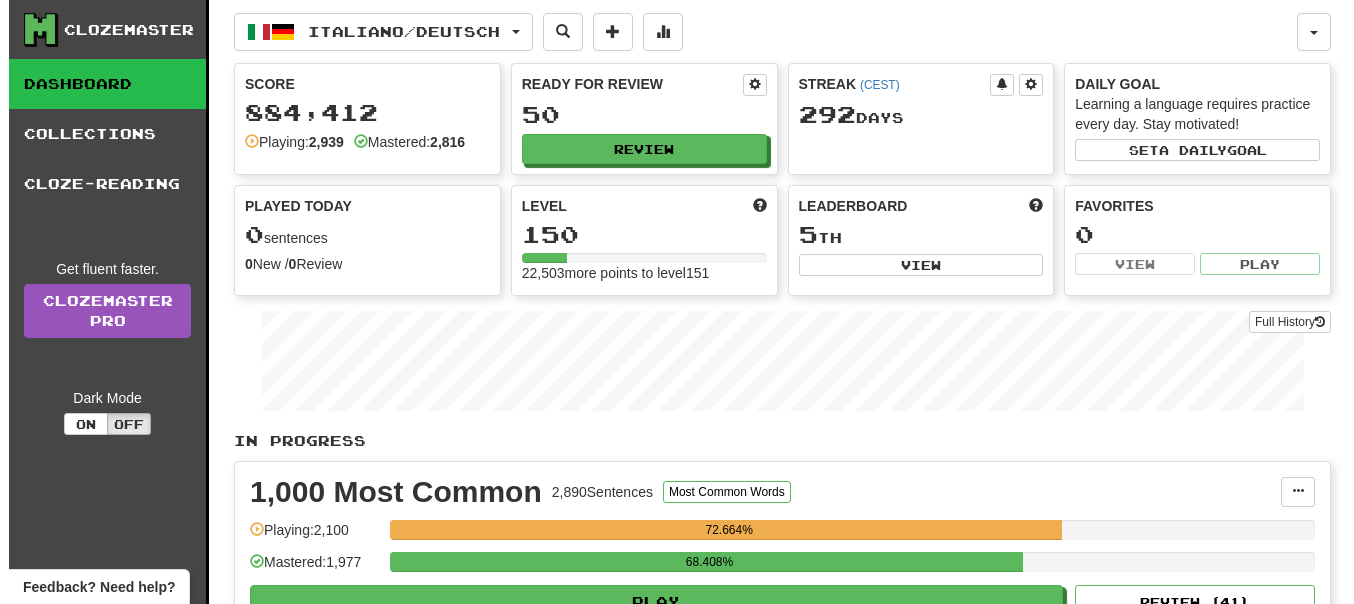 scroll, scrollTop: 0, scrollLeft: 0, axis: both 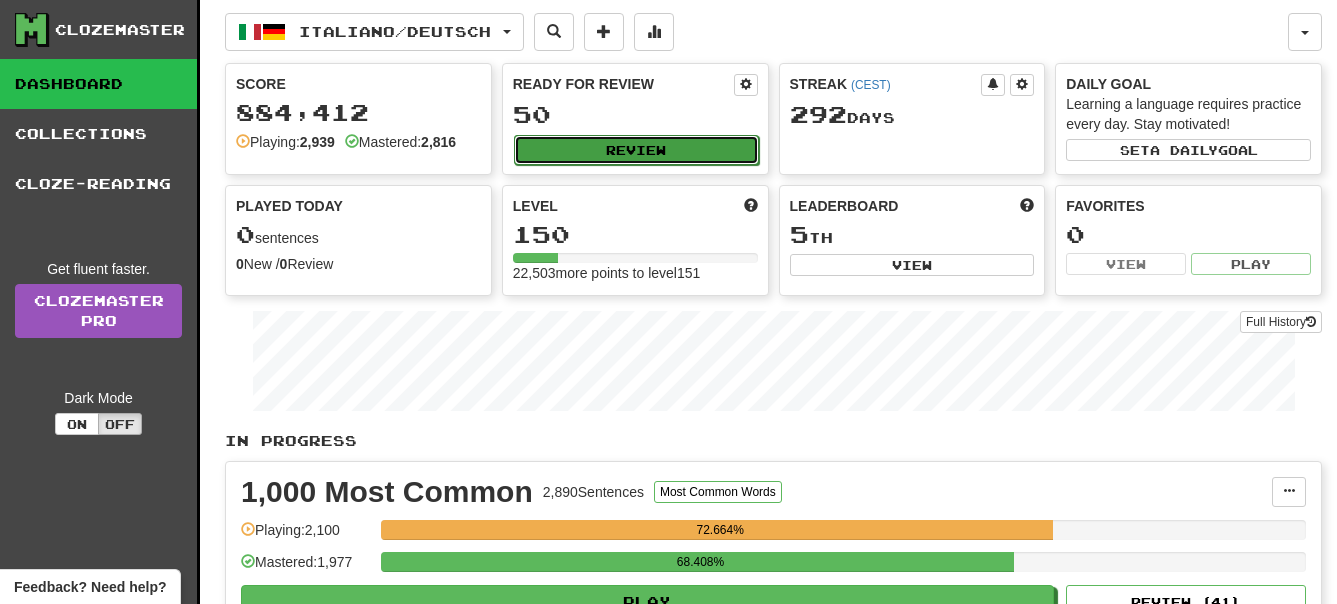 click on "Review" at bounding box center (636, 150) 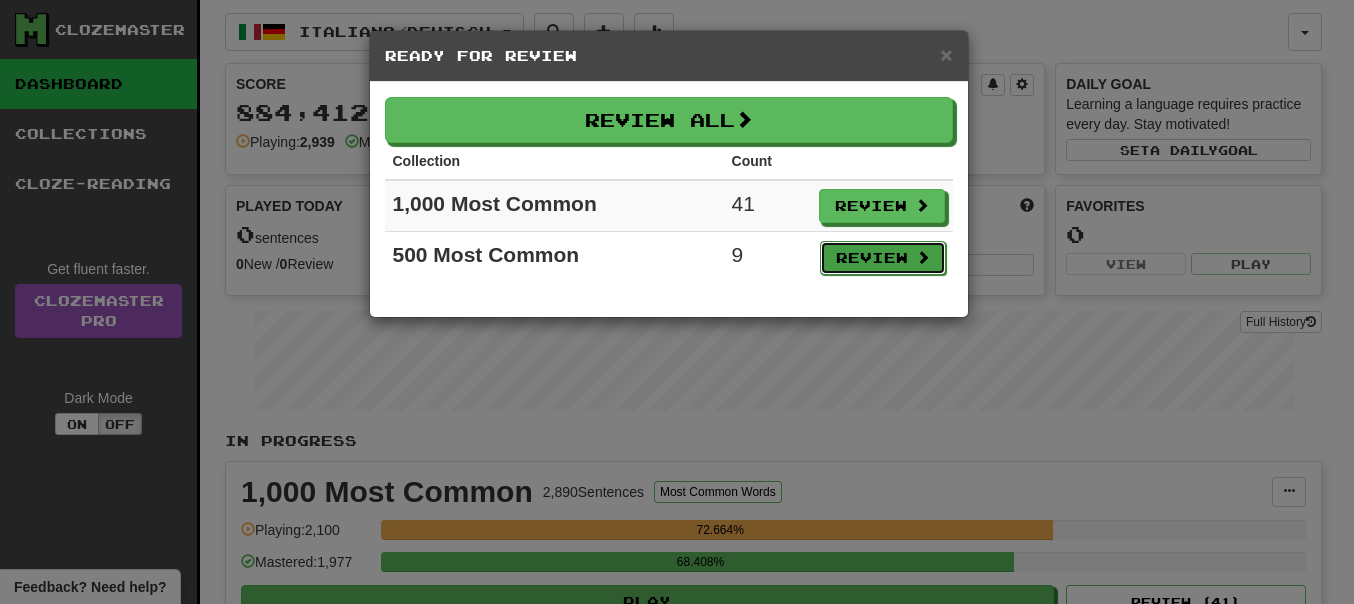 click on "Review" at bounding box center [883, 258] 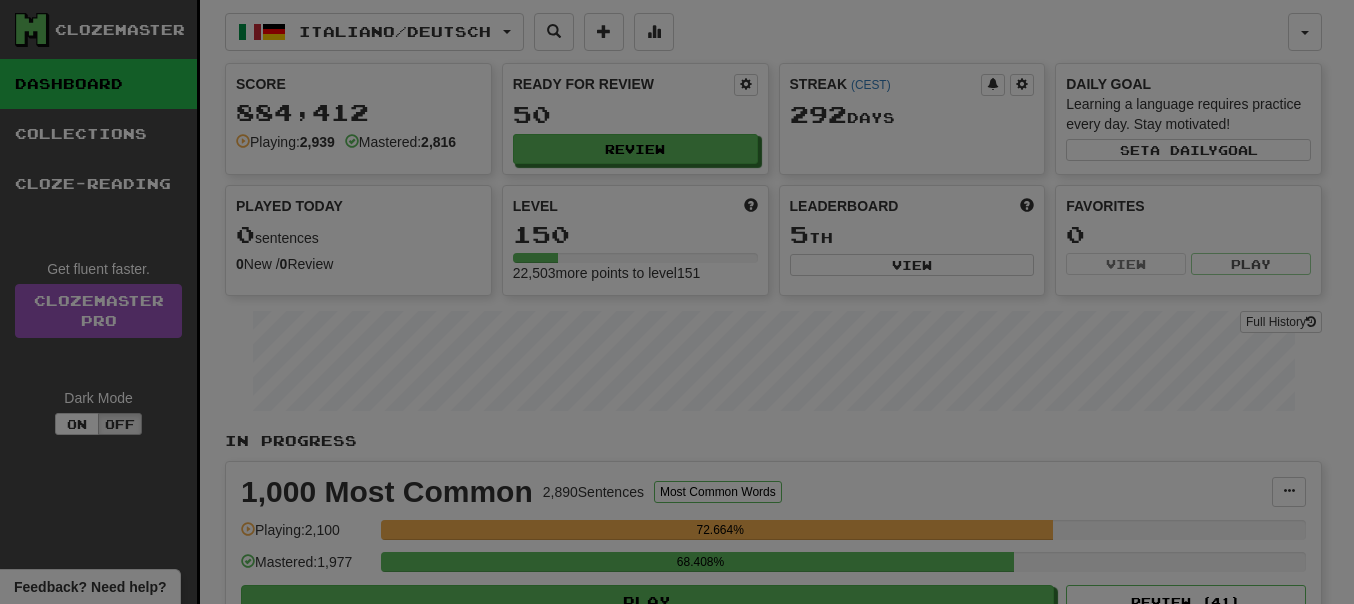 select on "**" 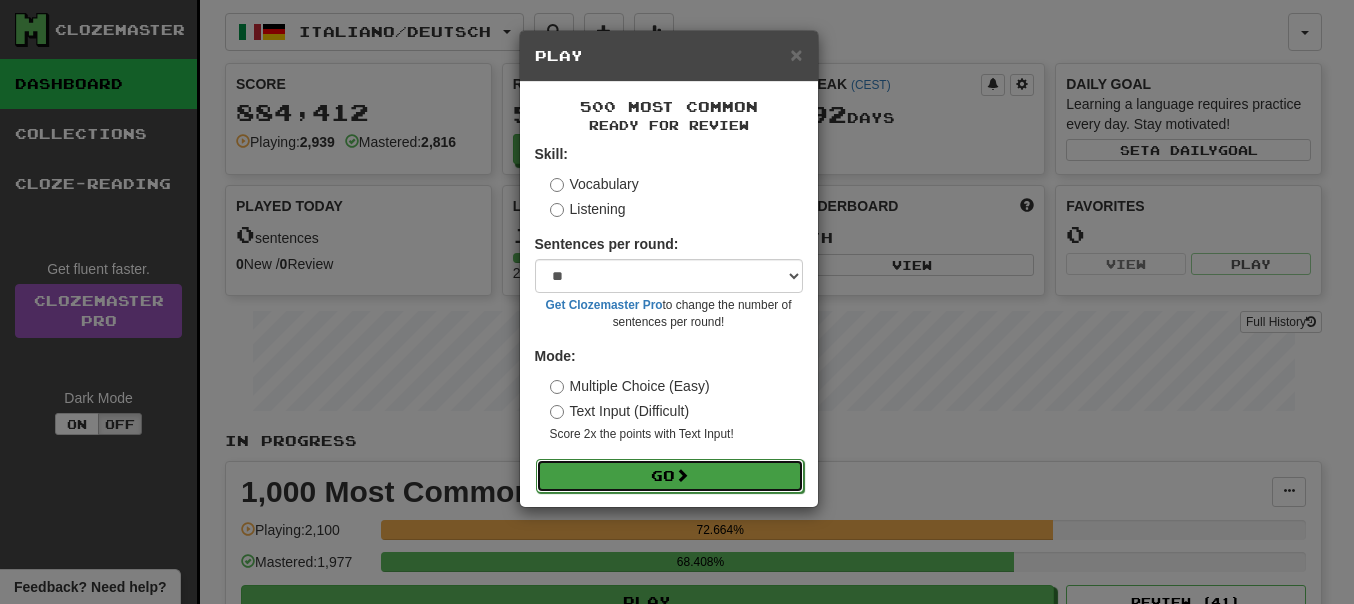 click on "Go" at bounding box center (670, 476) 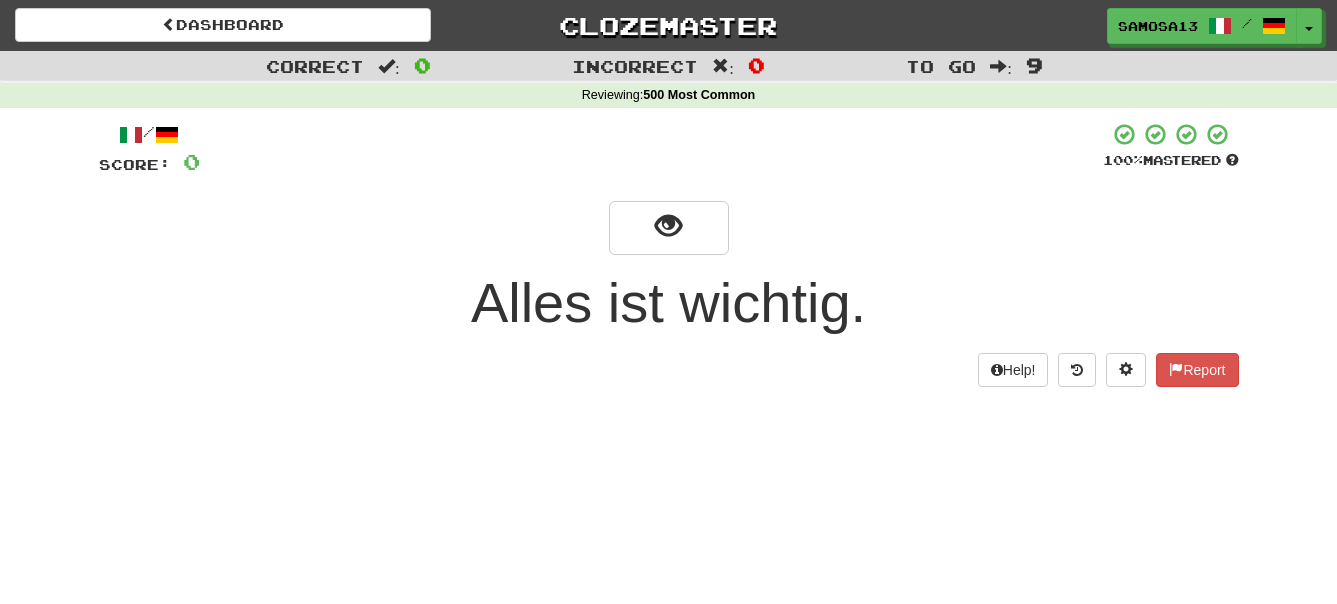 scroll, scrollTop: 0, scrollLeft: 0, axis: both 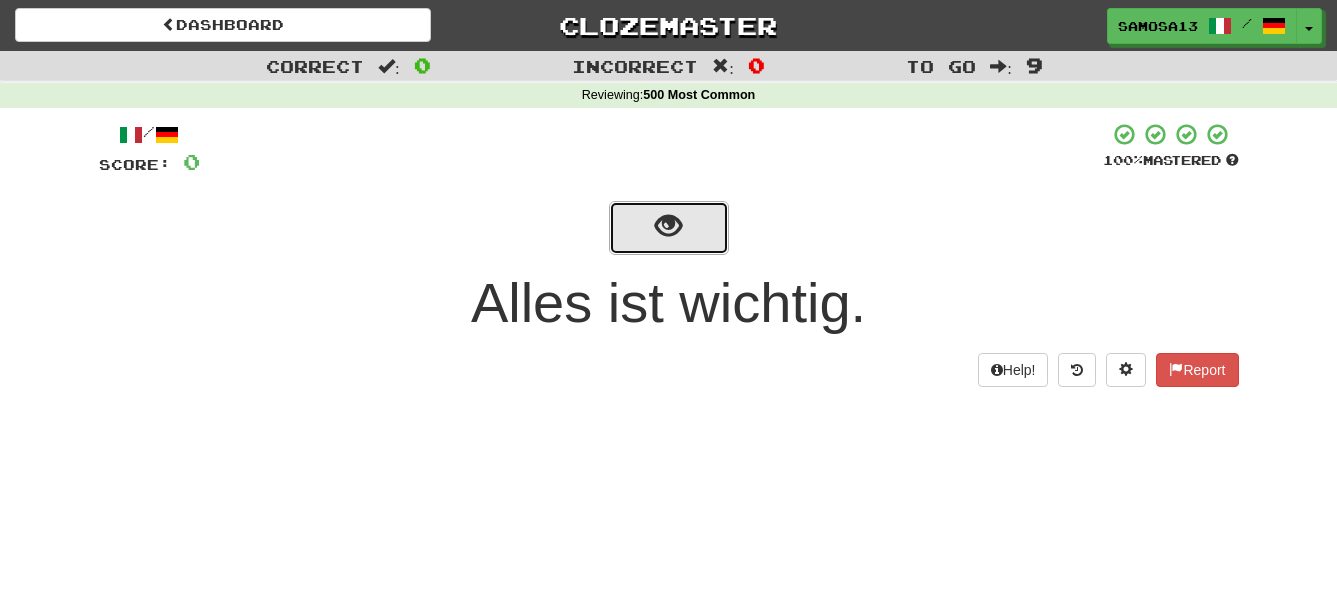 click at bounding box center [668, 226] 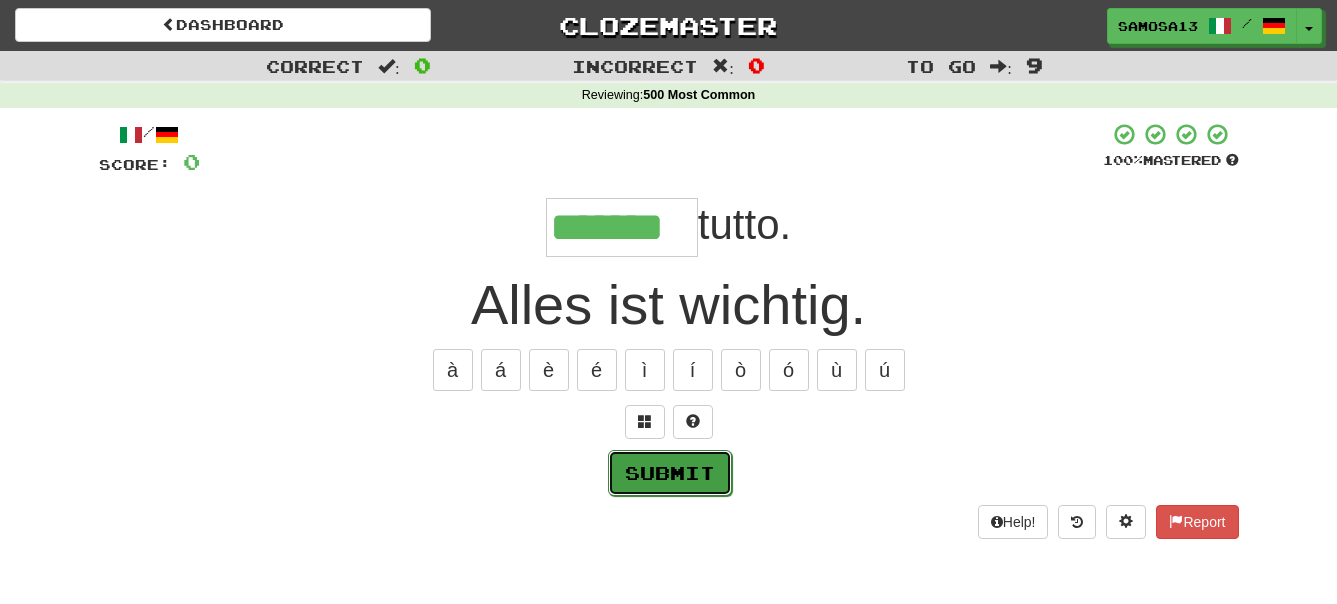click on "Submit" at bounding box center [670, 473] 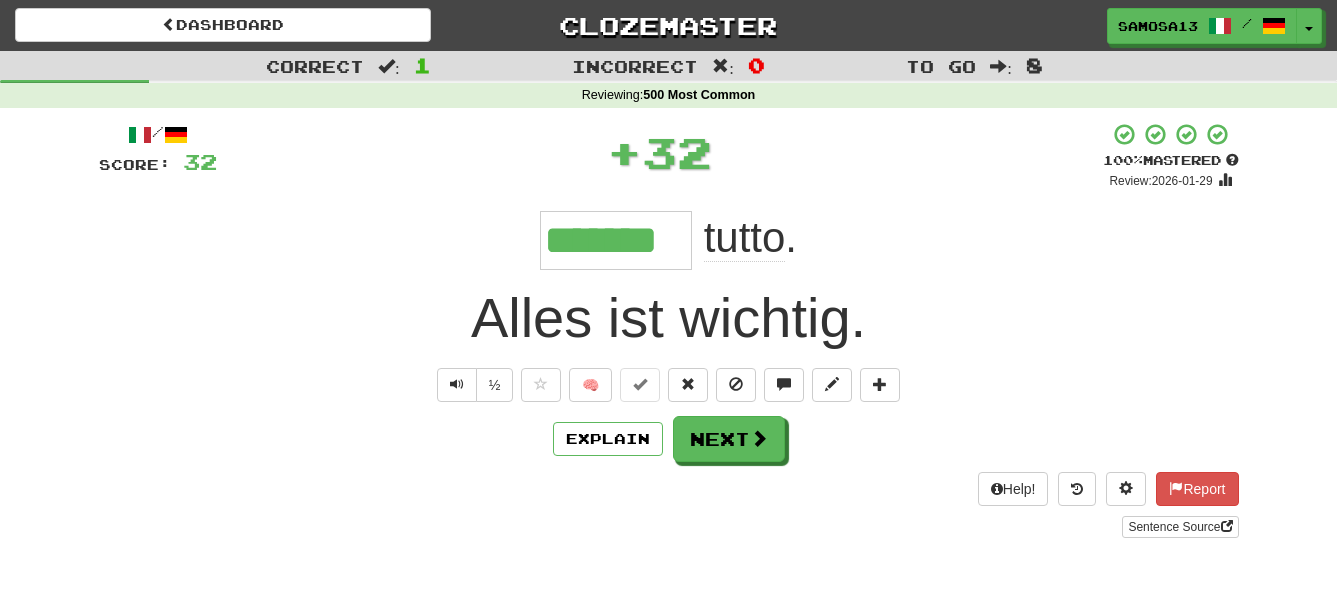 type on "*******" 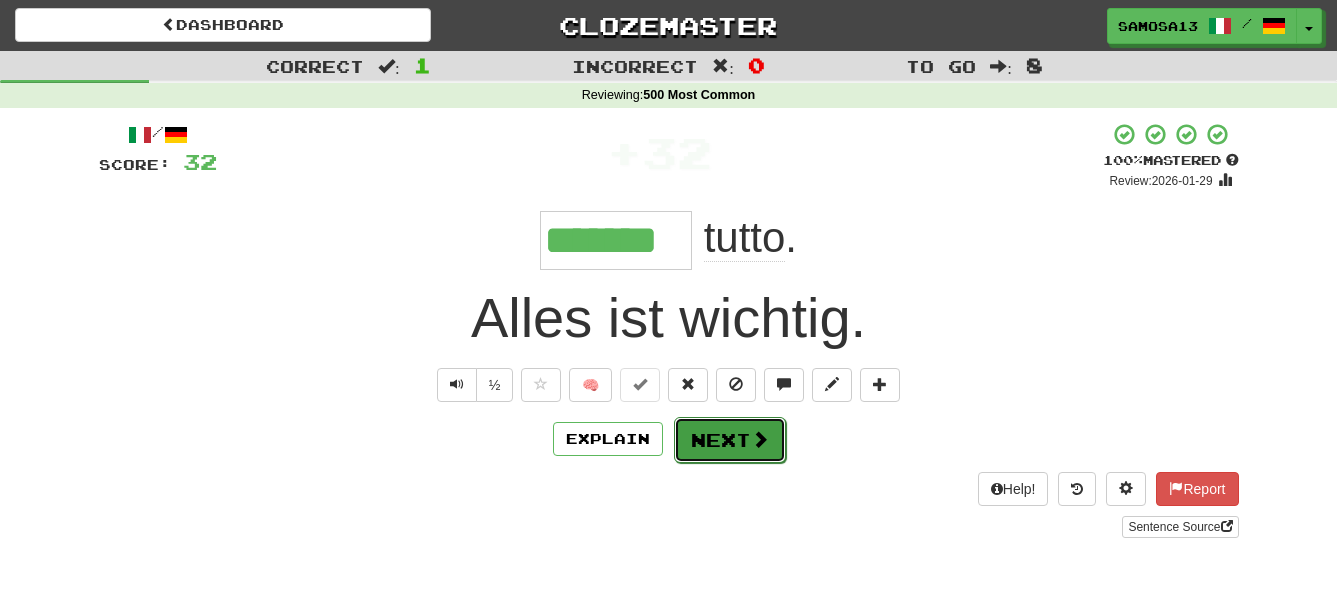 click on "Next" at bounding box center [730, 440] 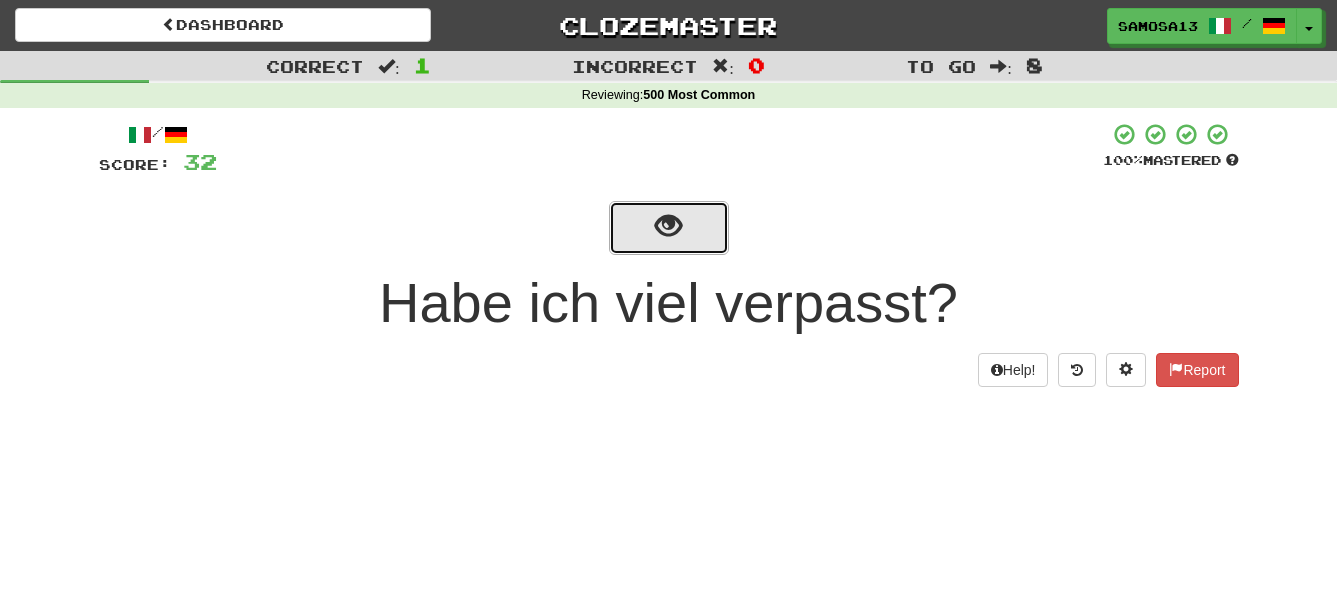 click at bounding box center (669, 228) 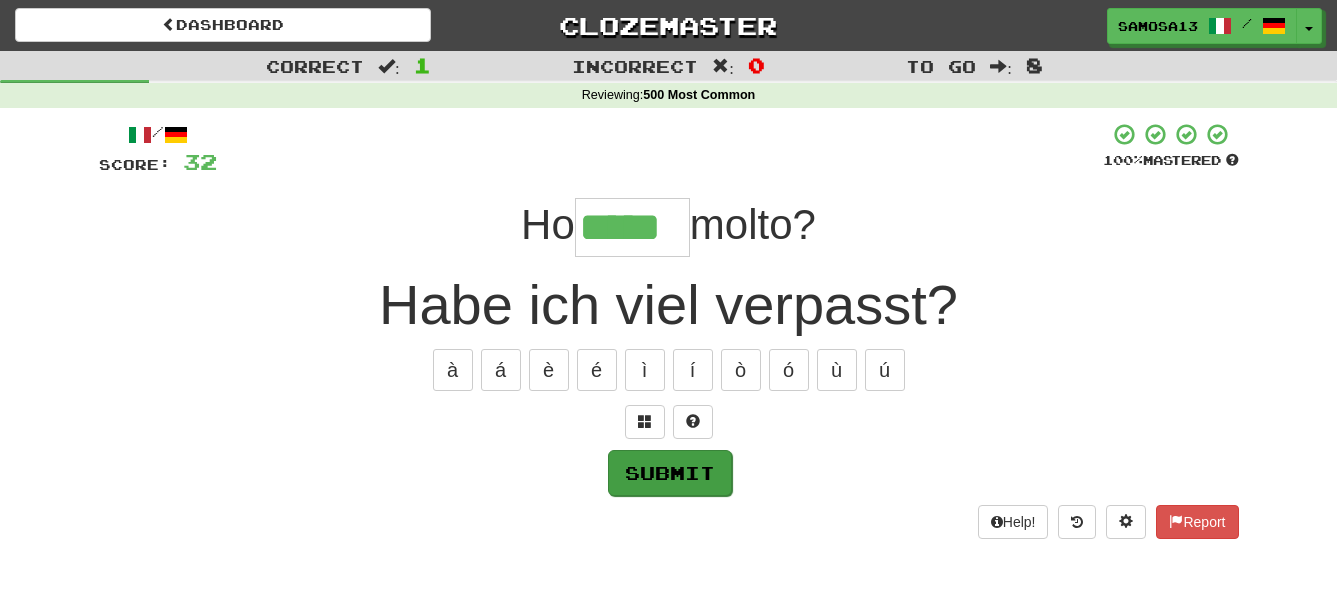 type on "*****" 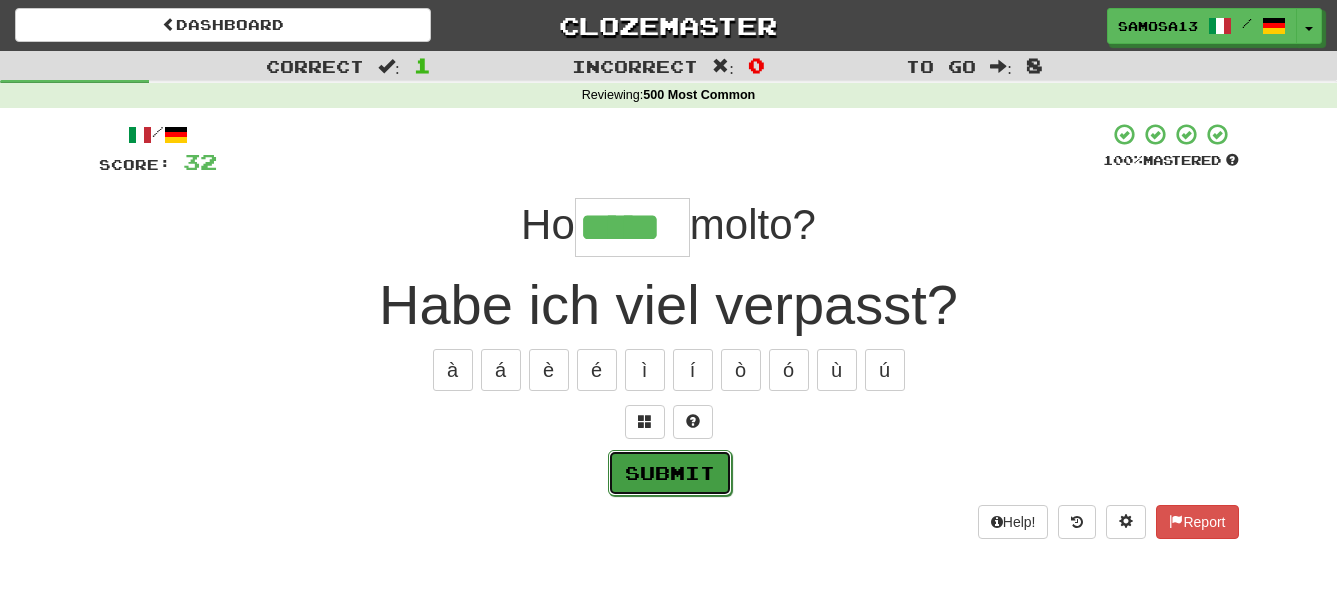 click on "Submit" at bounding box center (670, 473) 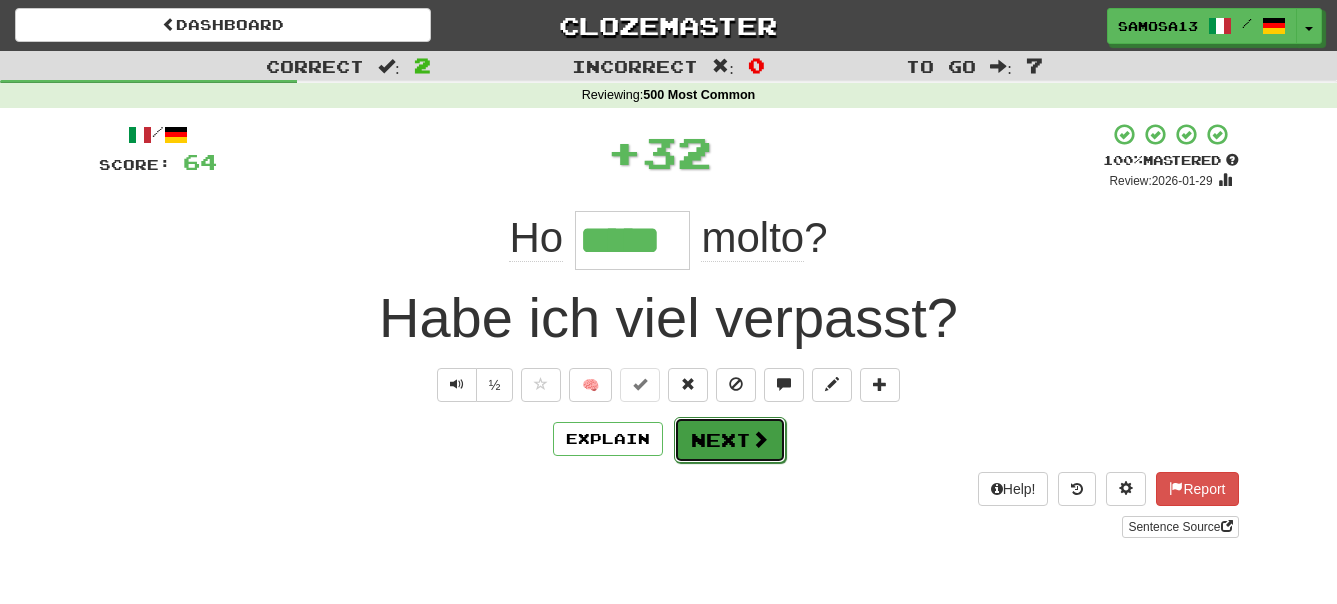 click on "Next" at bounding box center (730, 440) 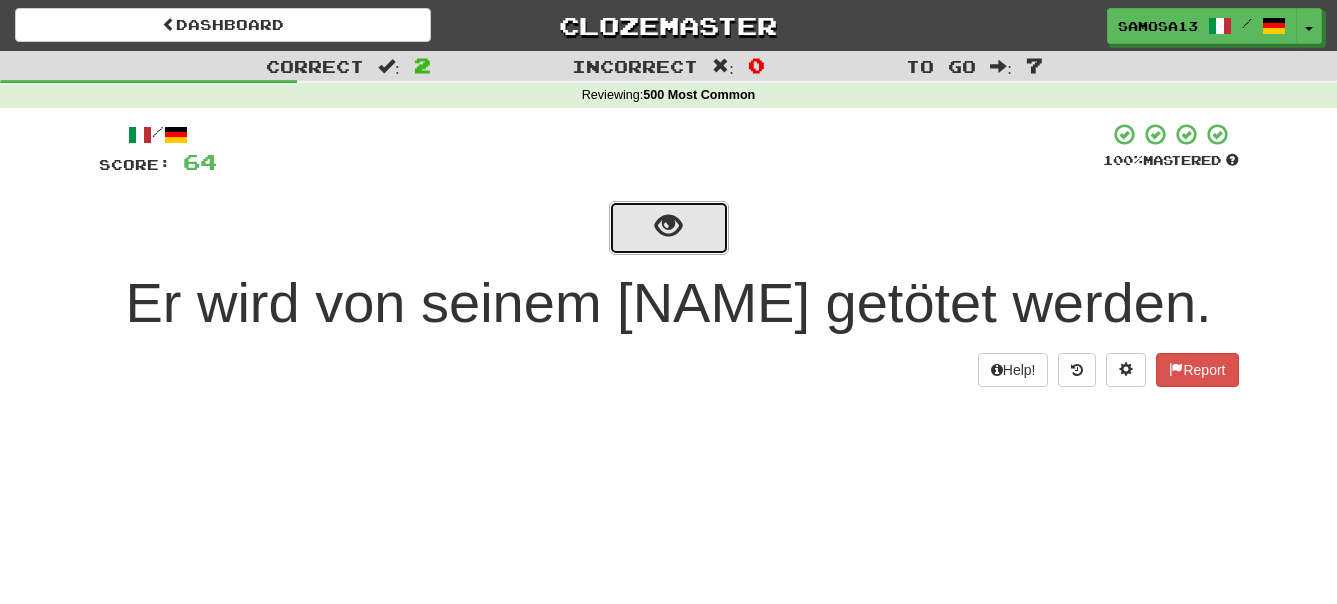 click at bounding box center [669, 228] 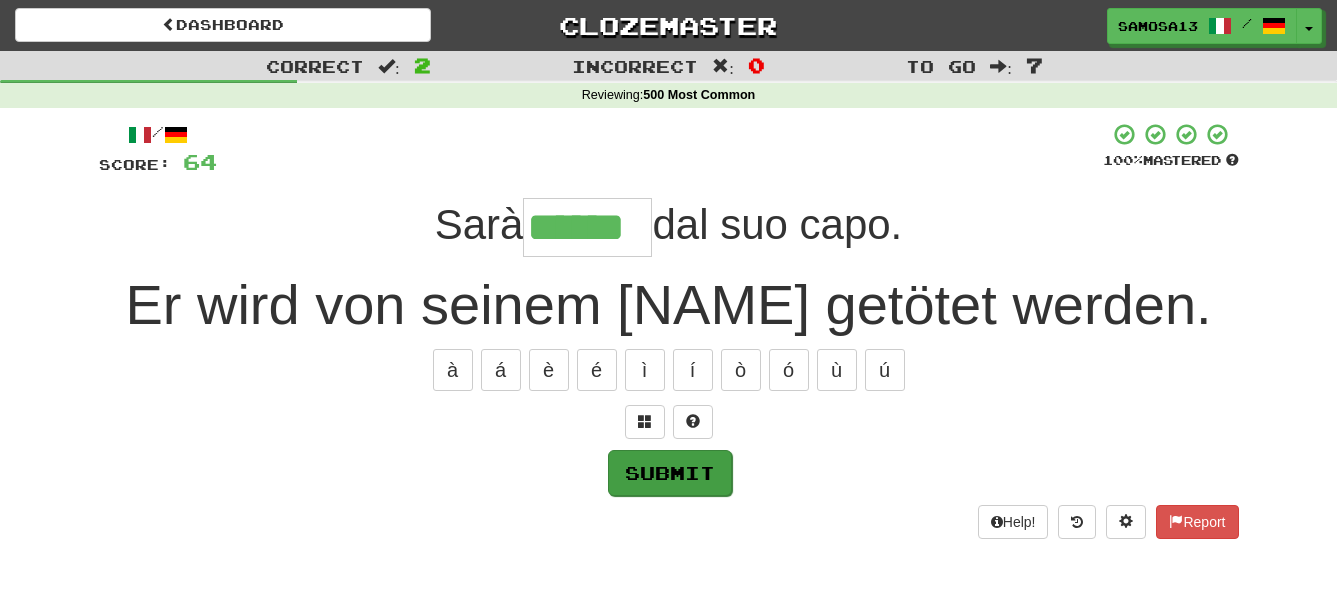 type on "******" 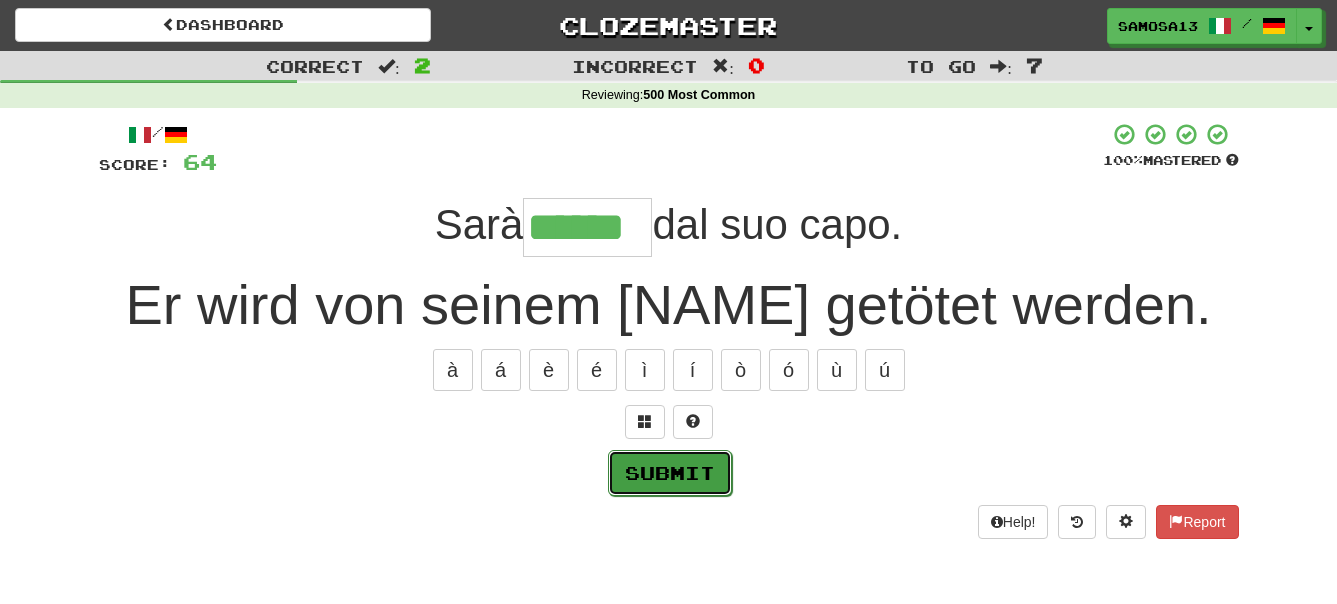 click on "Submit" at bounding box center [670, 473] 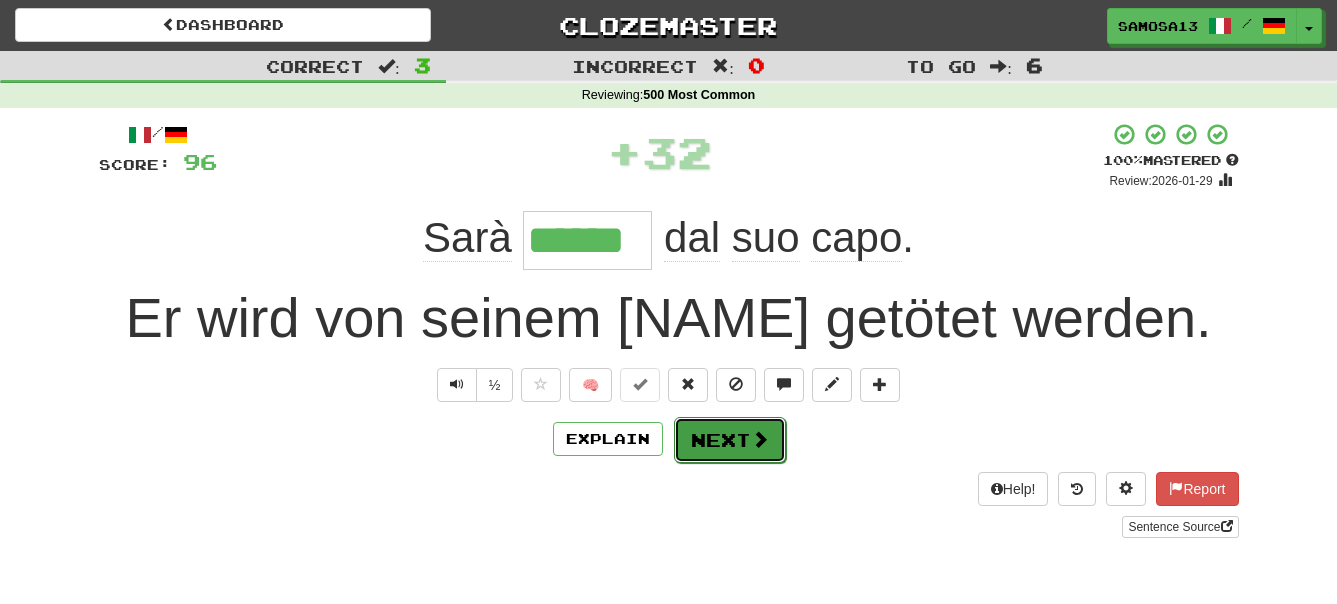 click at bounding box center [760, 439] 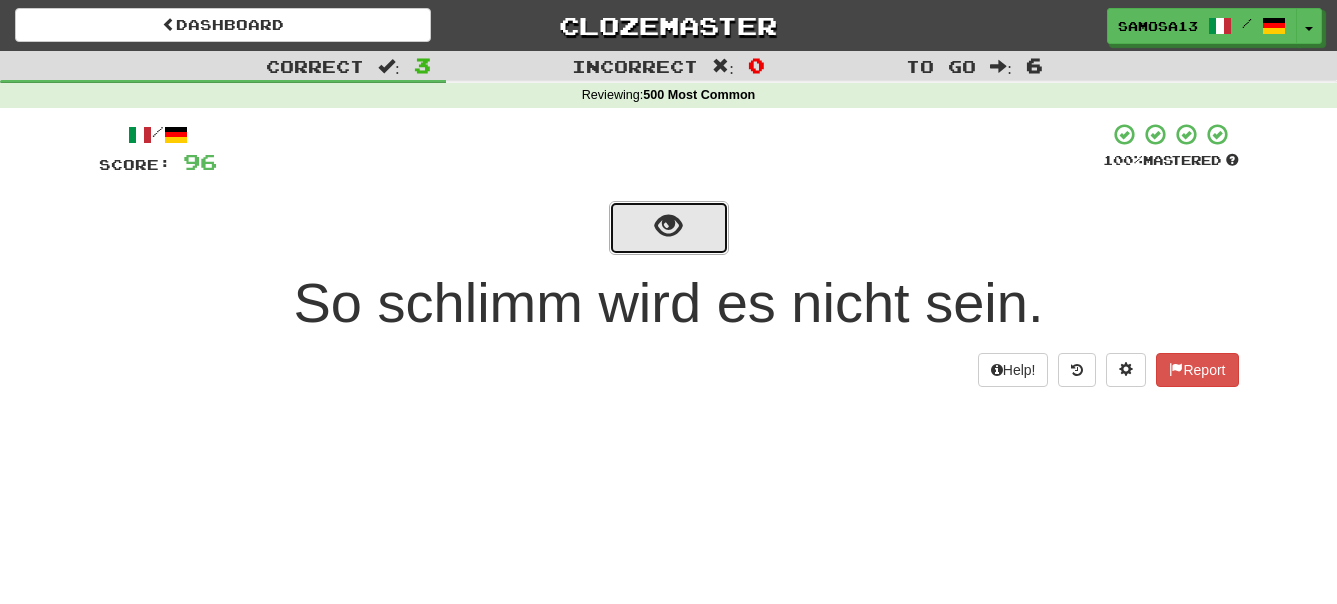 click at bounding box center (668, 226) 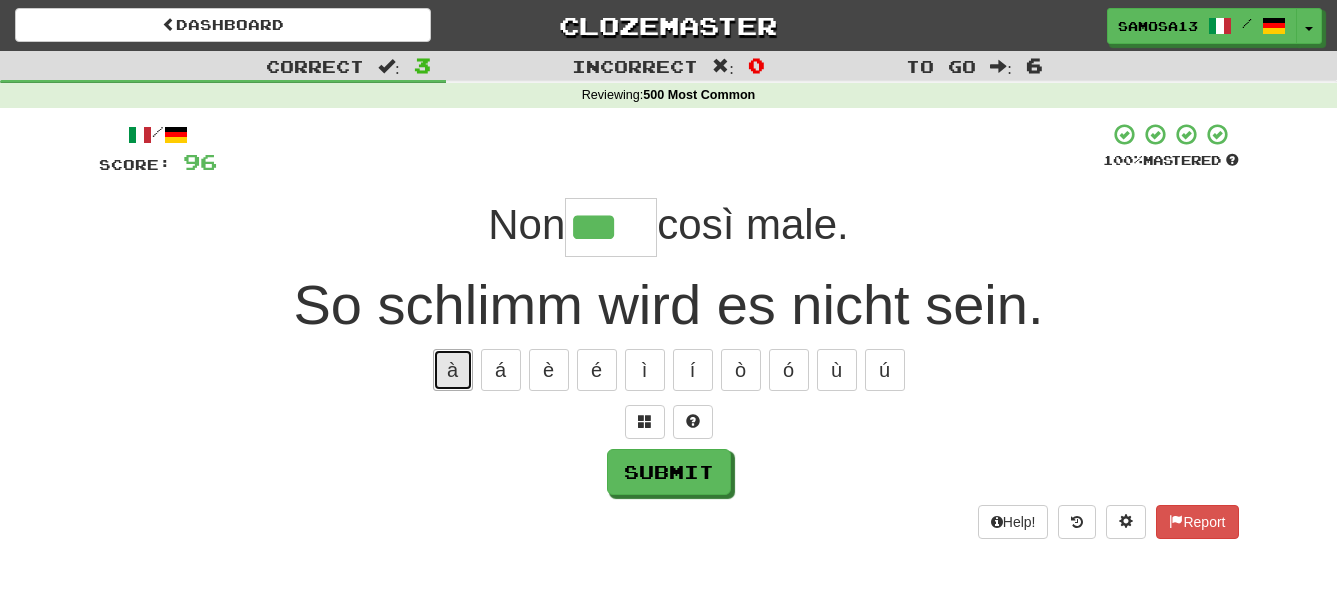 click on "à" at bounding box center (453, 370) 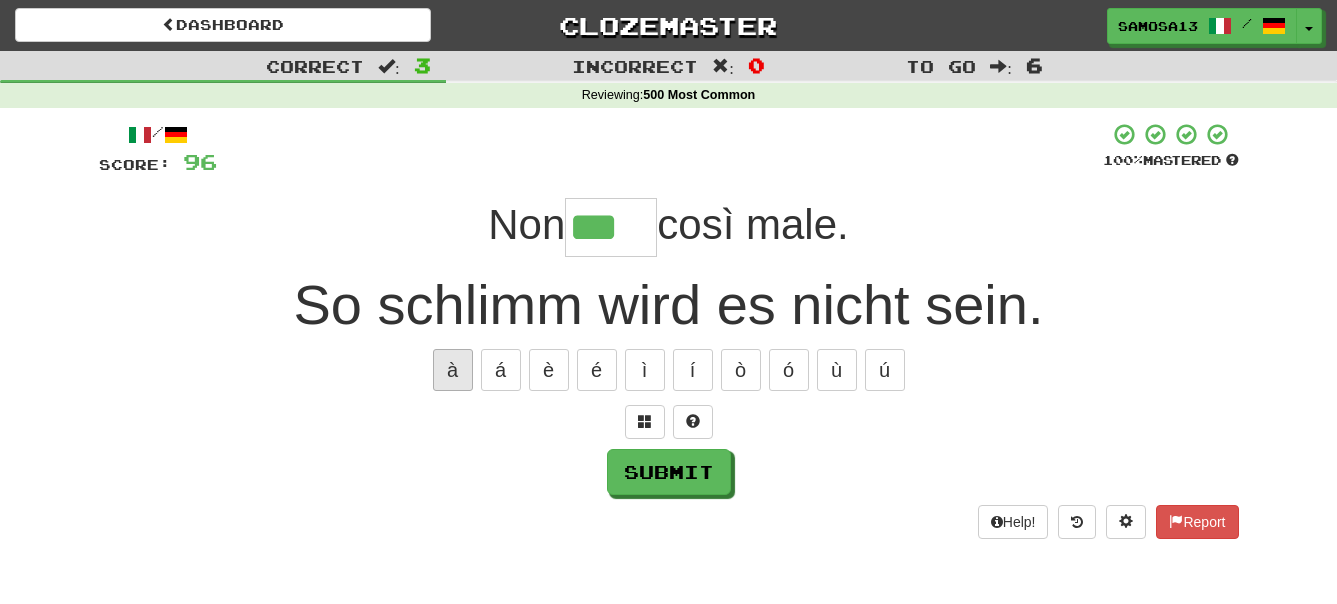 type on "****" 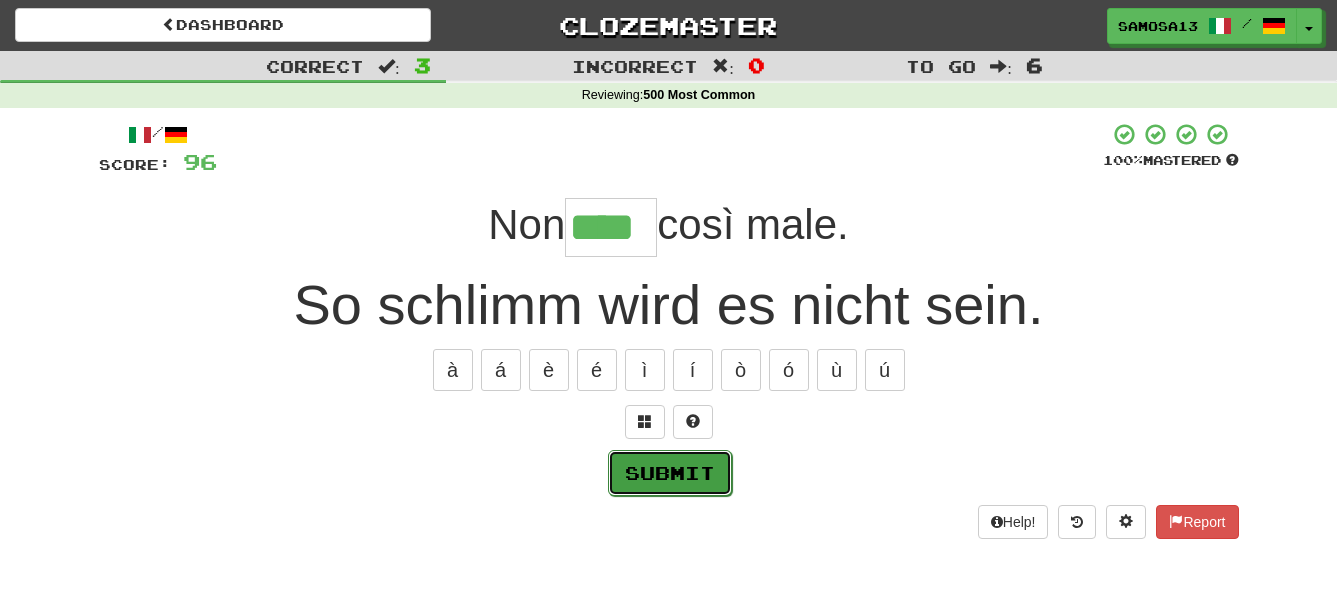 click on "Submit" at bounding box center (670, 473) 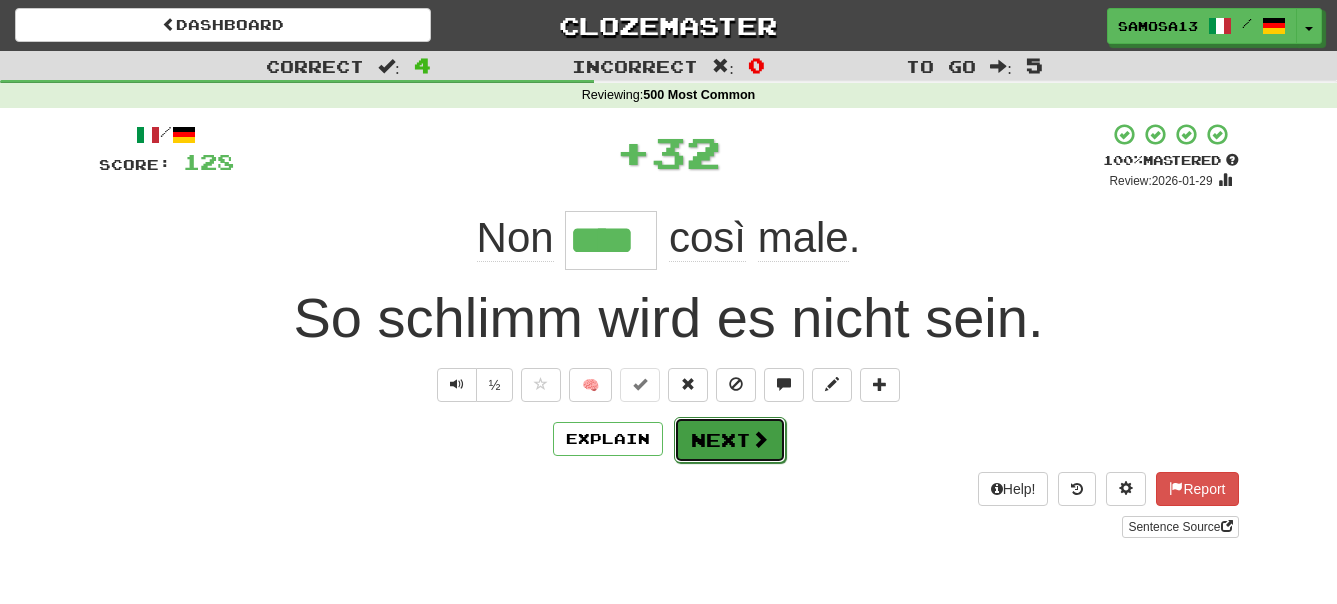 click at bounding box center (760, 439) 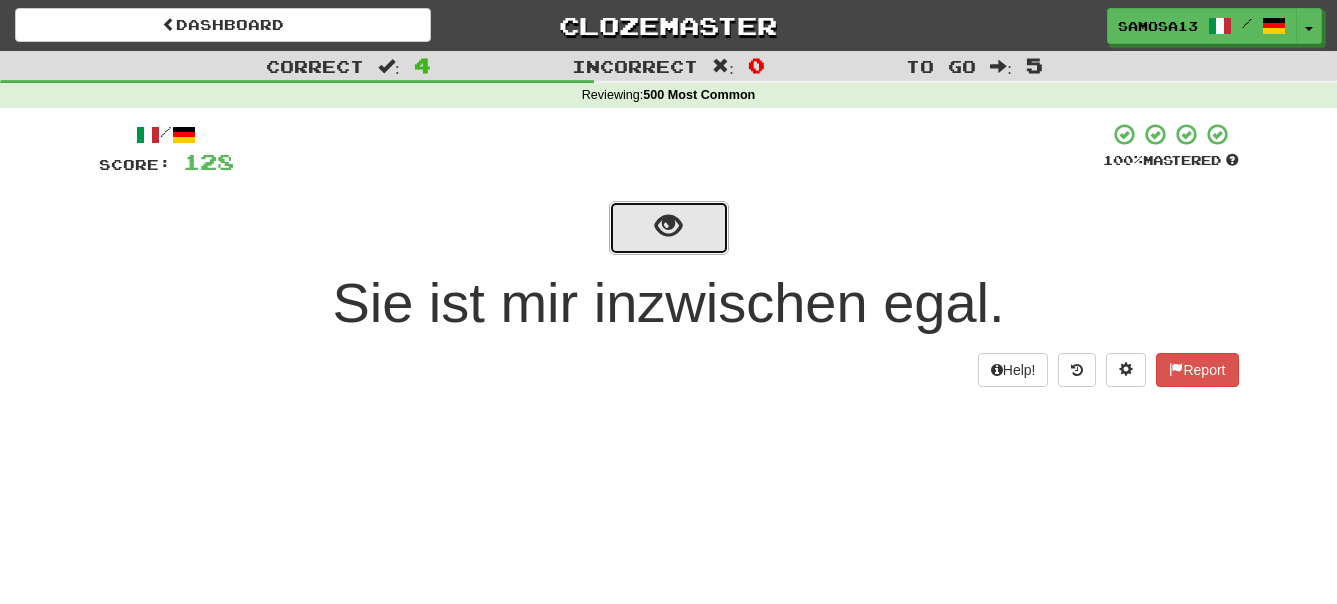 click at bounding box center (669, 228) 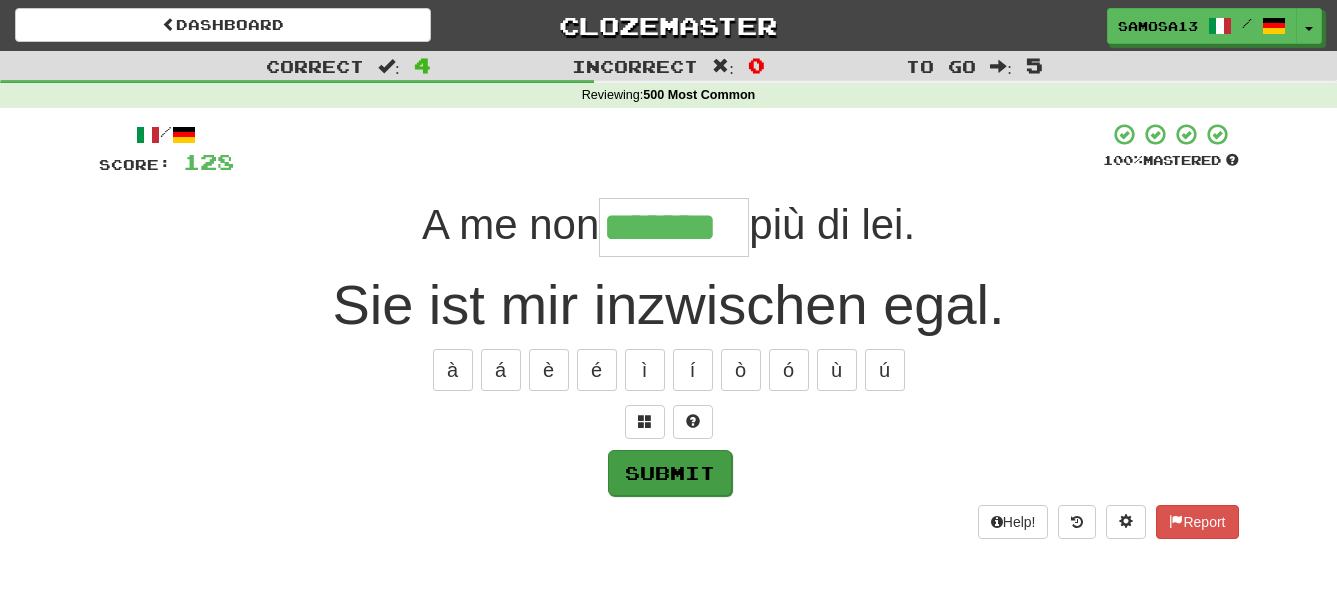 type on "*******" 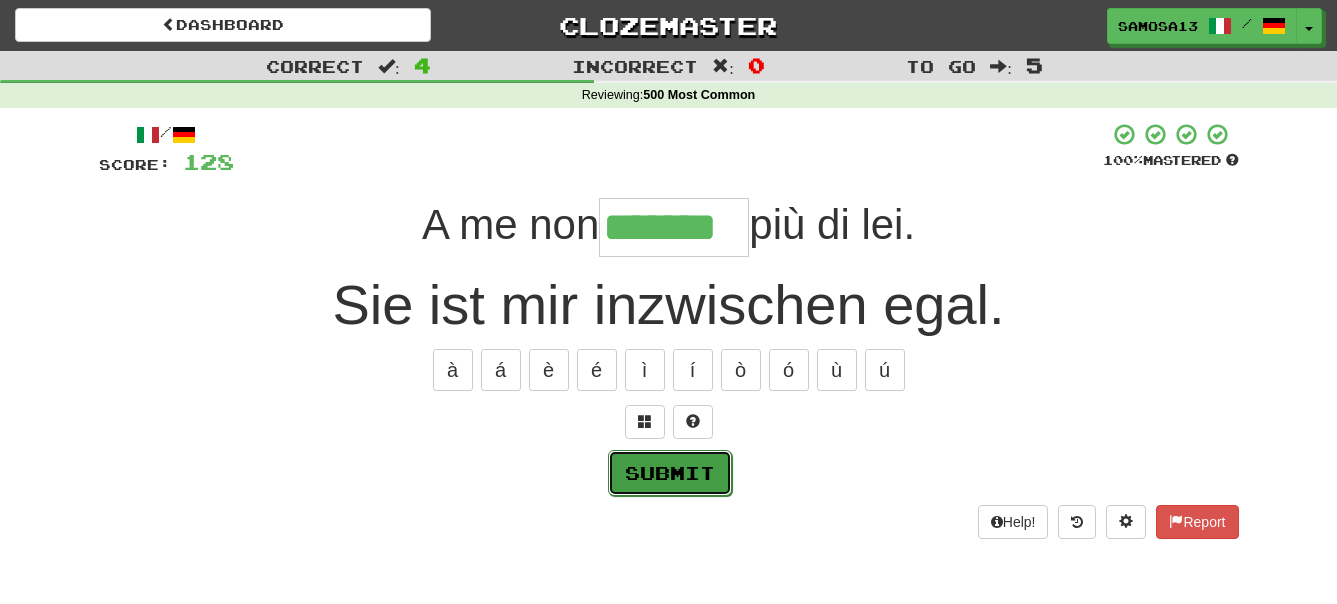 click on "Submit" at bounding box center [670, 473] 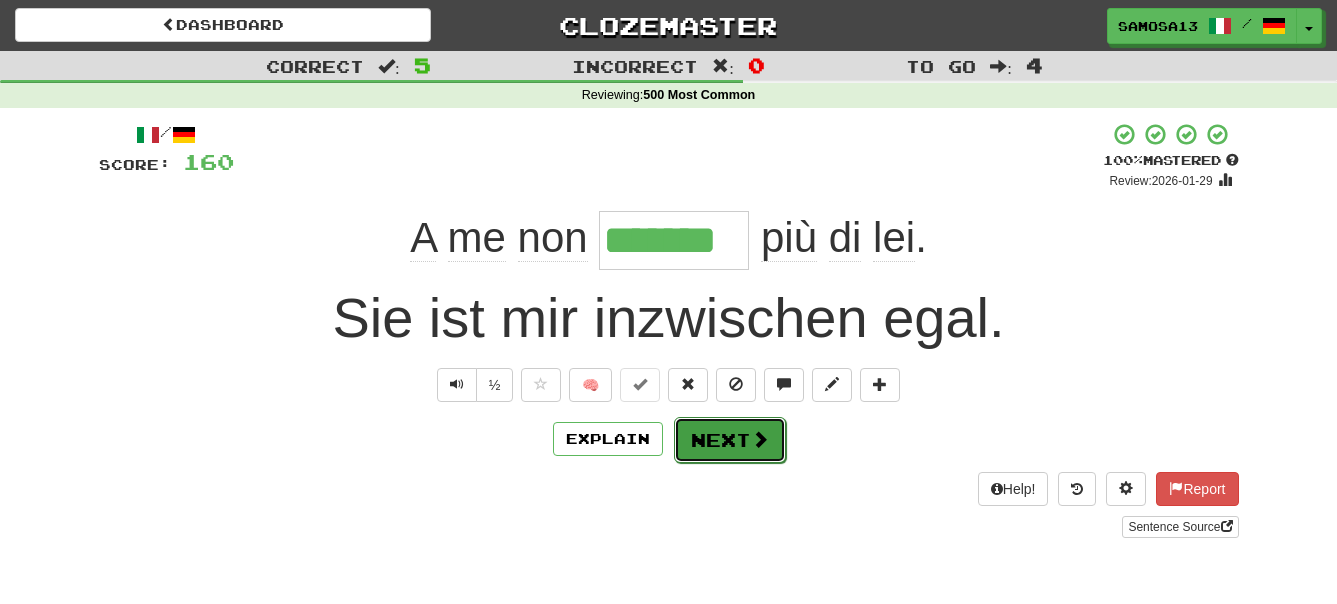 click at bounding box center (760, 439) 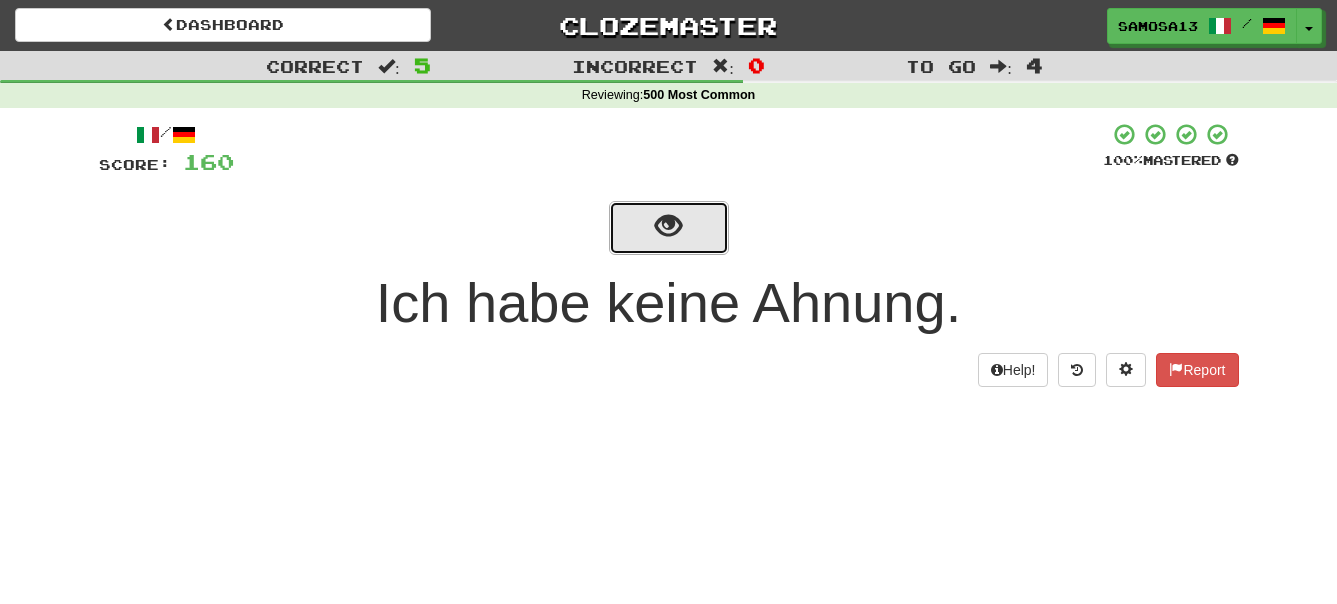 click at bounding box center [669, 228] 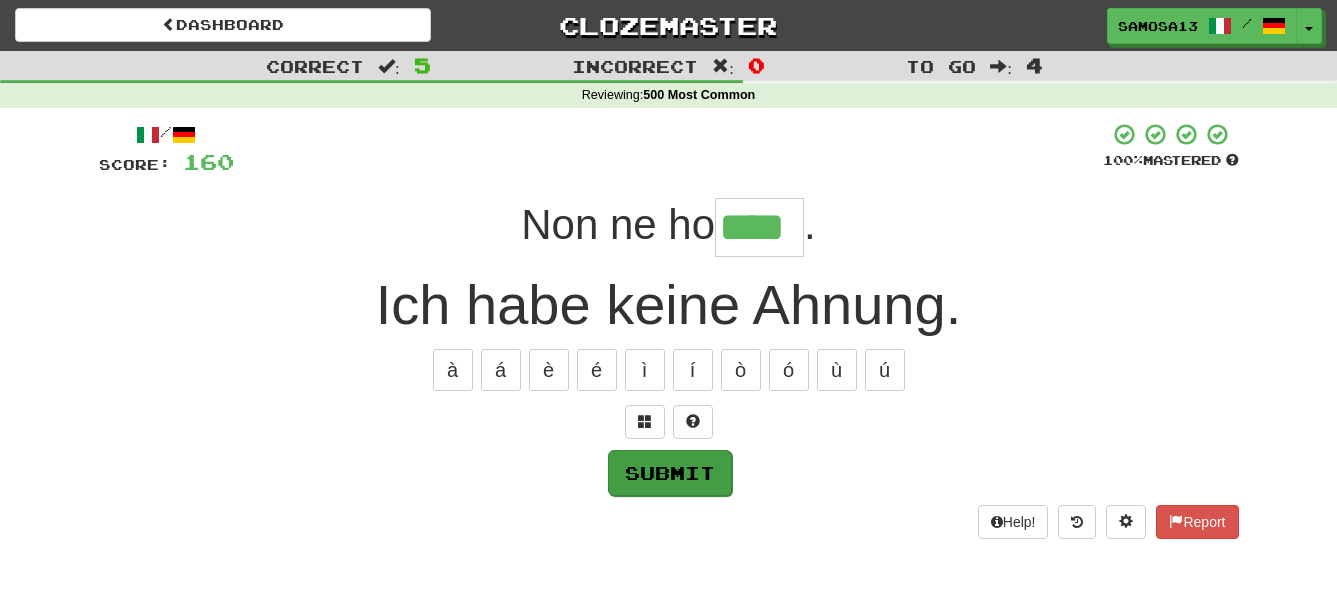 type on "****" 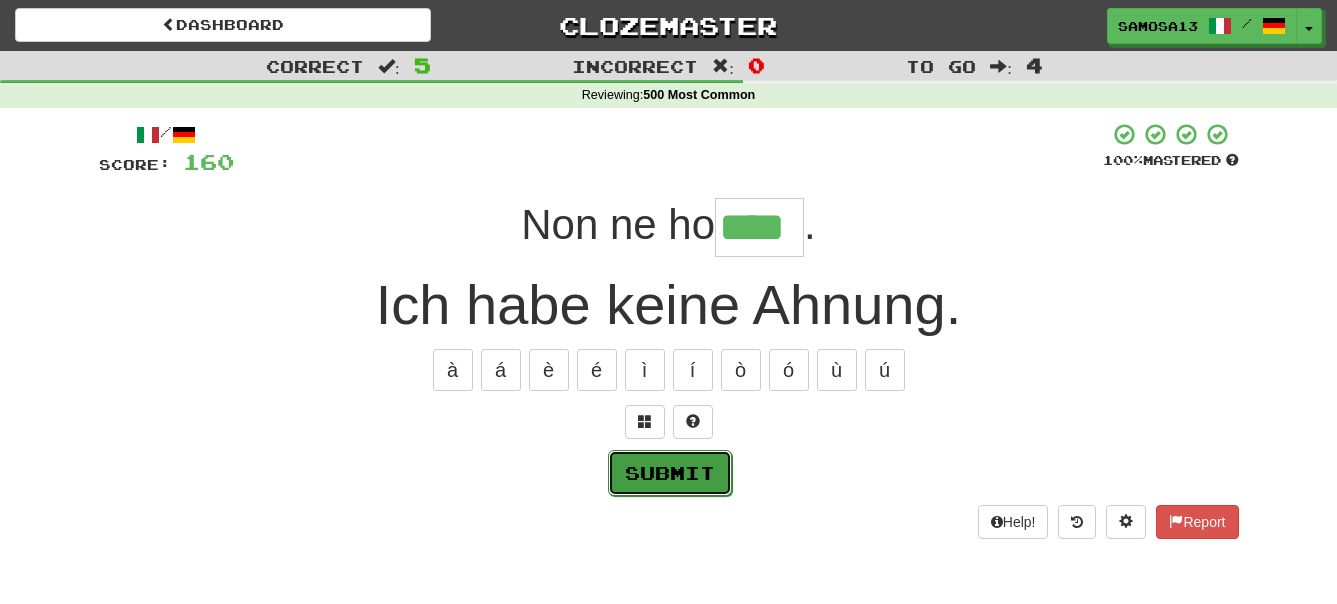 click on "Submit" at bounding box center (670, 473) 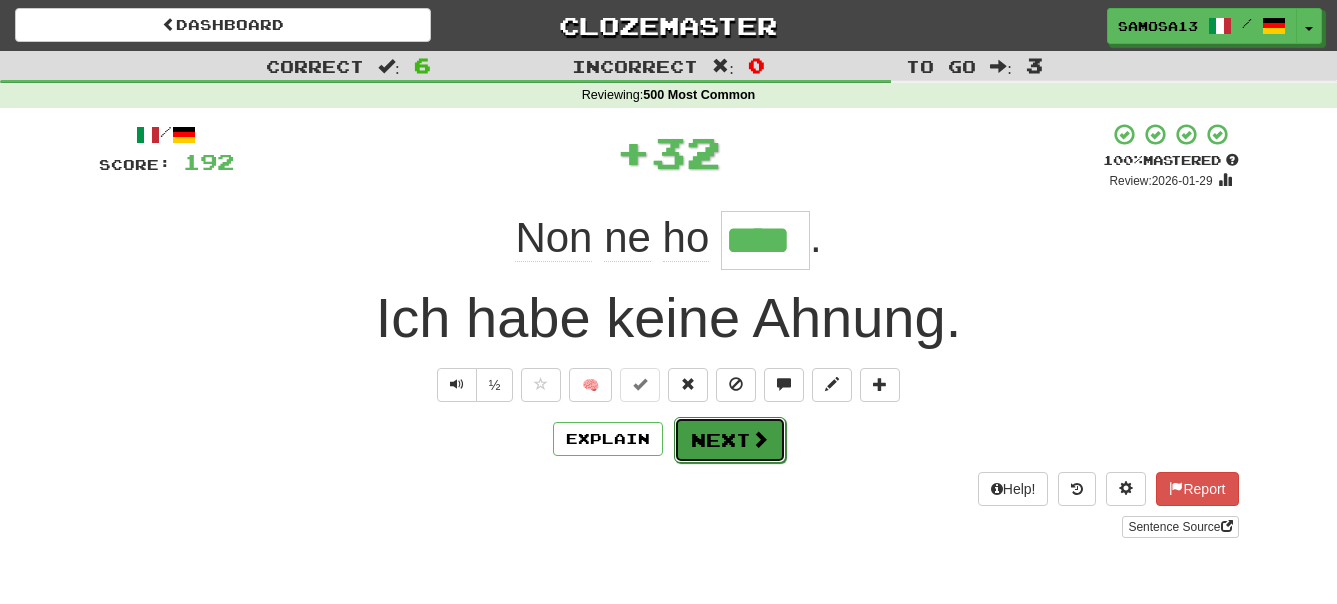 click on "Next" at bounding box center (730, 440) 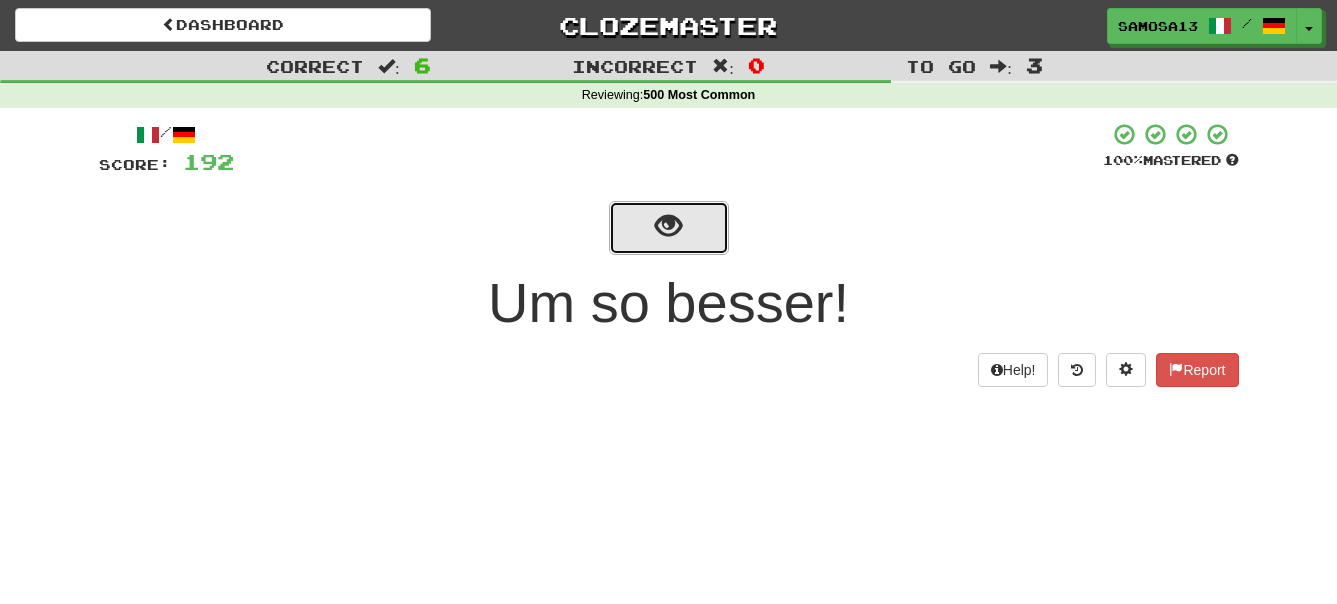 click at bounding box center [668, 226] 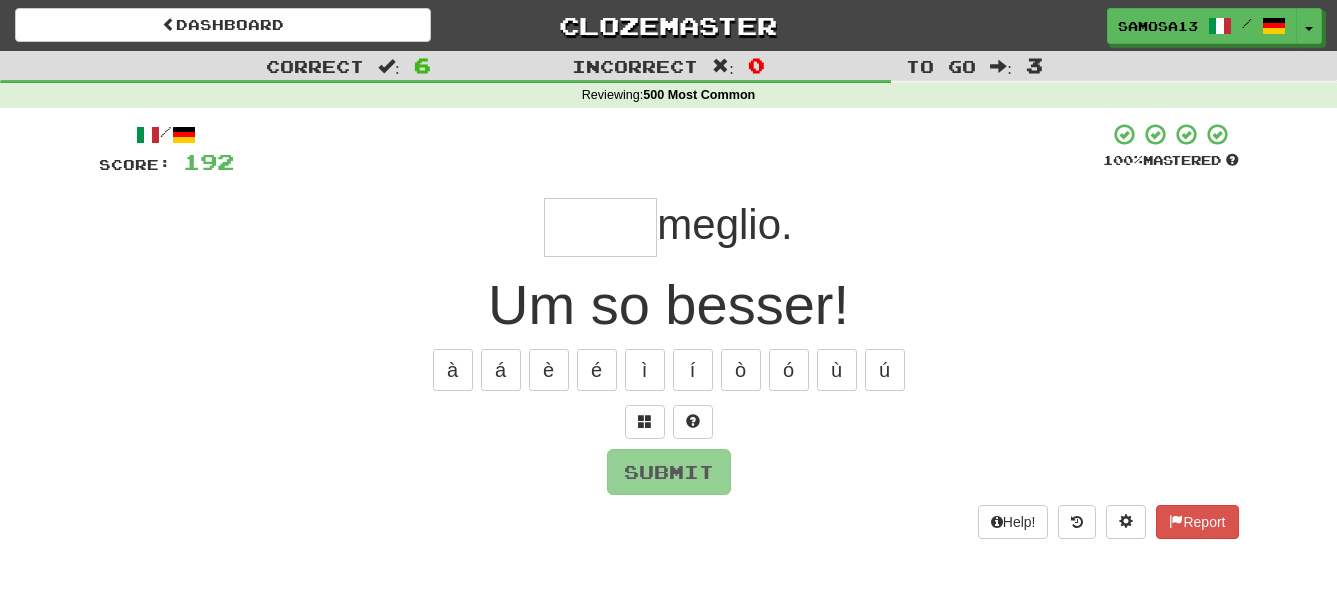 type on "*" 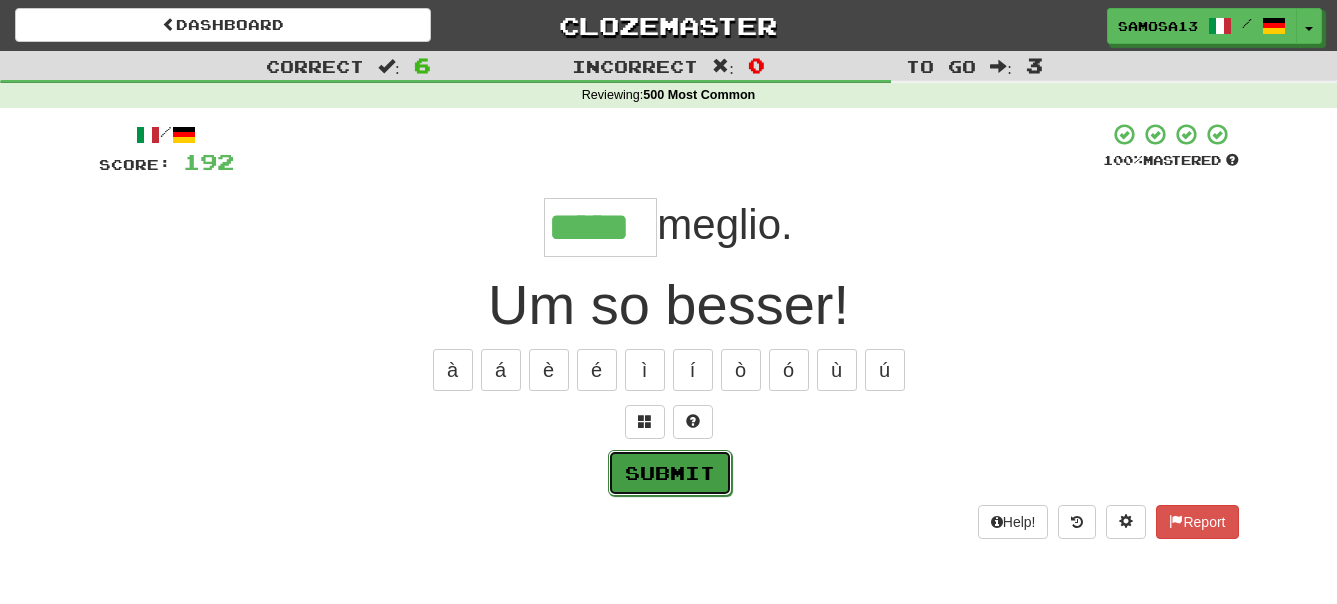 click on "Submit" at bounding box center [670, 473] 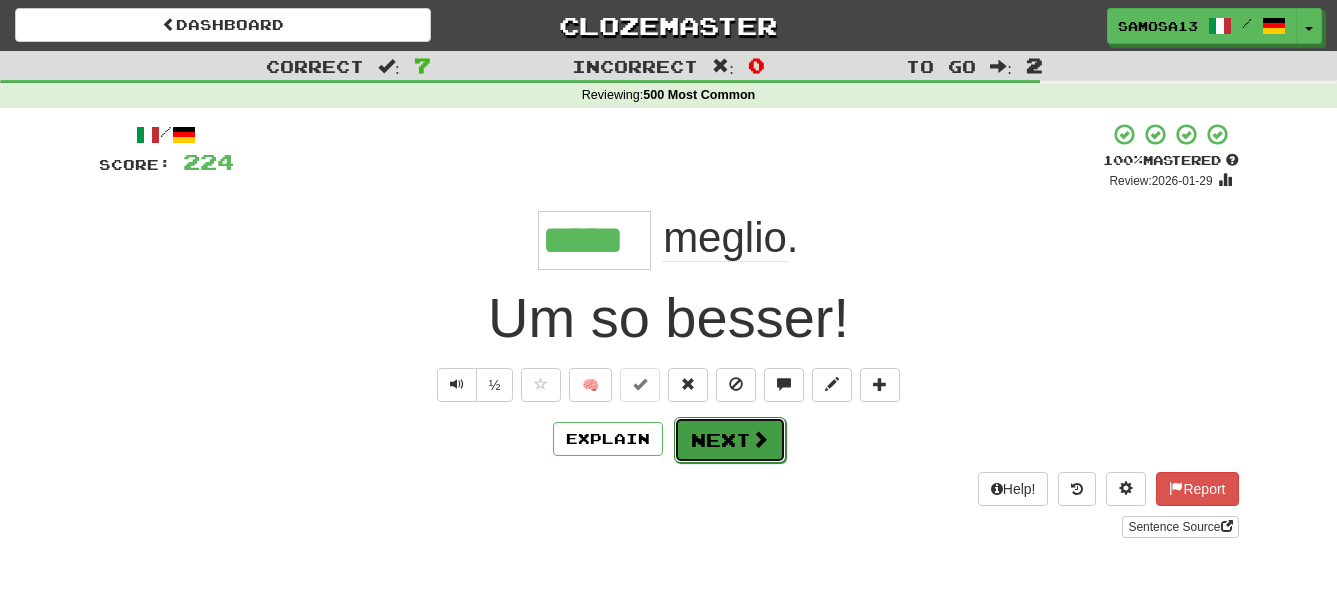 click on "Next" at bounding box center (730, 440) 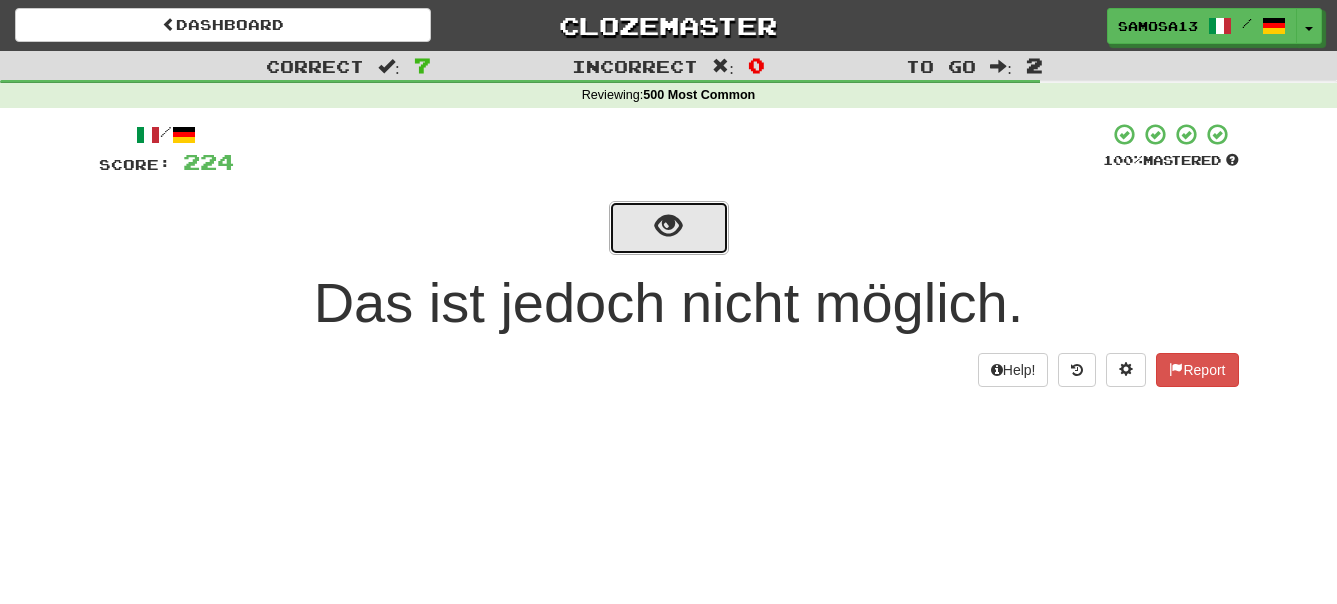 click at bounding box center (668, 226) 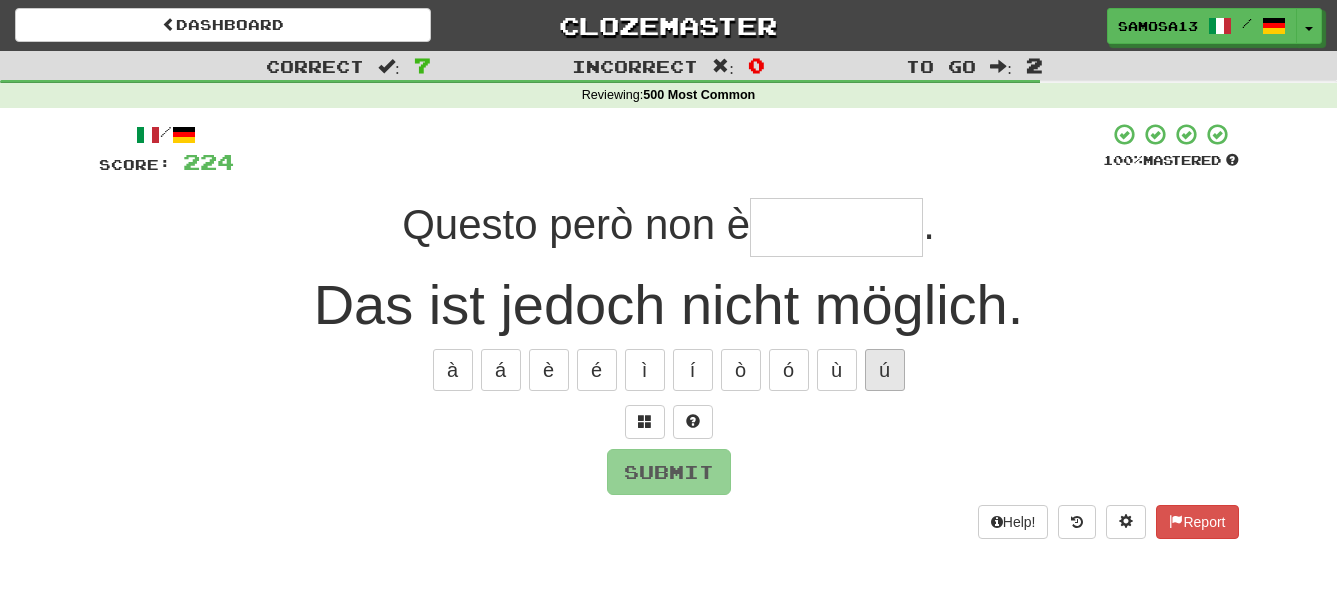type on "*" 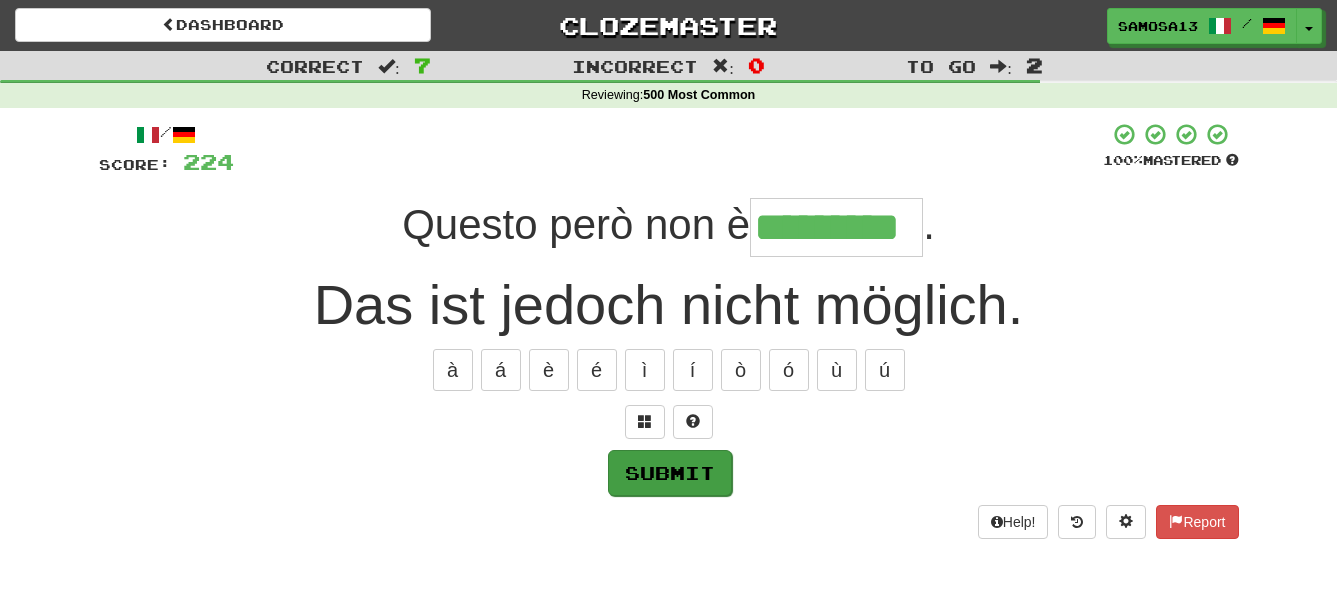 type on "*********" 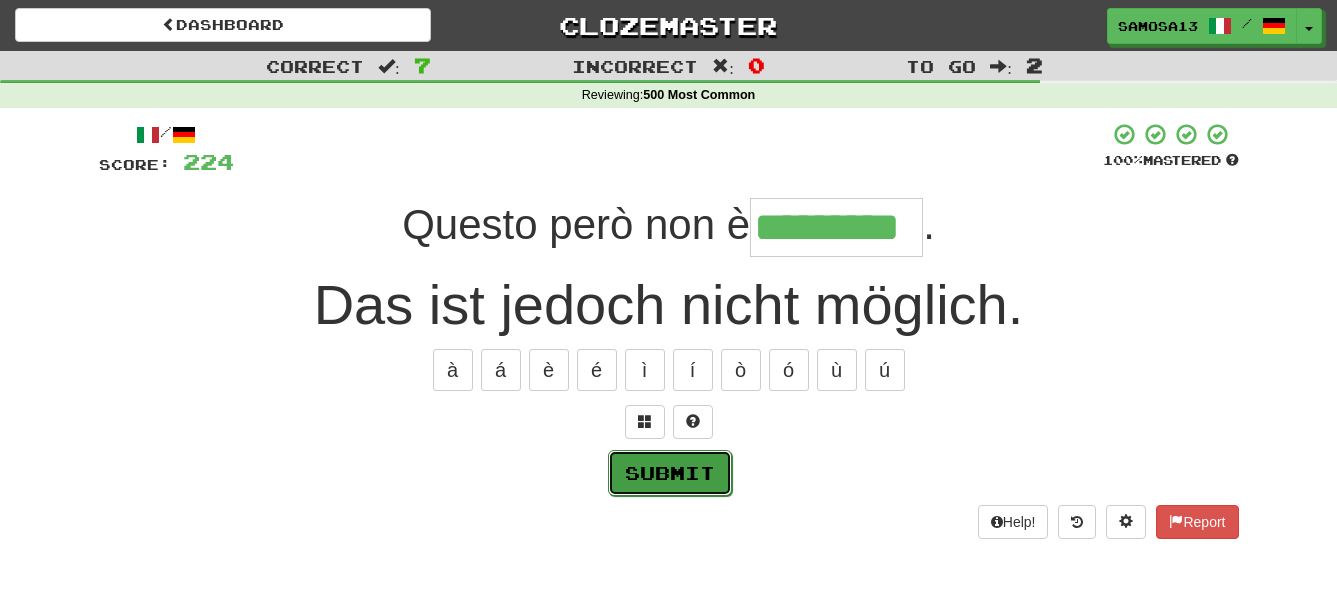 click on "Submit" at bounding box center [670, 473] 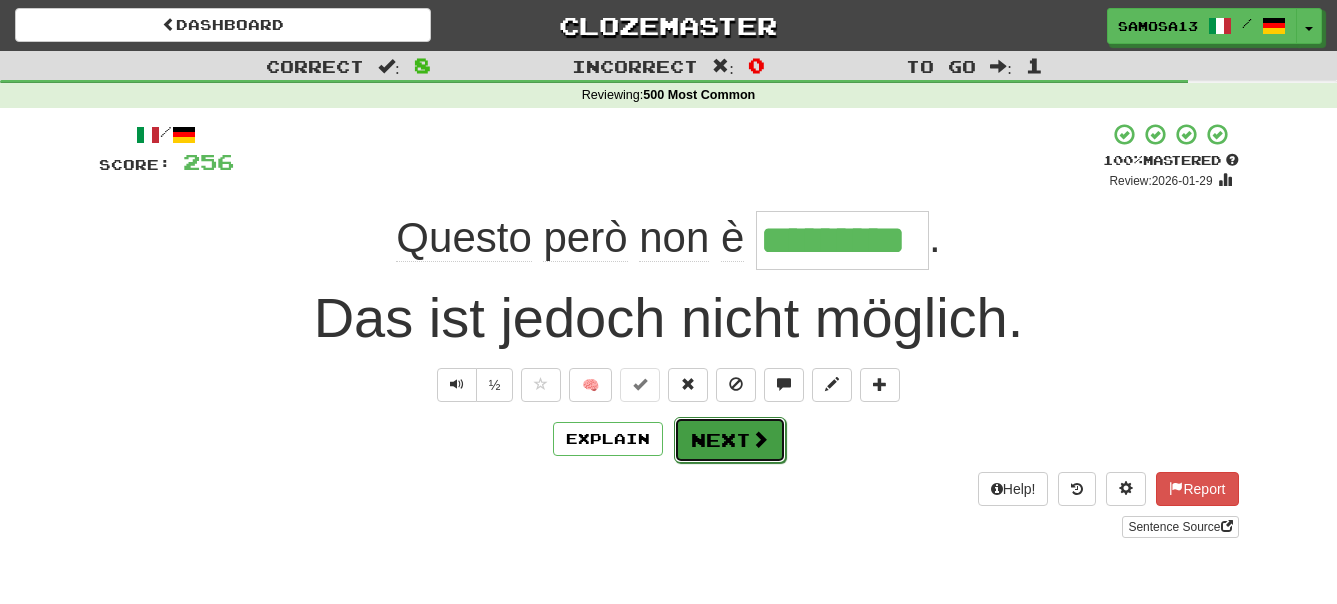 click on "Next" at bounding box center [730, 440] 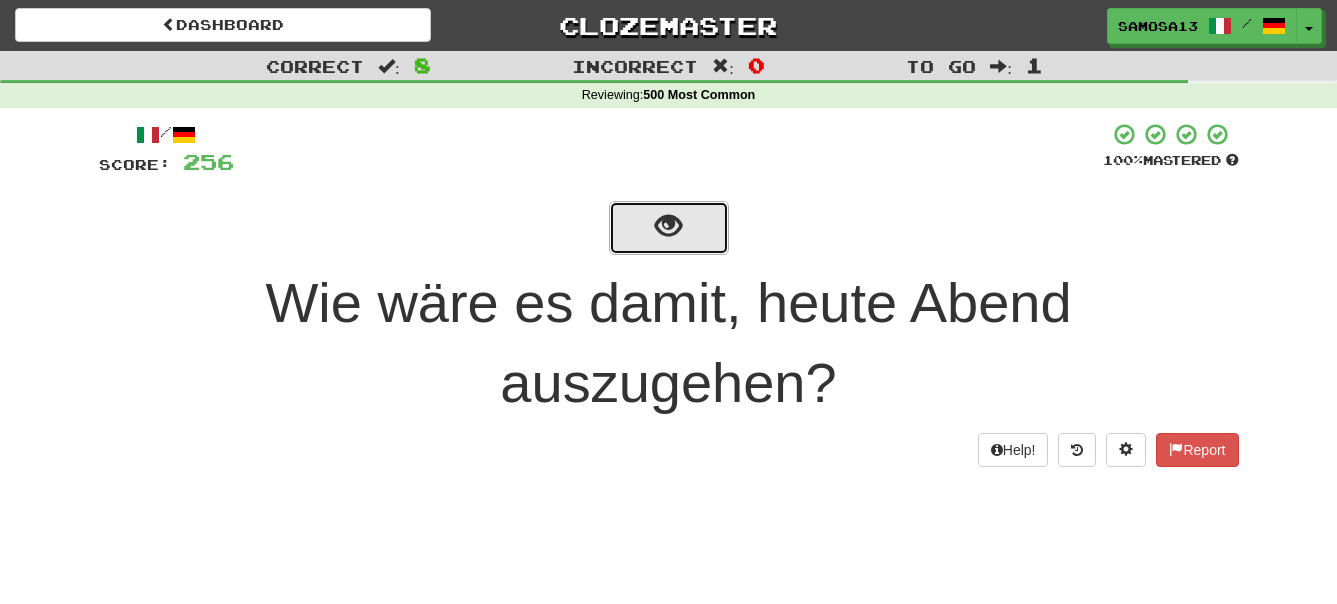 click at bounding box center (668, 226) 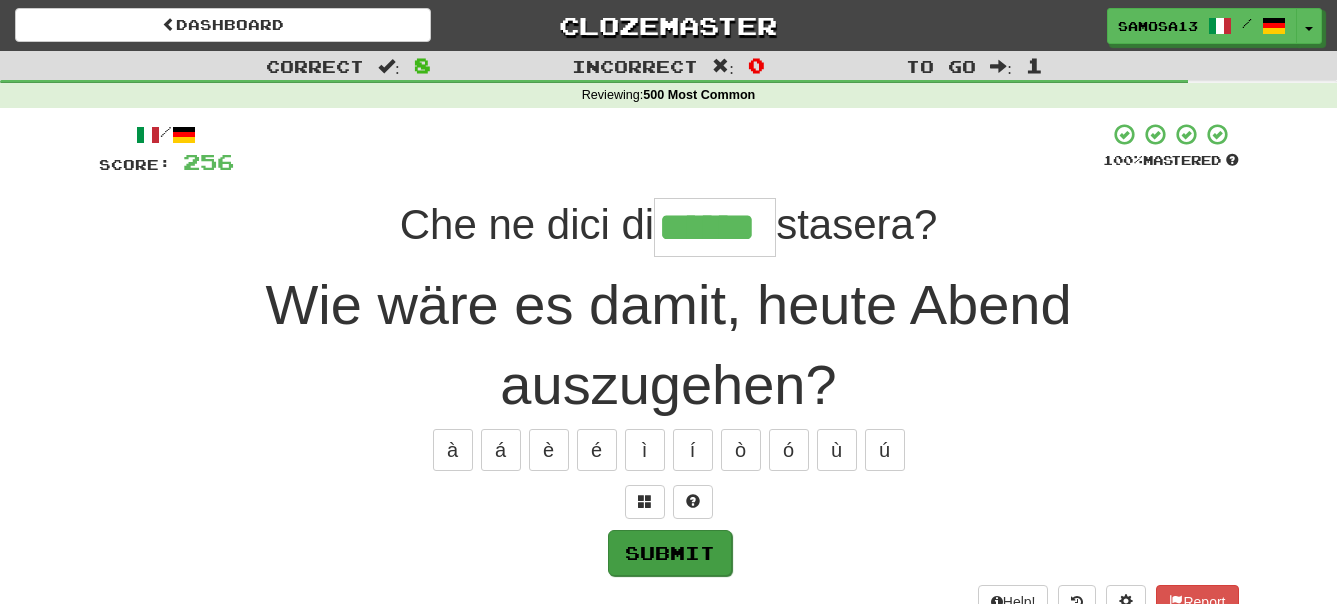 type on "******" 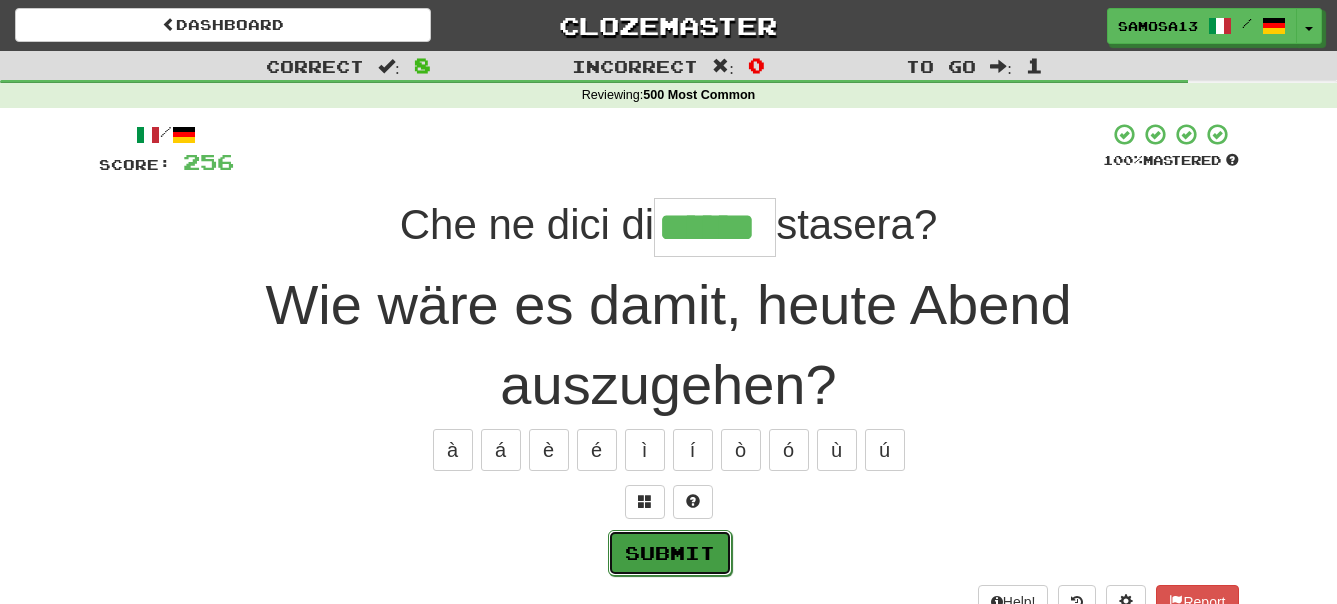 click on "Submit" at bounding box center (670, 553) 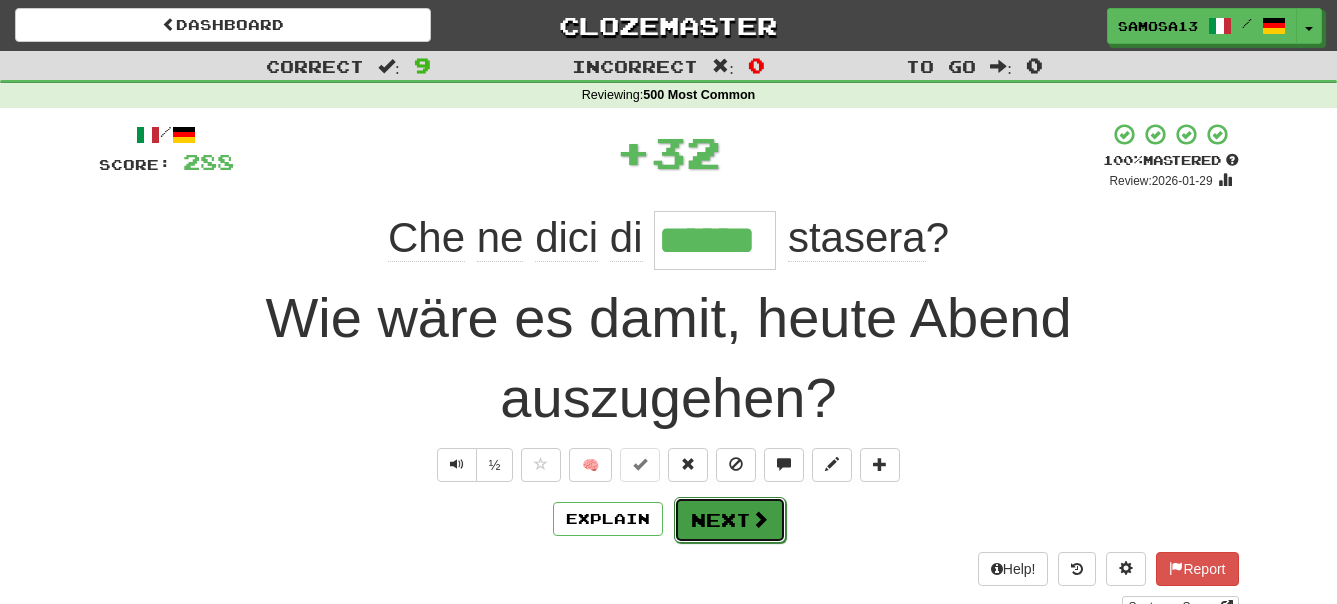 click on "Next" at bounding box center (730, 520) 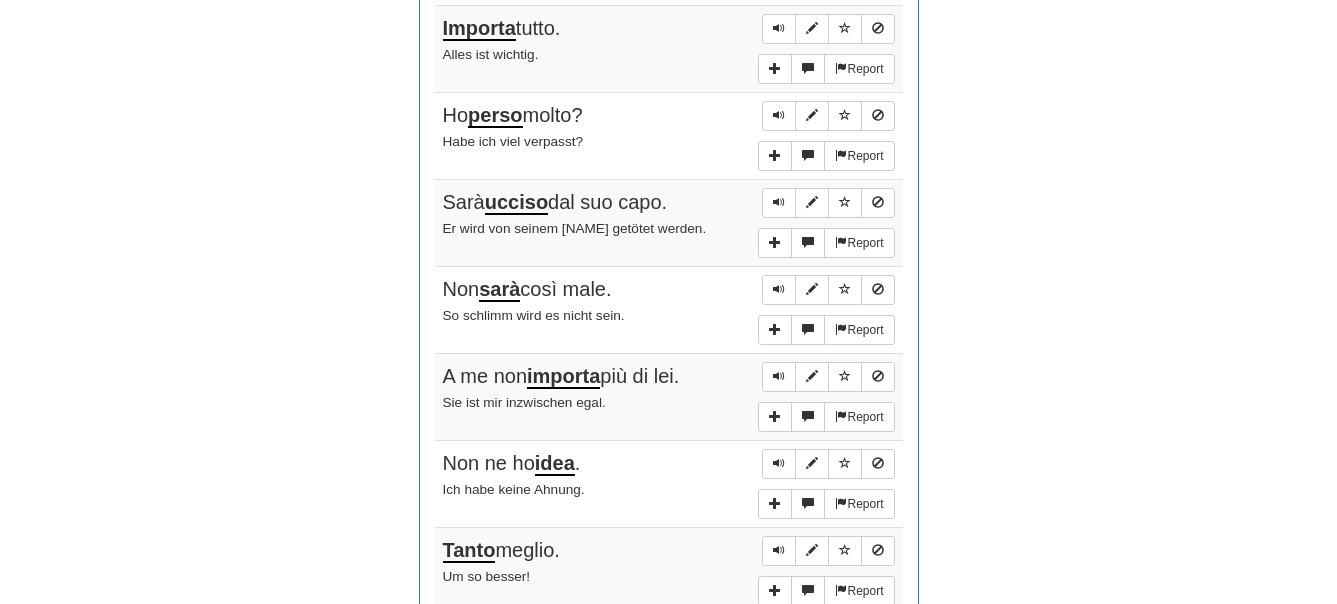 scroll, scrollTop: 1224, scrollLeft: 0, axis: vertical 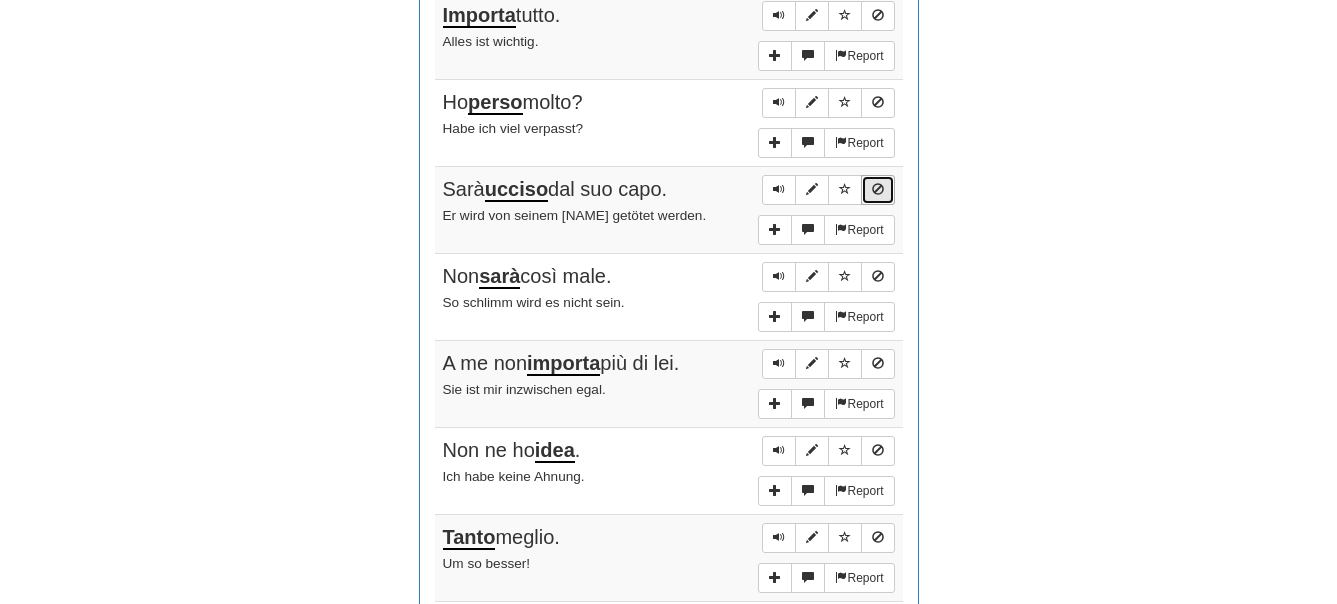 click at bounding box center [878, 189] 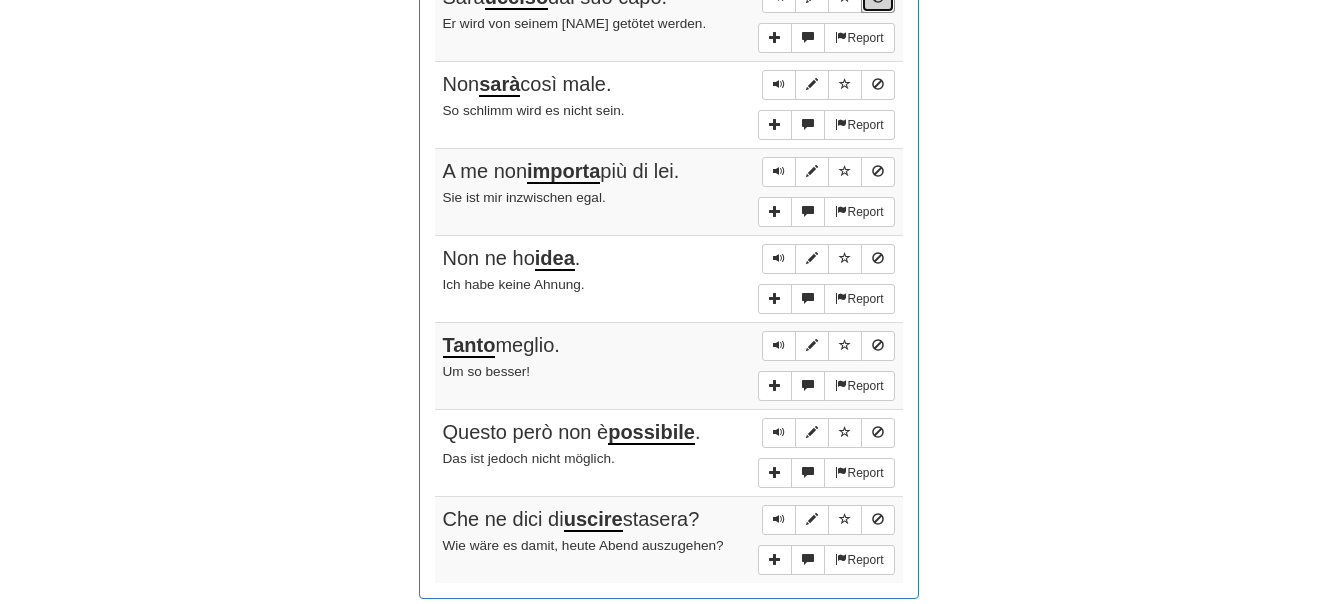 scroll, scrollTop: 1428, scrollLeft: 0, axis: vertical 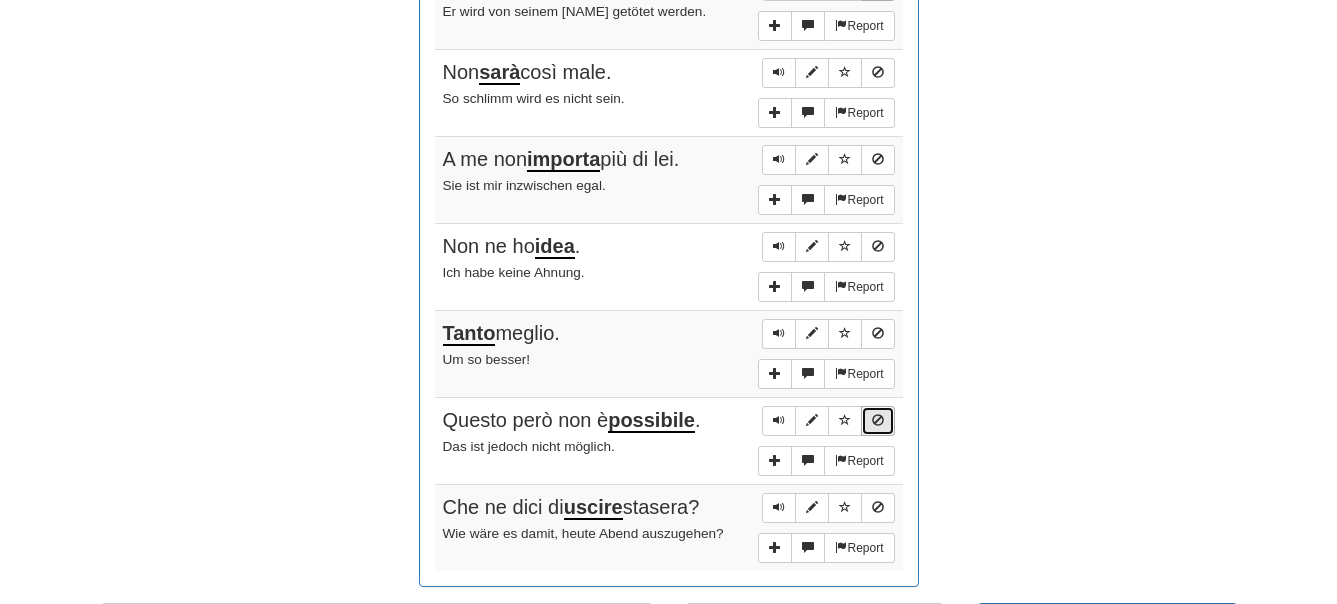 click at bounding box center (878, 421) 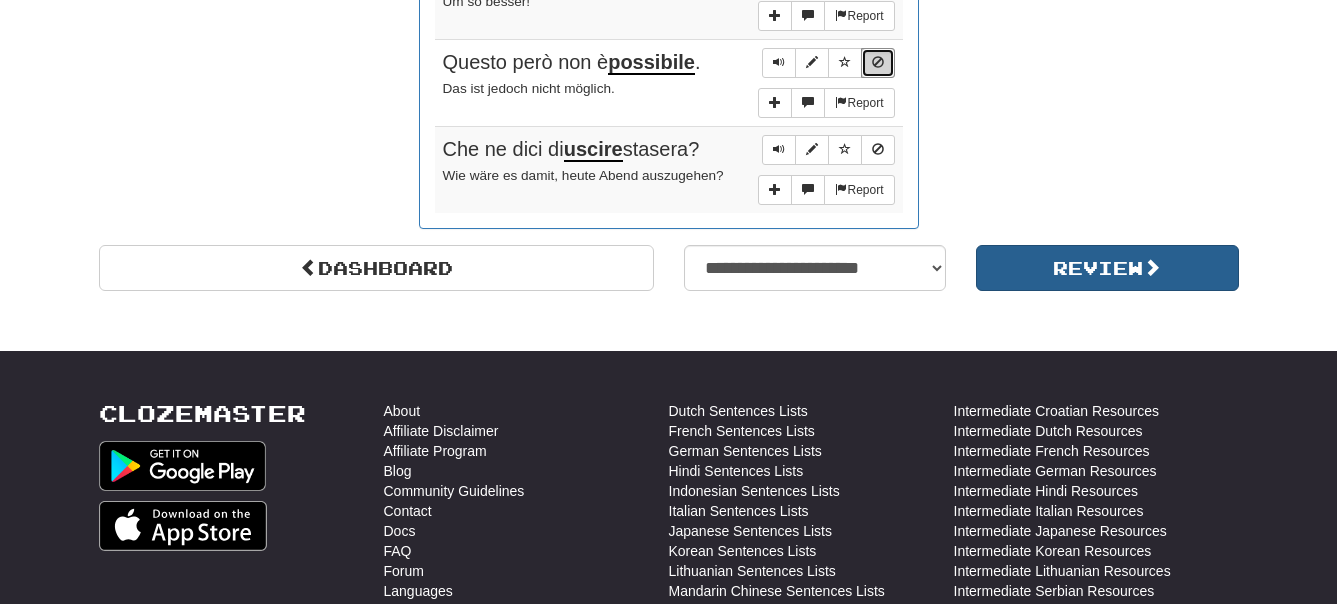 scroll, scrollTop: 1684, scrollLeft: 0, axis: vertical 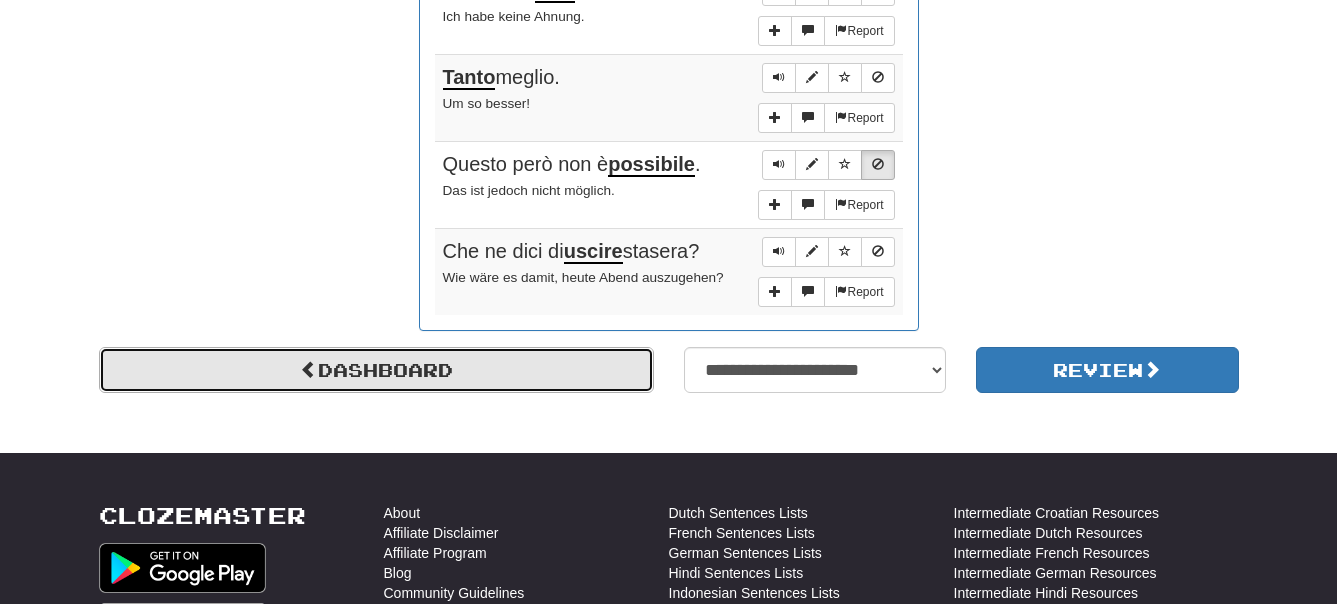 click on "Dashboard" at bounding box center (376, 370) 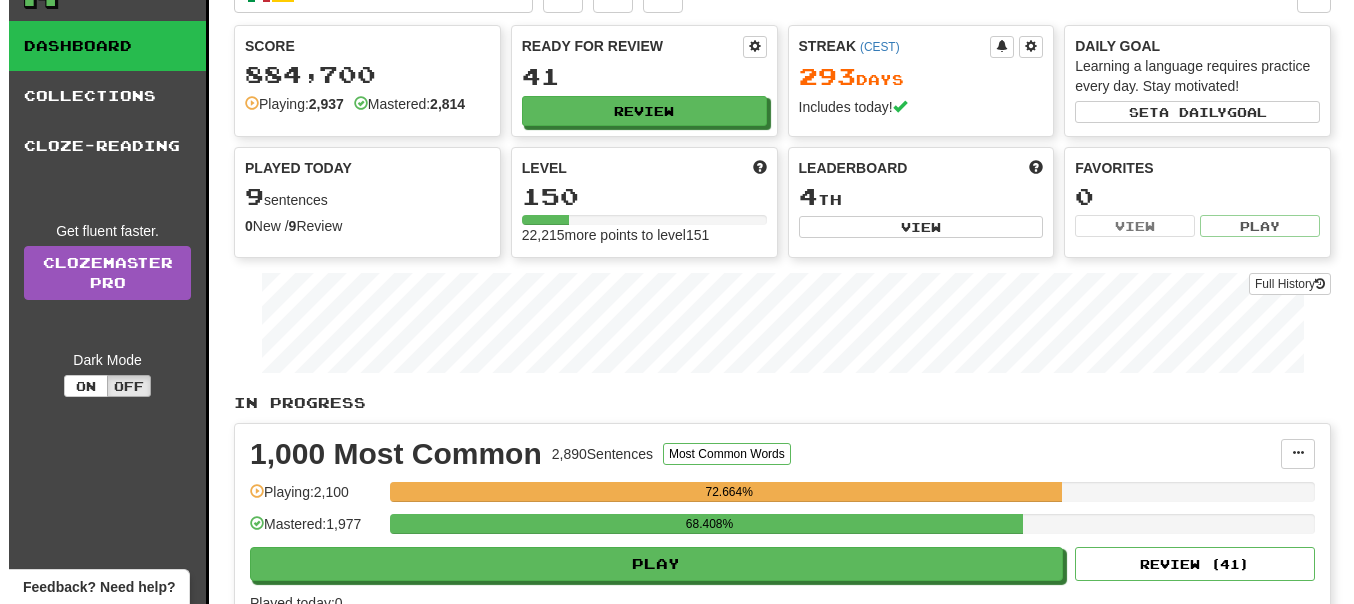 scroll, scrollTop: 0, scrollLeft: 0, axis: both 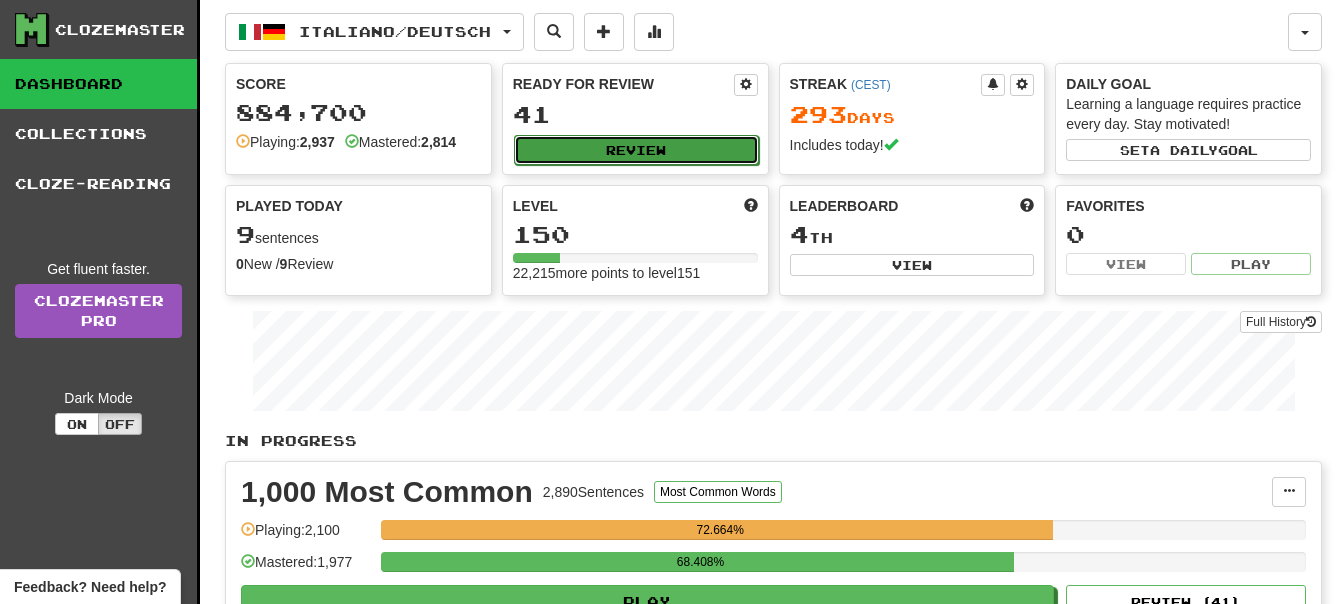 click on "Review" at bounding box center (636, 150) 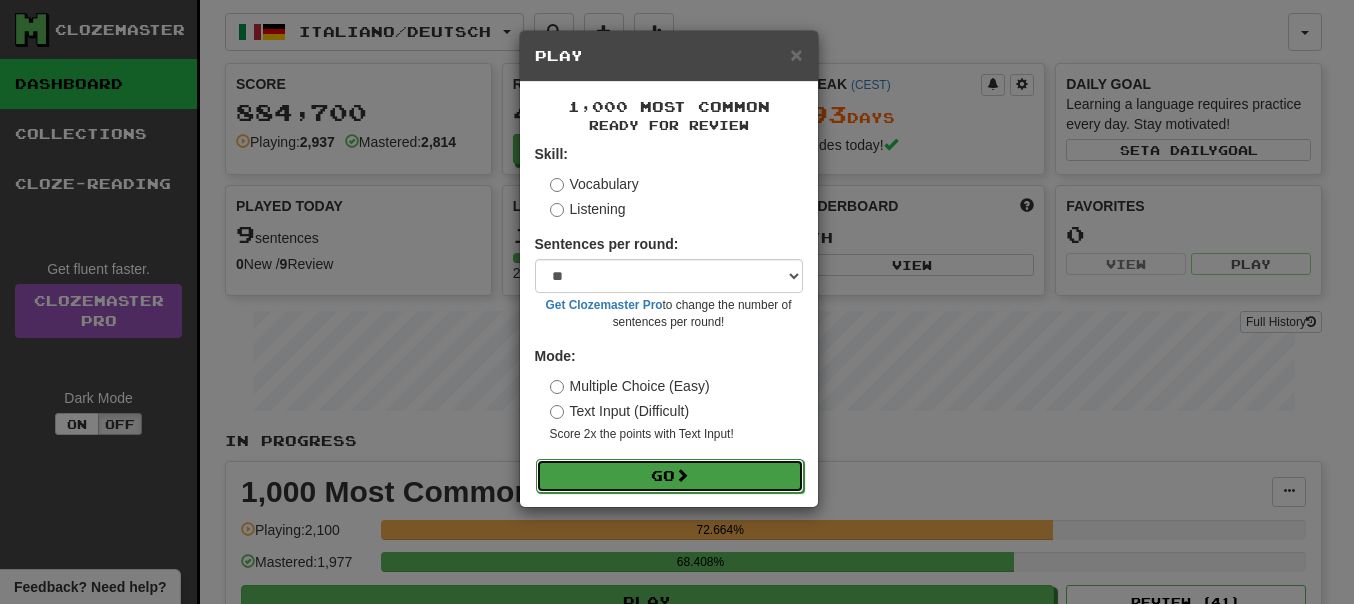 click on "Go" at bounding box center [670, 476] 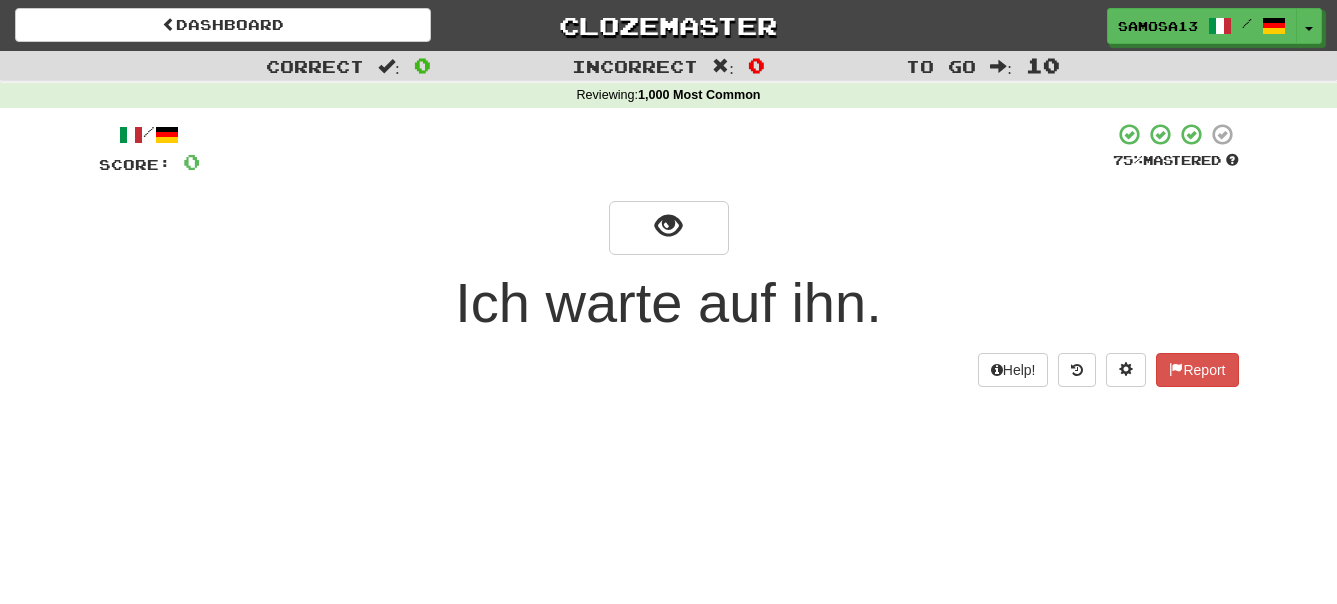 scroll, scrollTop: 0, scrollLeft: 0, axis: both 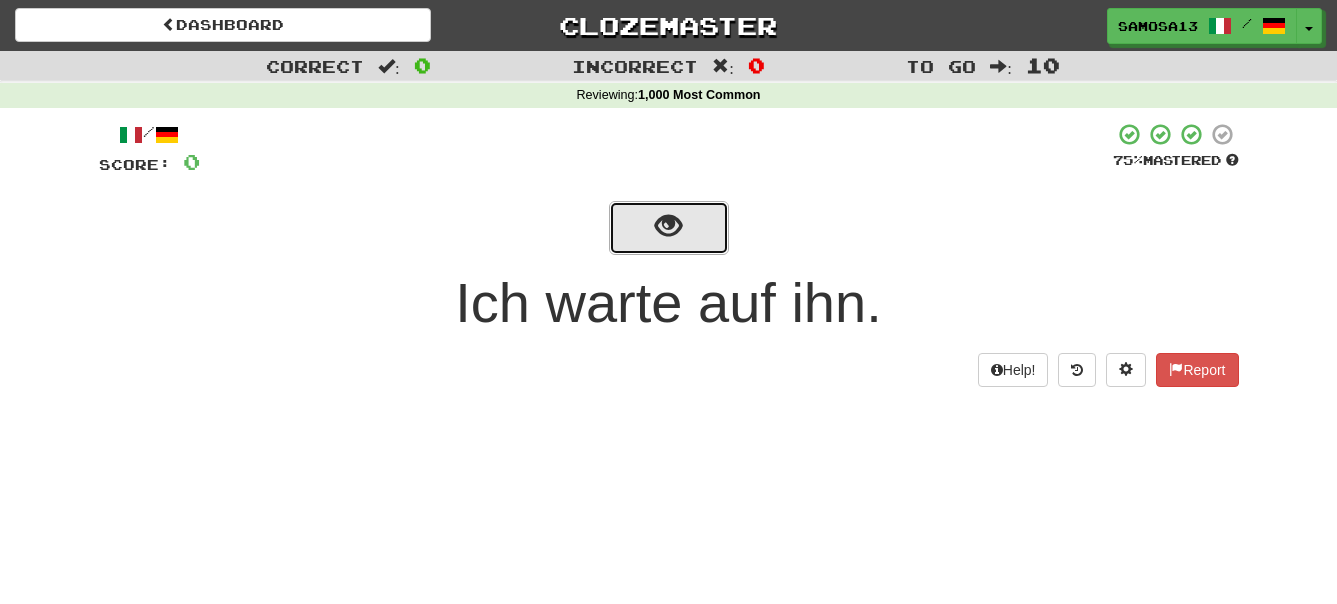 click at bounding box center [669, 228] 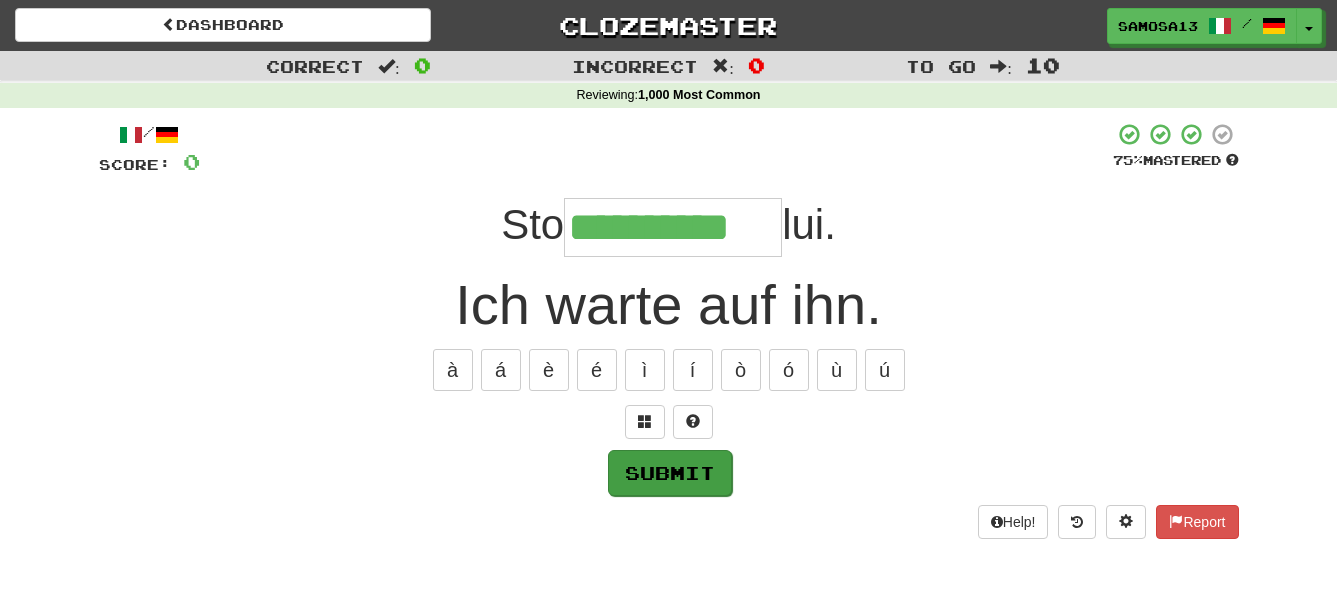 type on "**********" 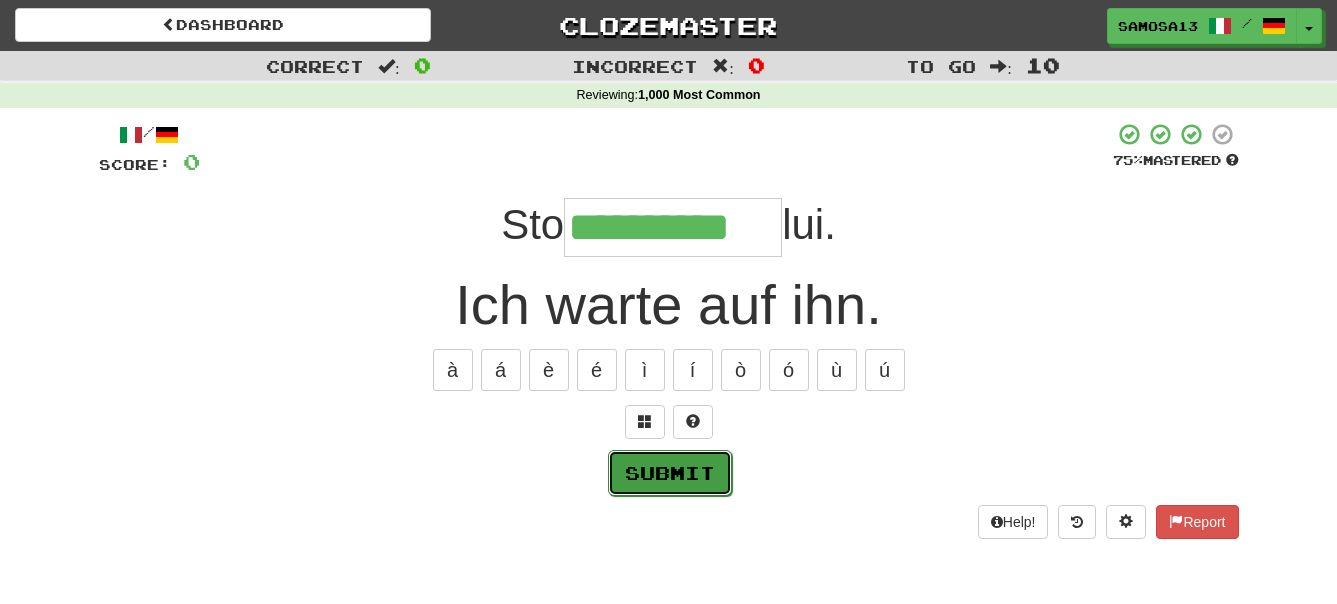 click on "Submit" at bounding box center [670, 473] 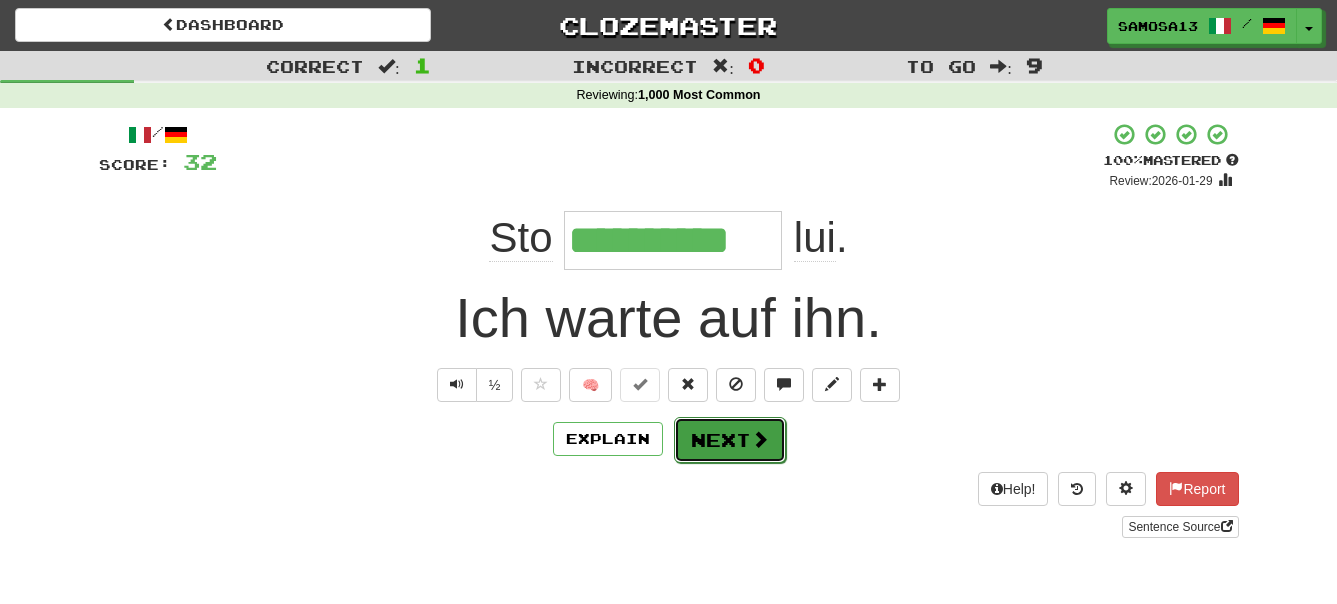 click on "Next" at bounding box center [730, 440] 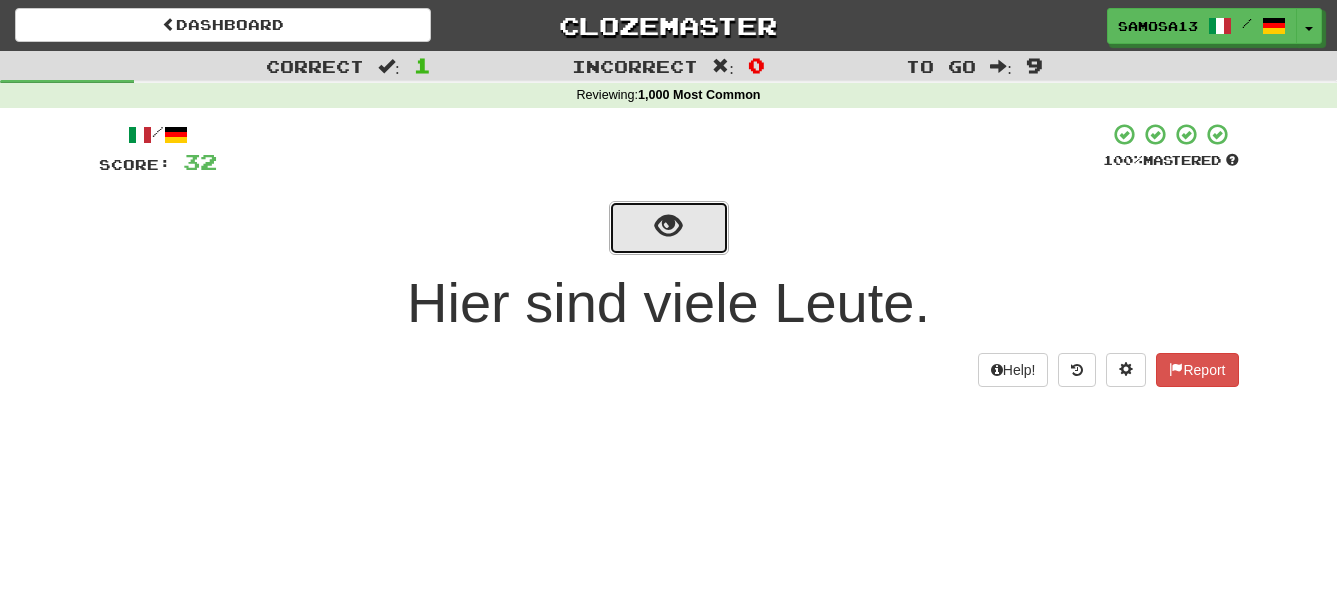 click at bounding box center (669, 228) 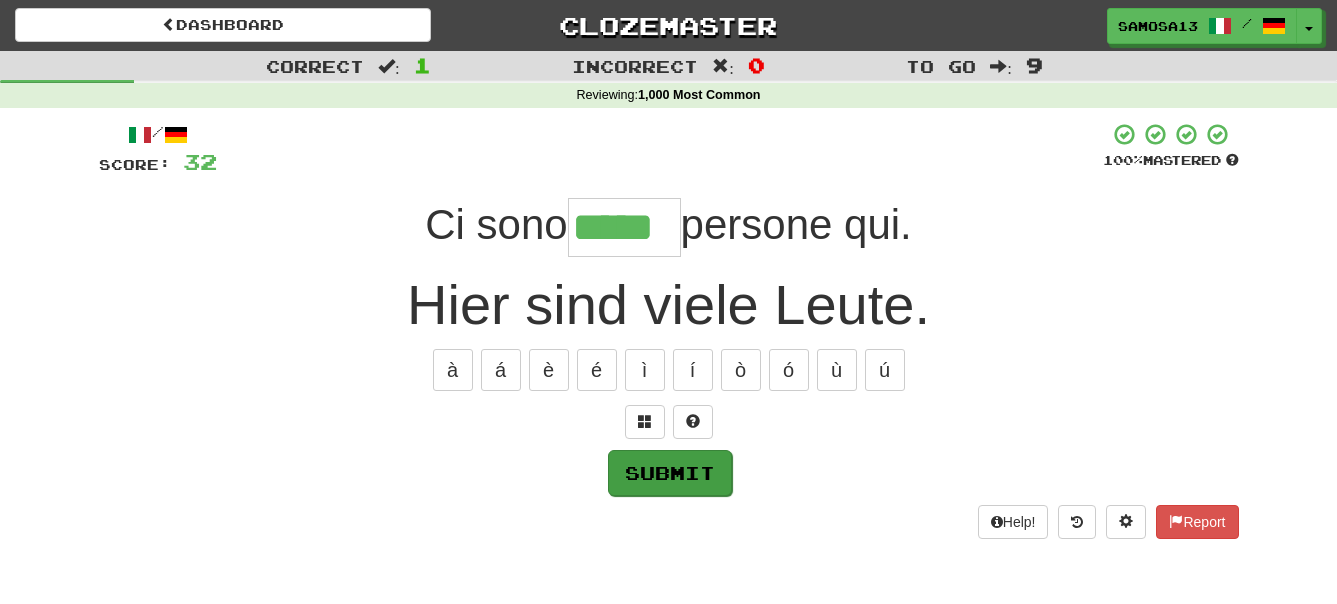 type on "*****" 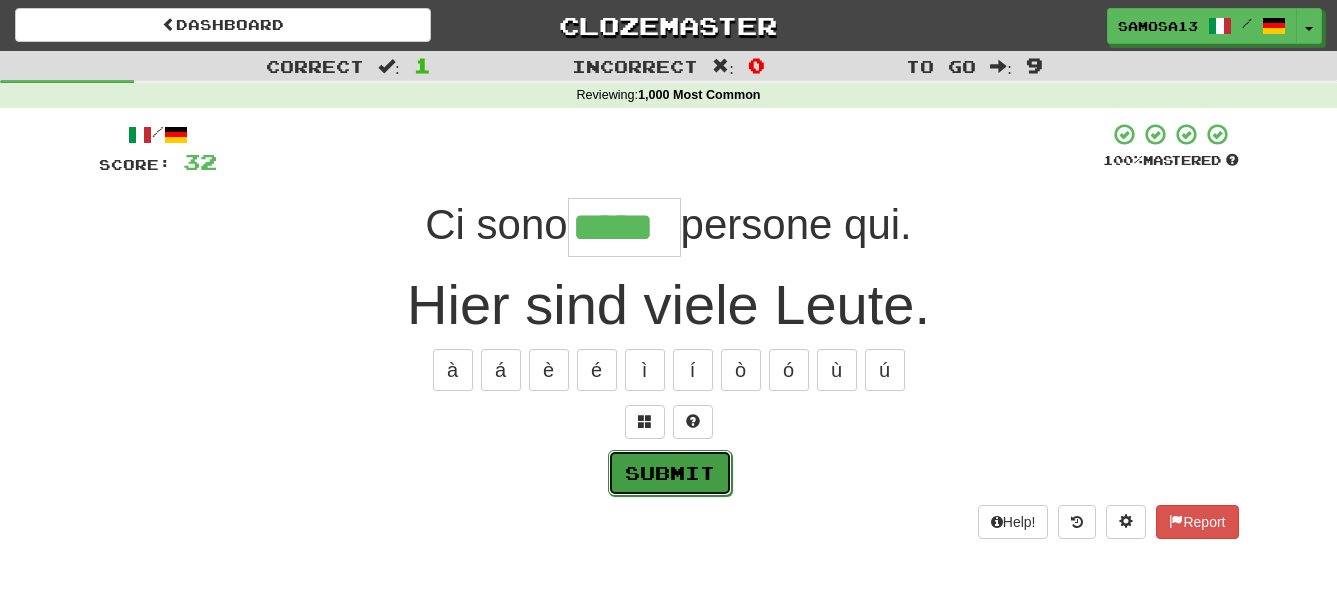click on "Submit" at bounding box center [670, 473] 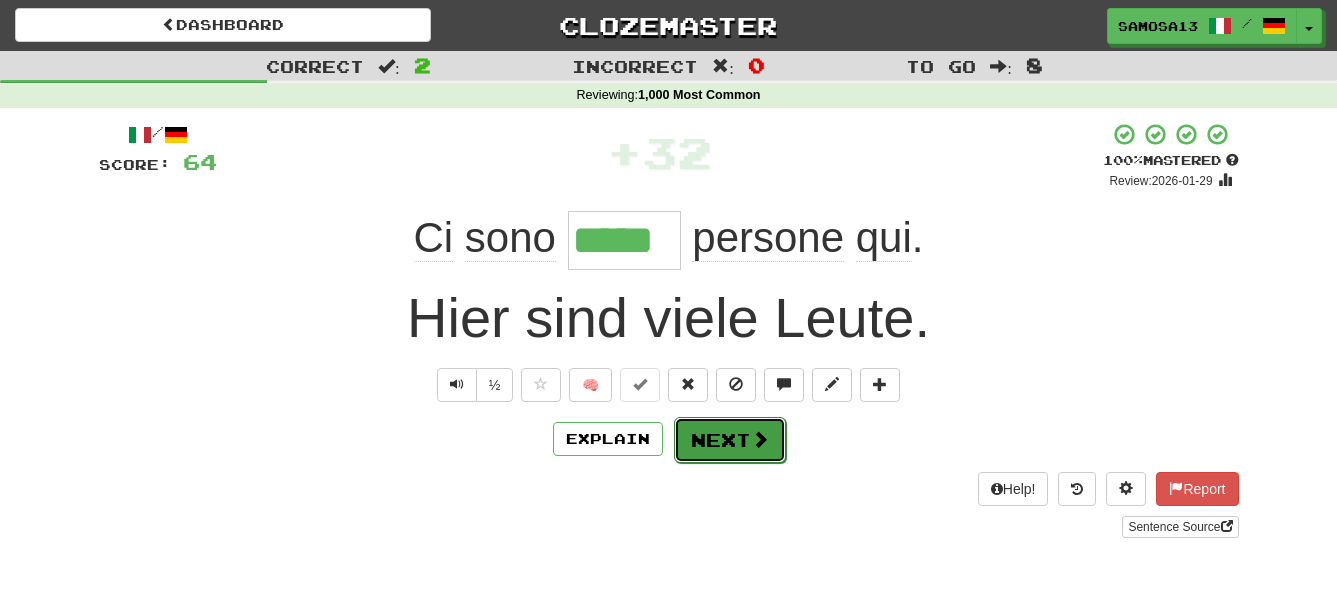 click on "Next" at bounding box center [730, 440] 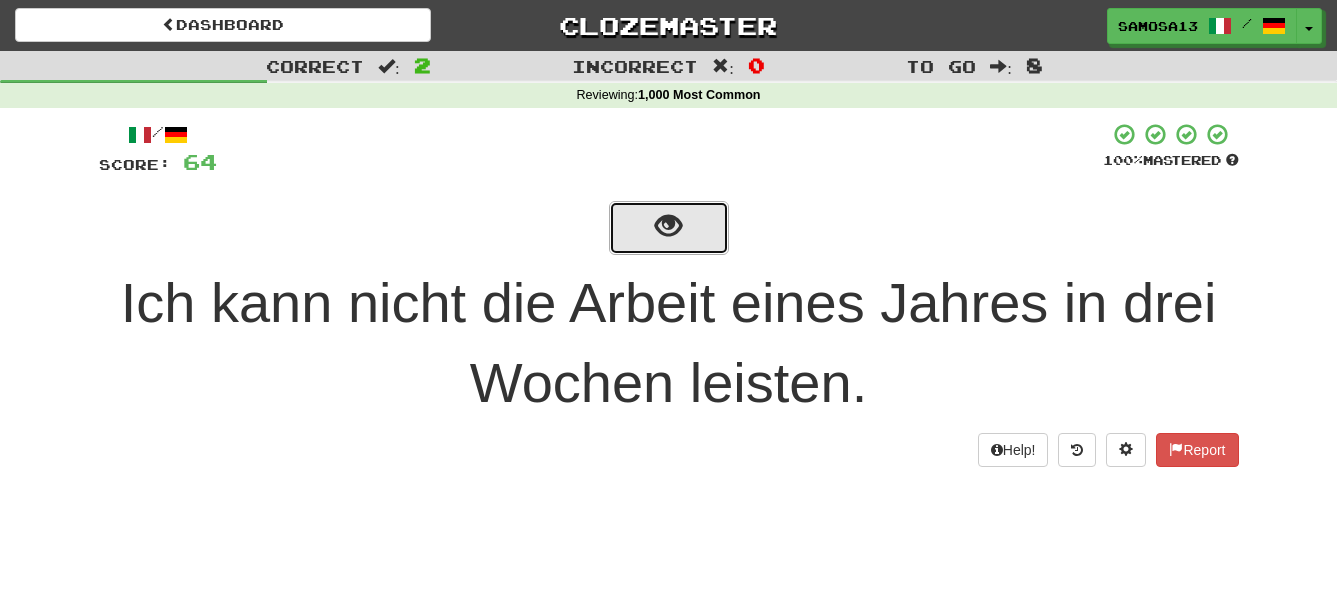 click at bounding box center [668, 226] 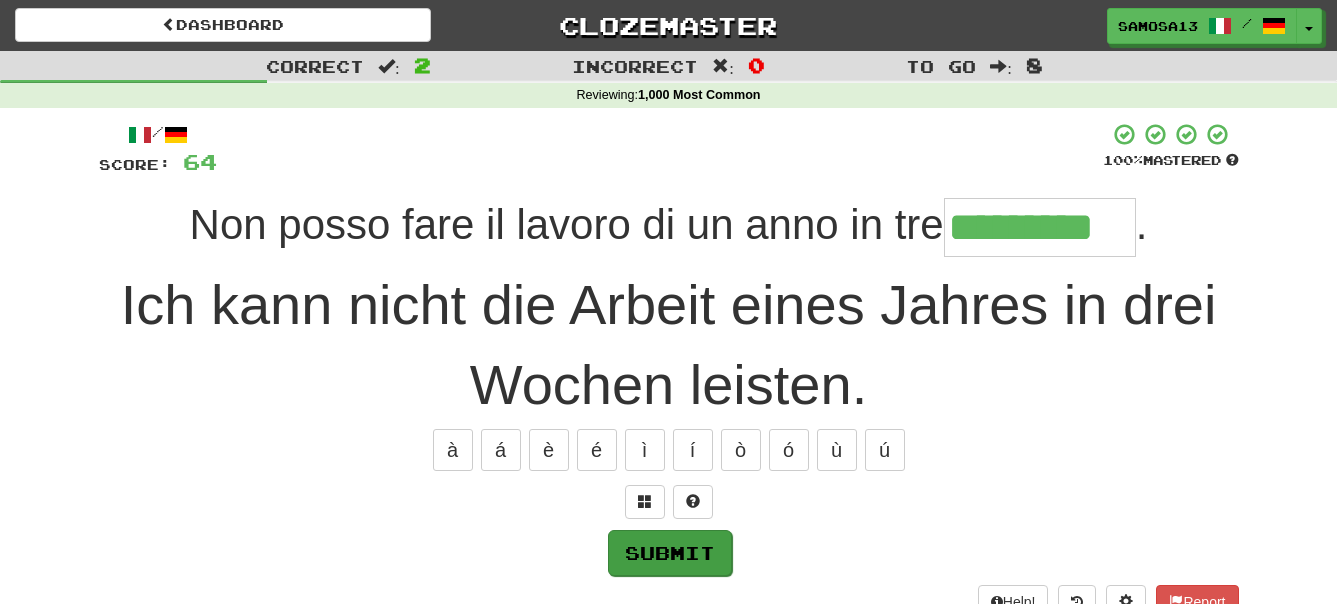 type on "*********" 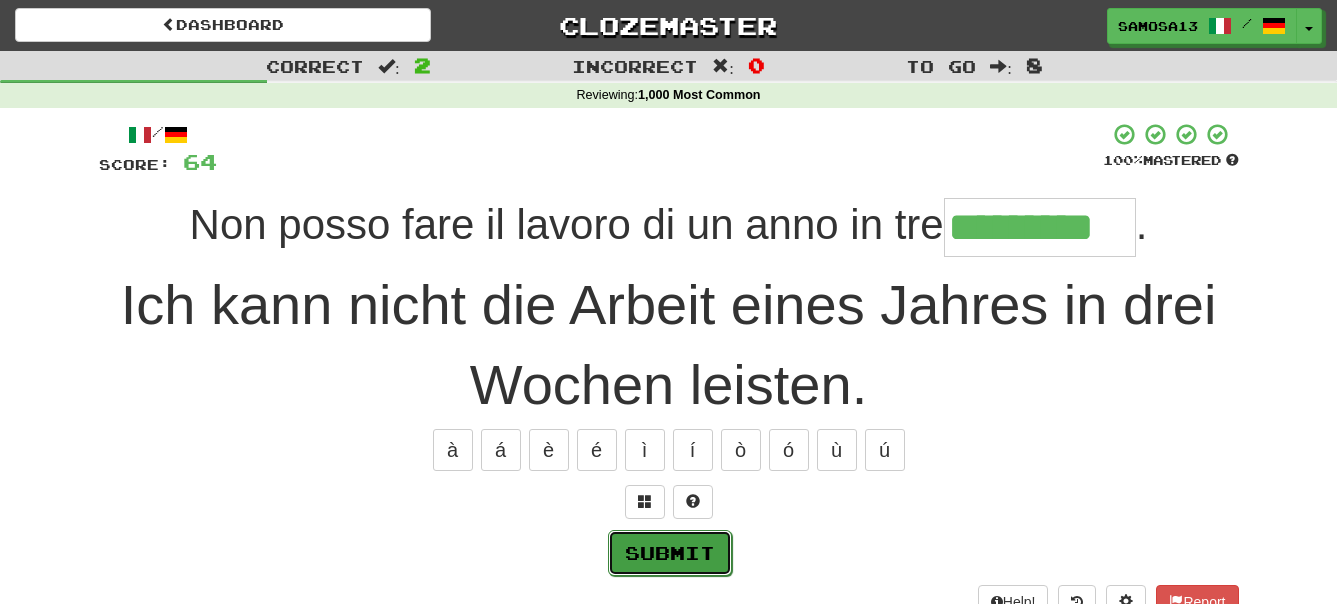 click on "Submit" at bounding box center [670, 553] 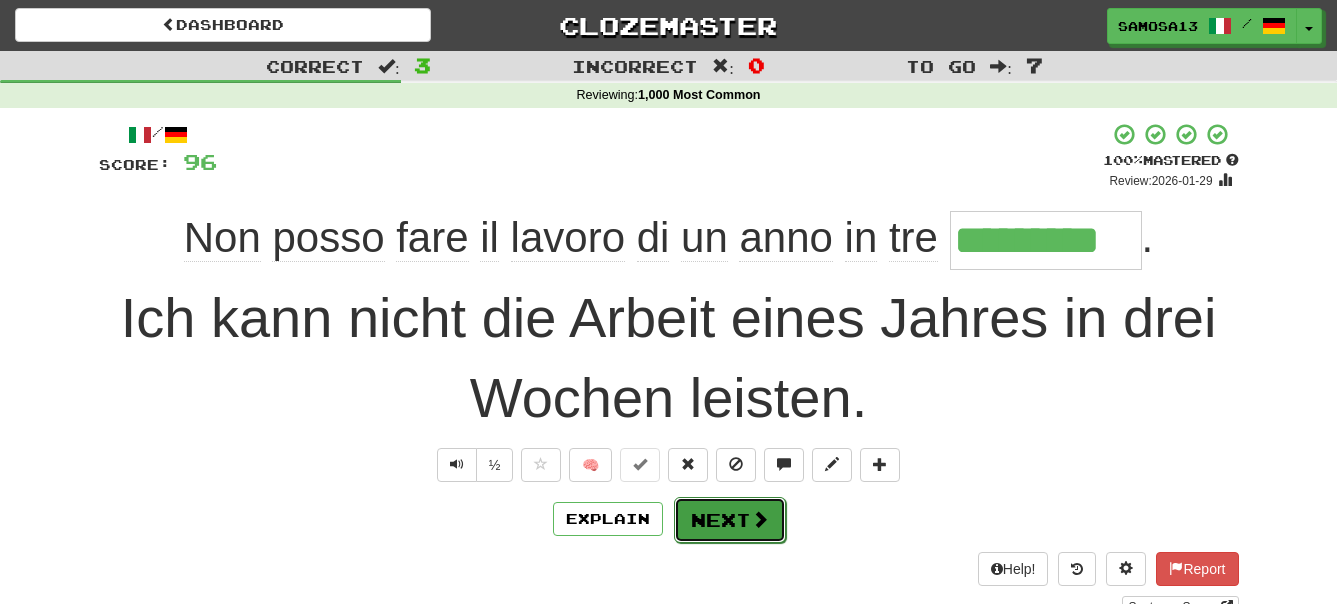 click on "Next" at bounding box center (730, 520) 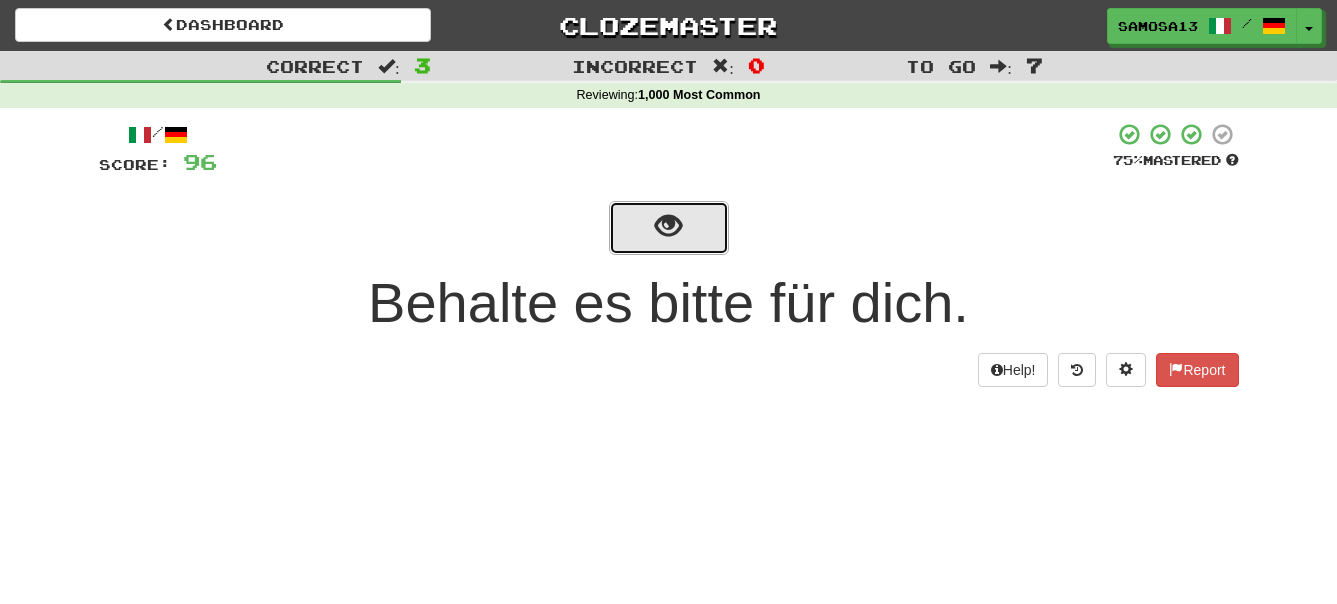 click at bounding box center (668, 226) 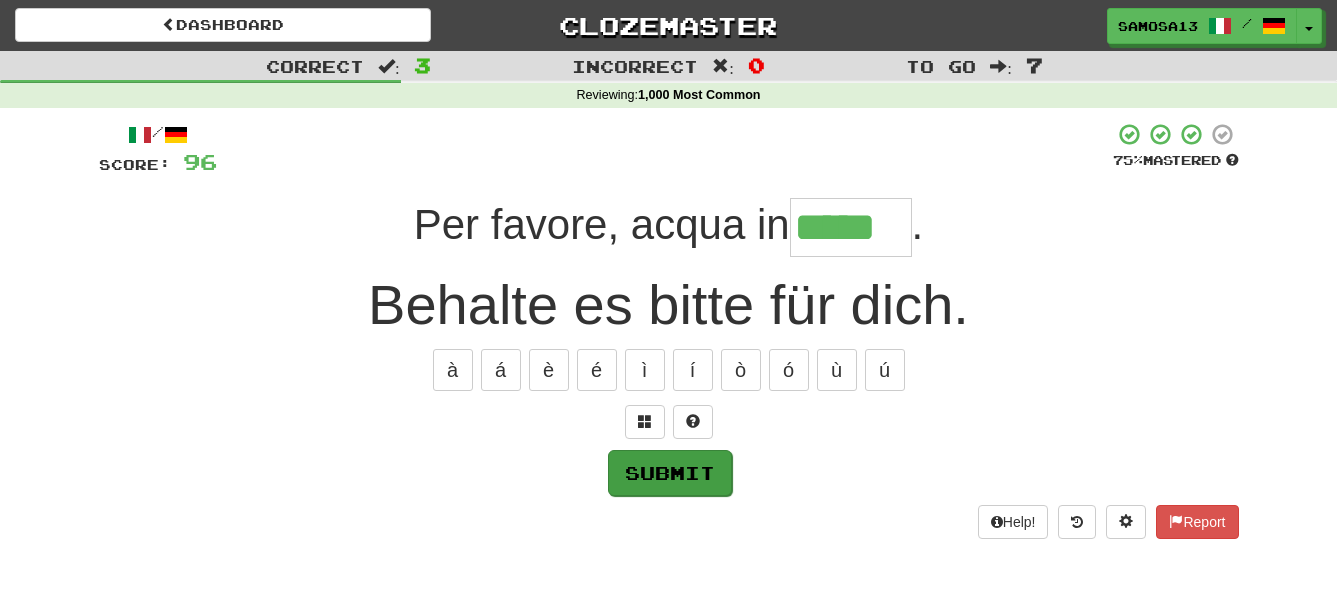 type on "*****" 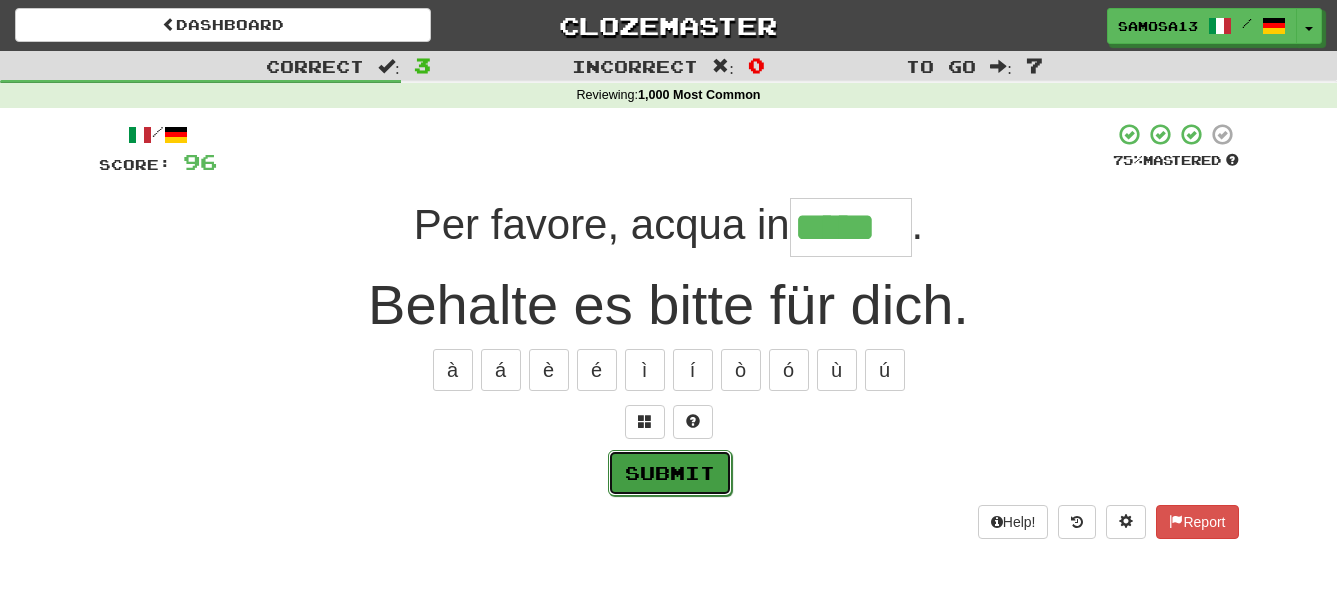 click on "Submit" at bounding box center (670, 473) 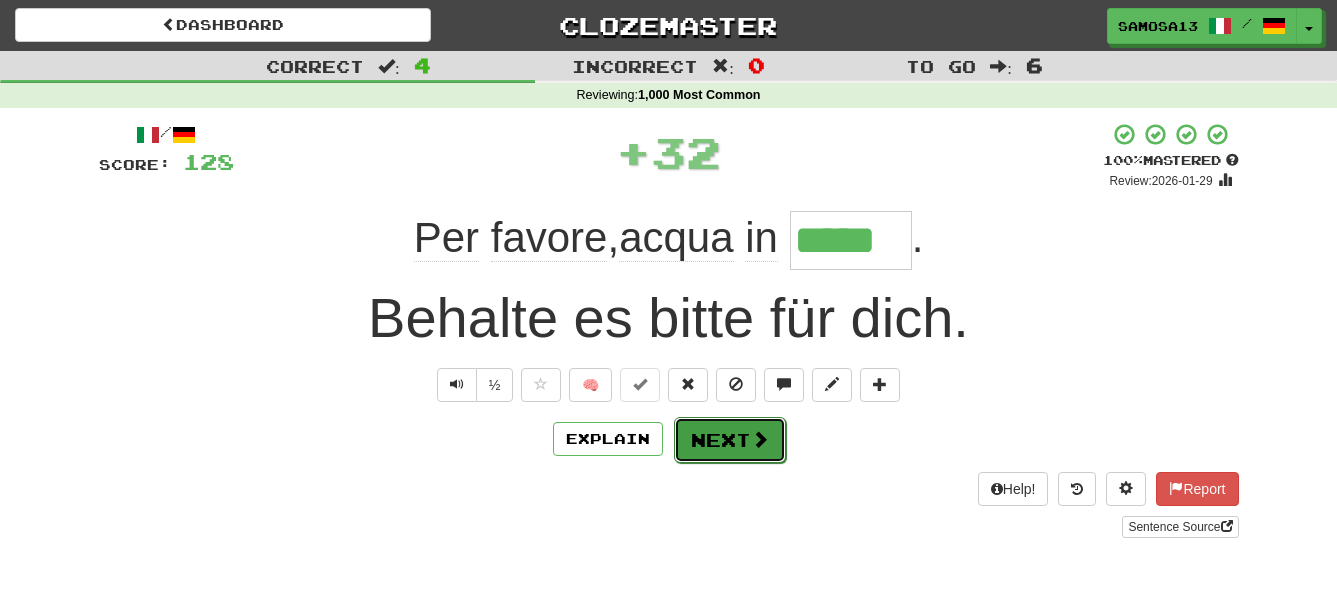 click on "Next" at bounding box center (730, 440) 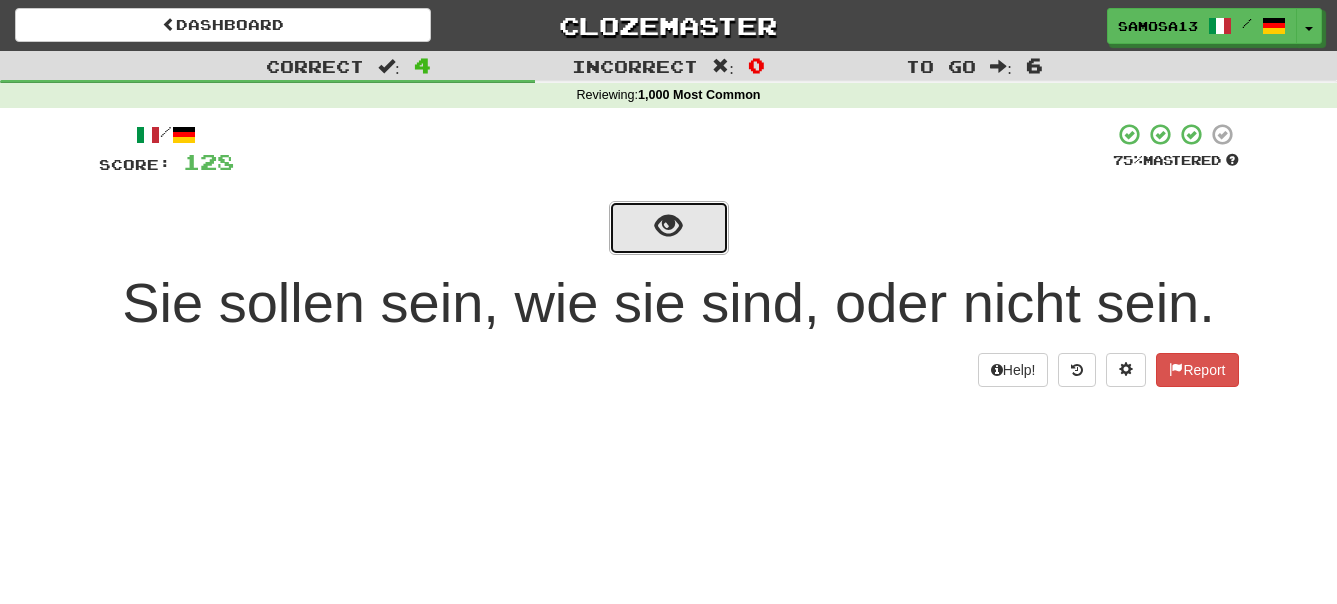 click at bounding box center [669, 228] 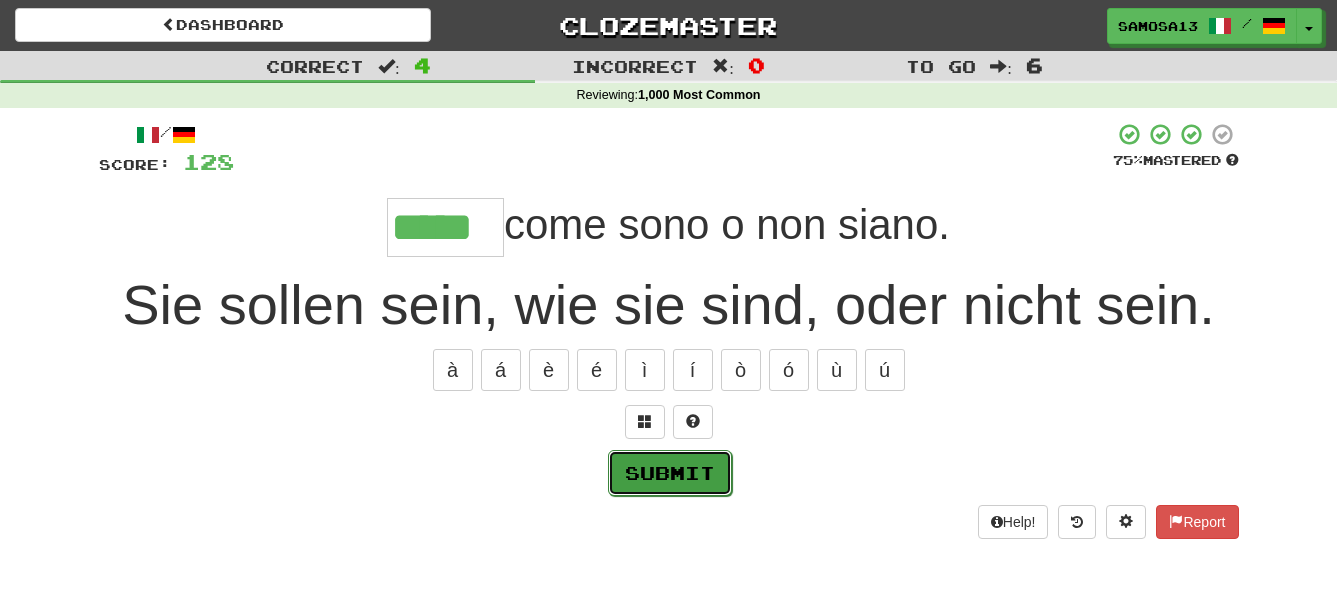 click on "Submit" at bounding box center [670, 473] 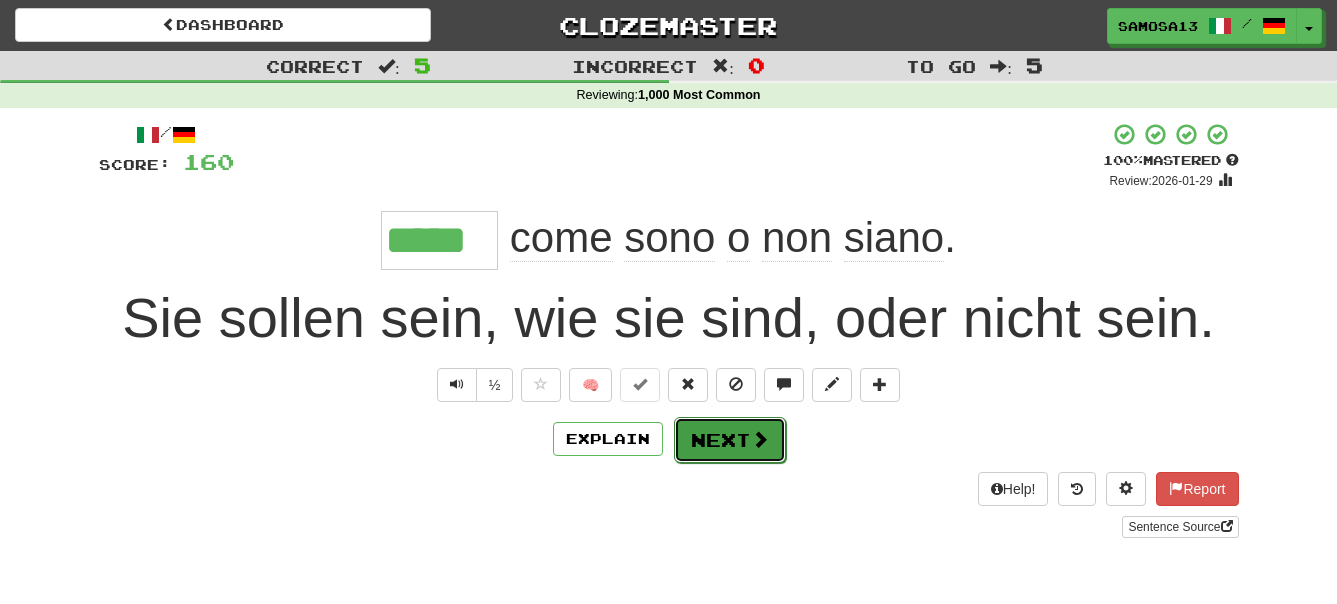 click on "Next" at bounding box center [730, 440] 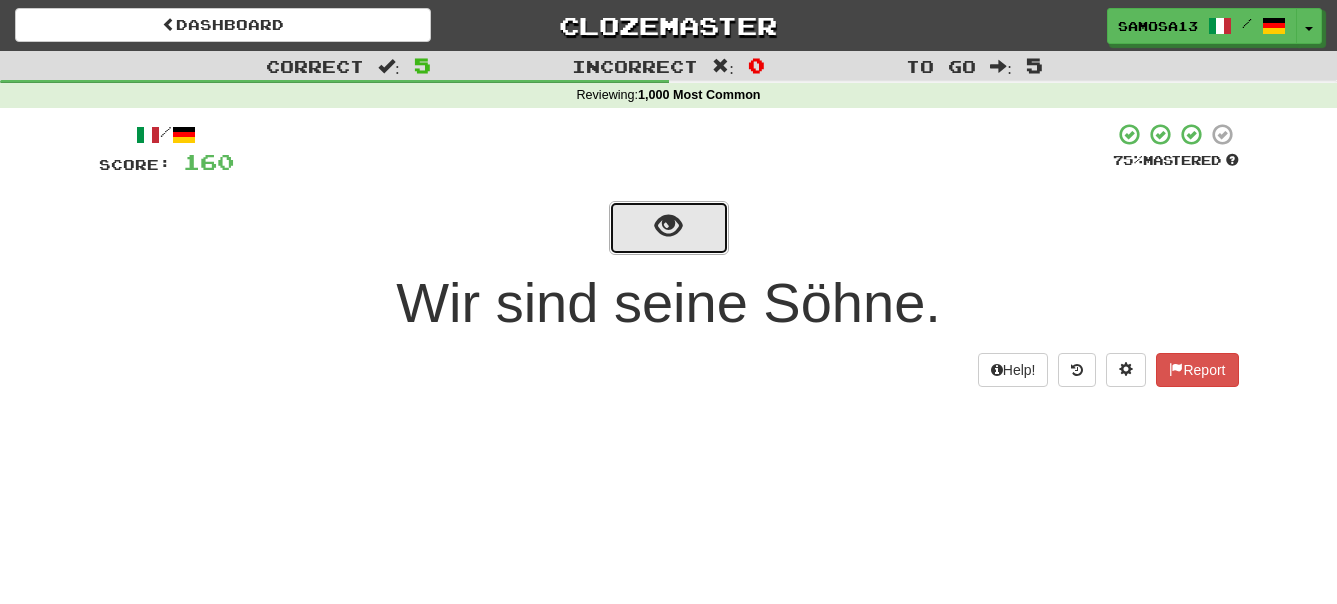 click at bounding box center (669, 228) 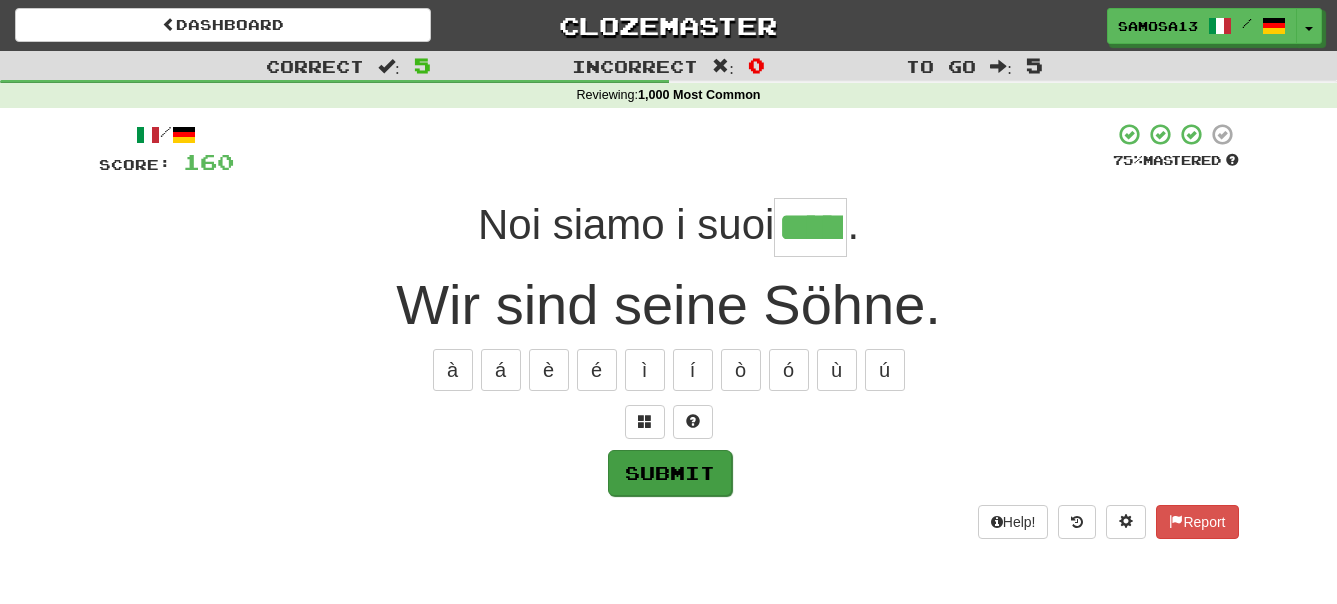 type on "*****" 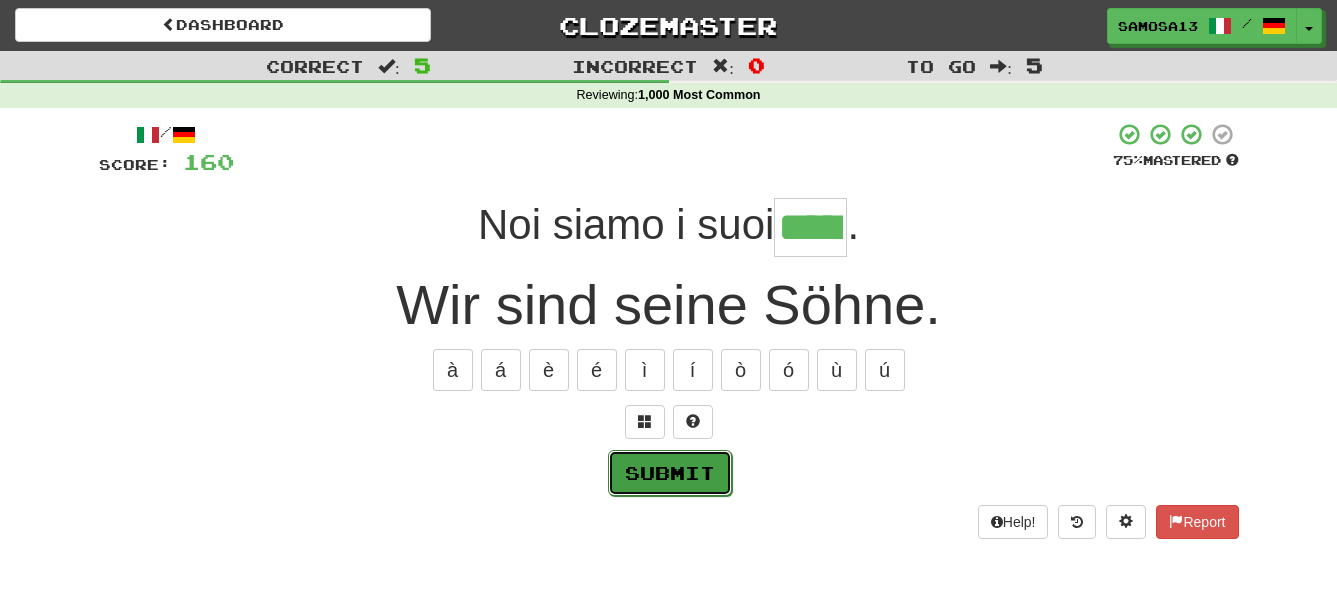 click on "Submit" at bounding box center (670, 473) 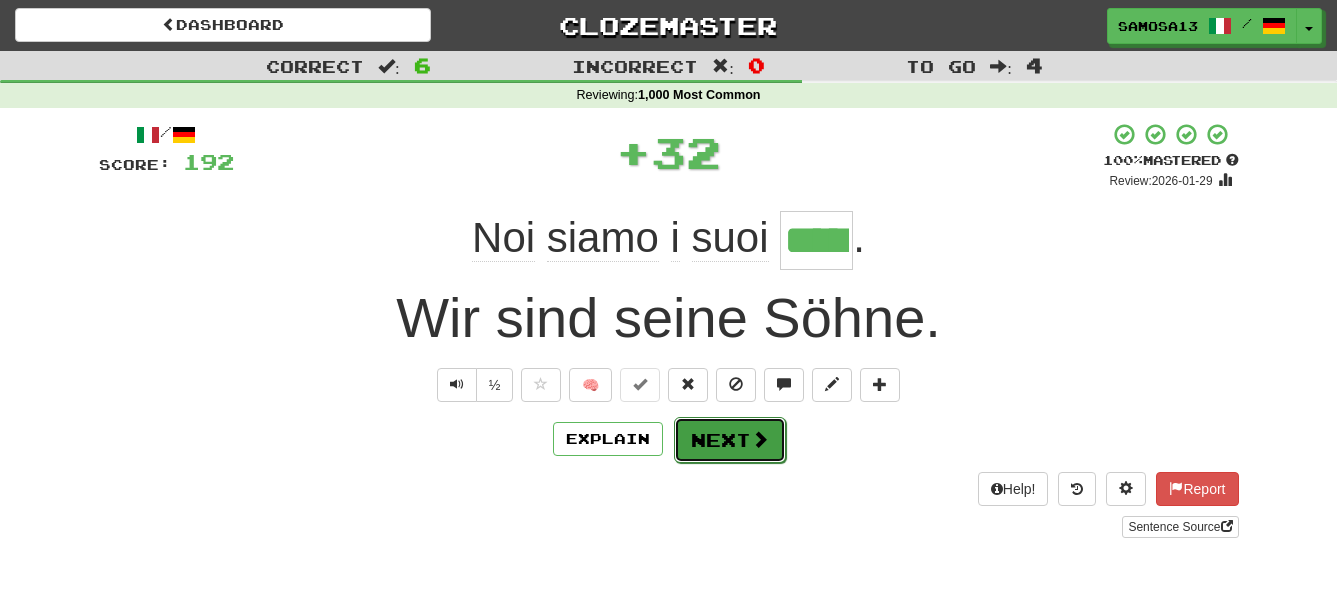 click on "Next" at bounding box center (730, 440) 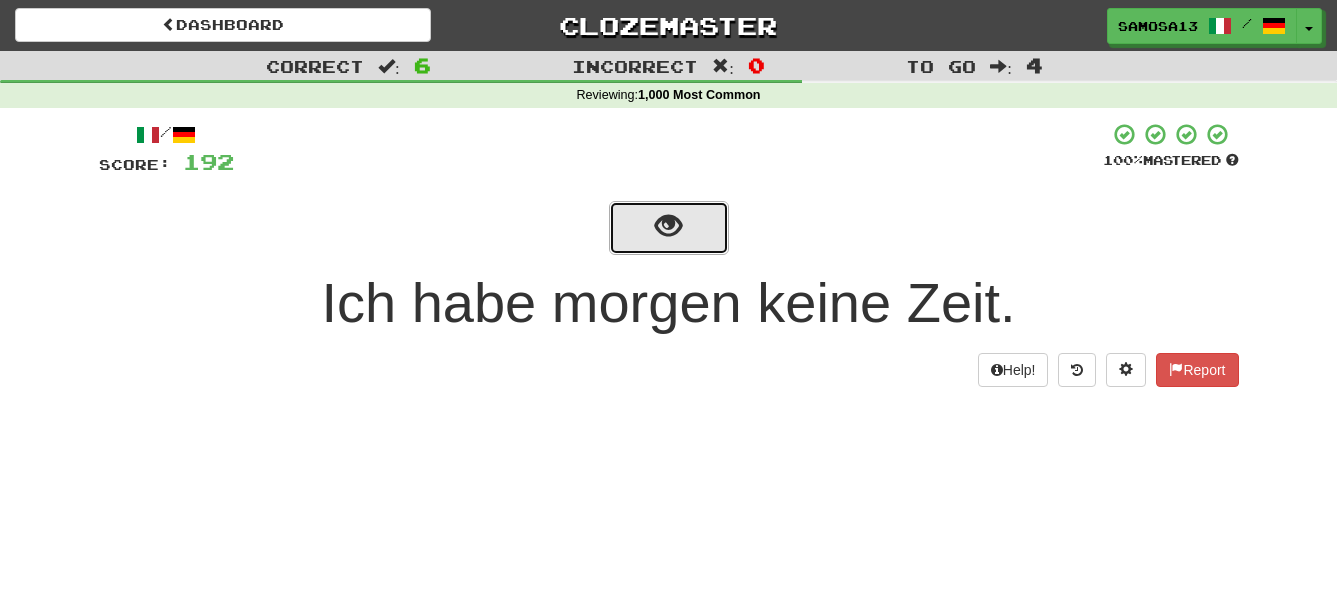 click at bounding box center (668, 226) 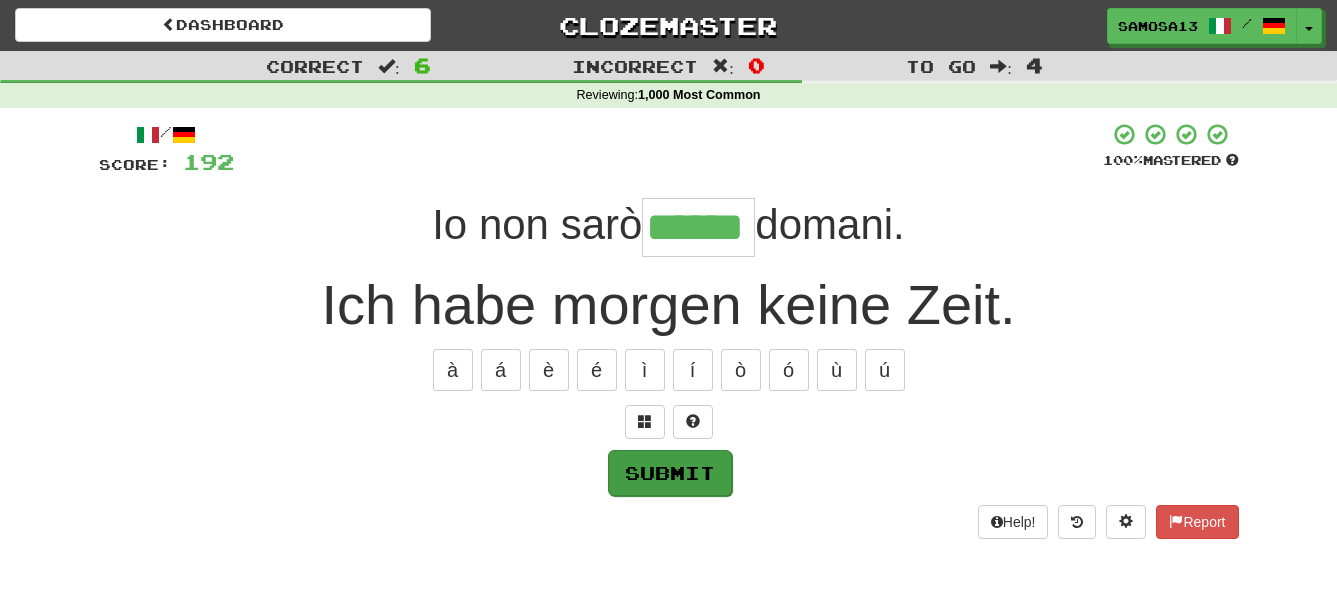 type on "******" 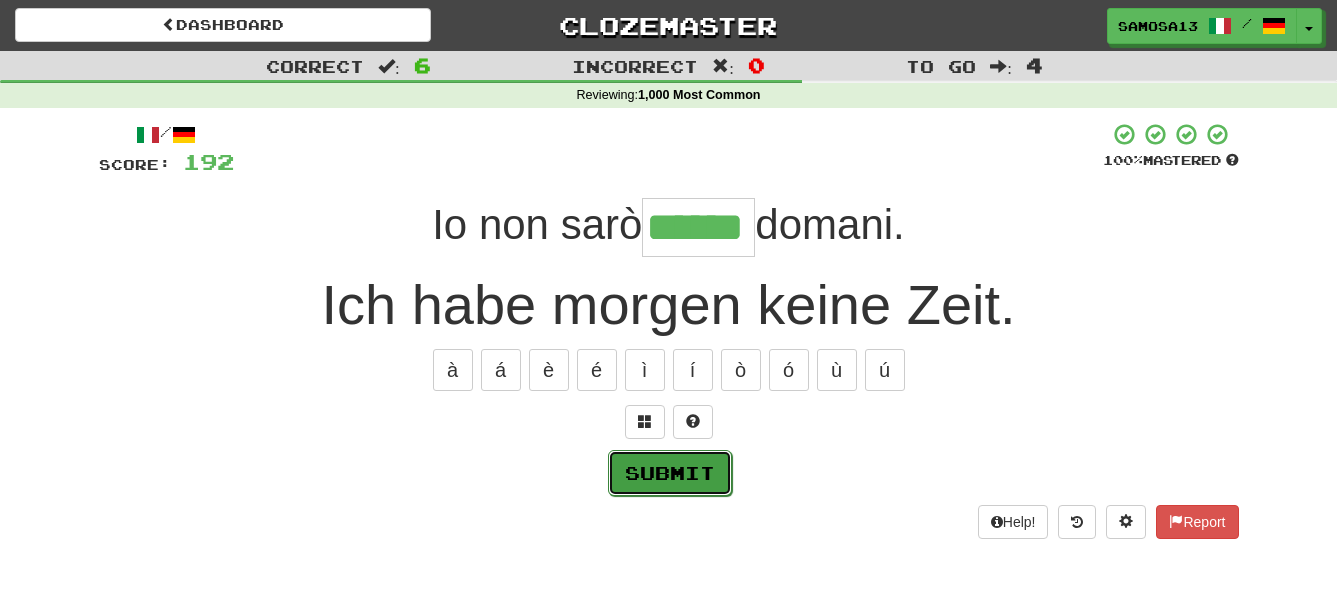 click on "Submit" at bounding box center [670, 473] 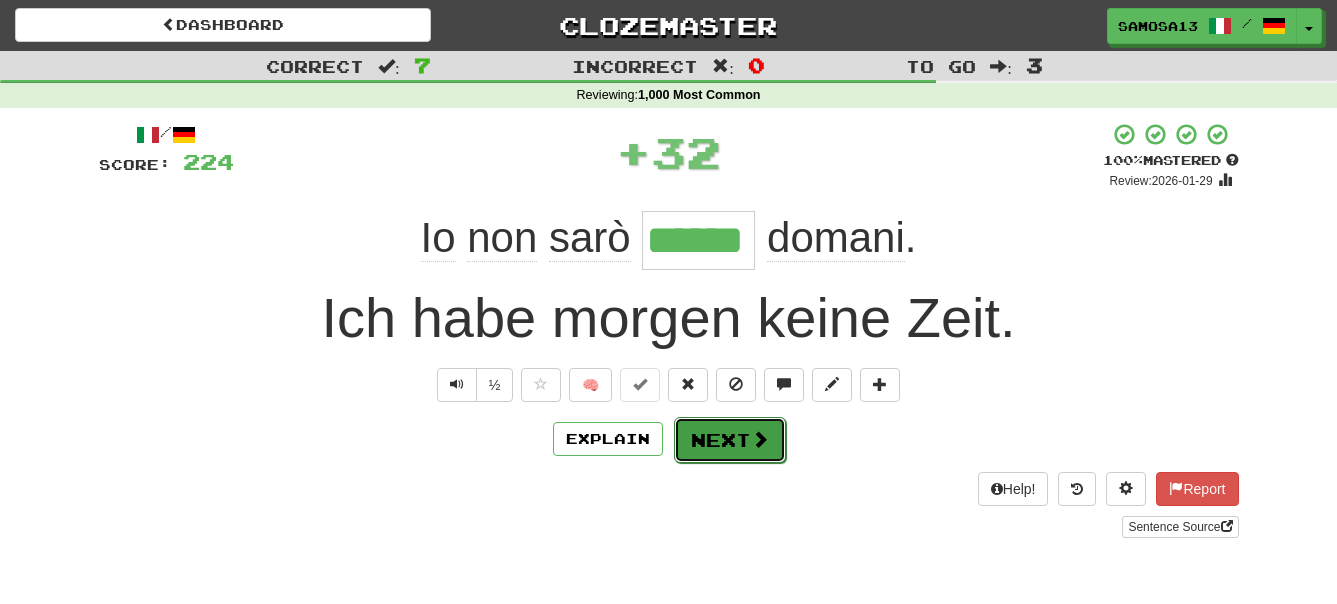 click on "Next" at bounding box center (730, 440) 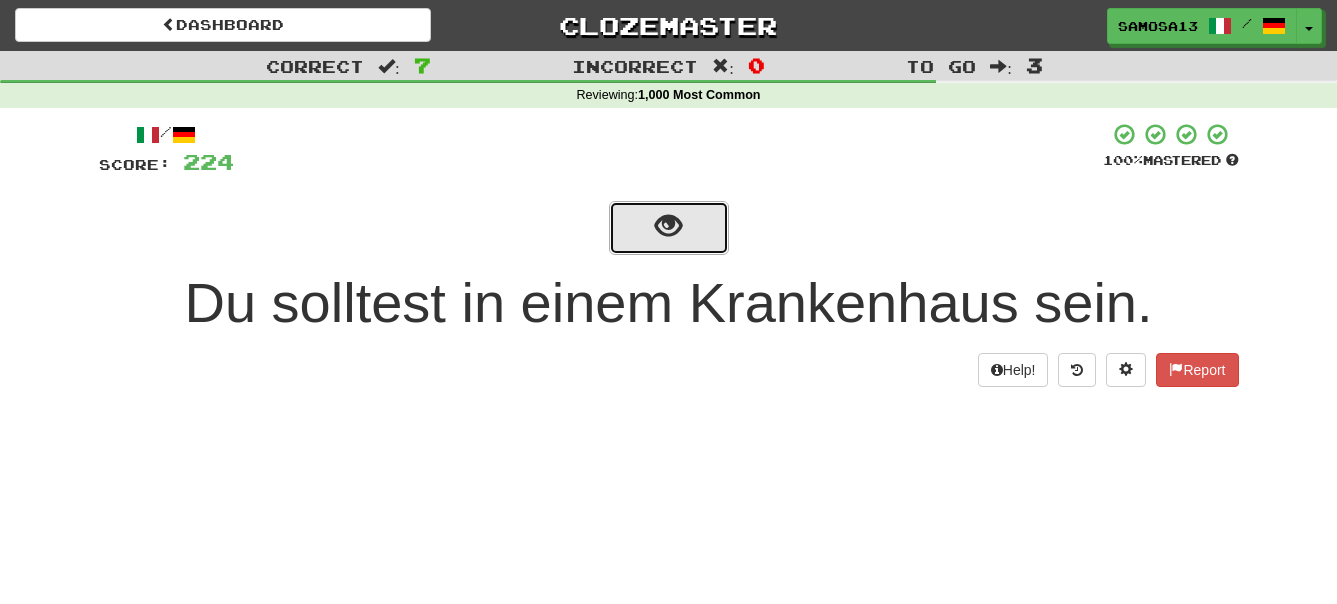 click at bounding box center (668, 226) 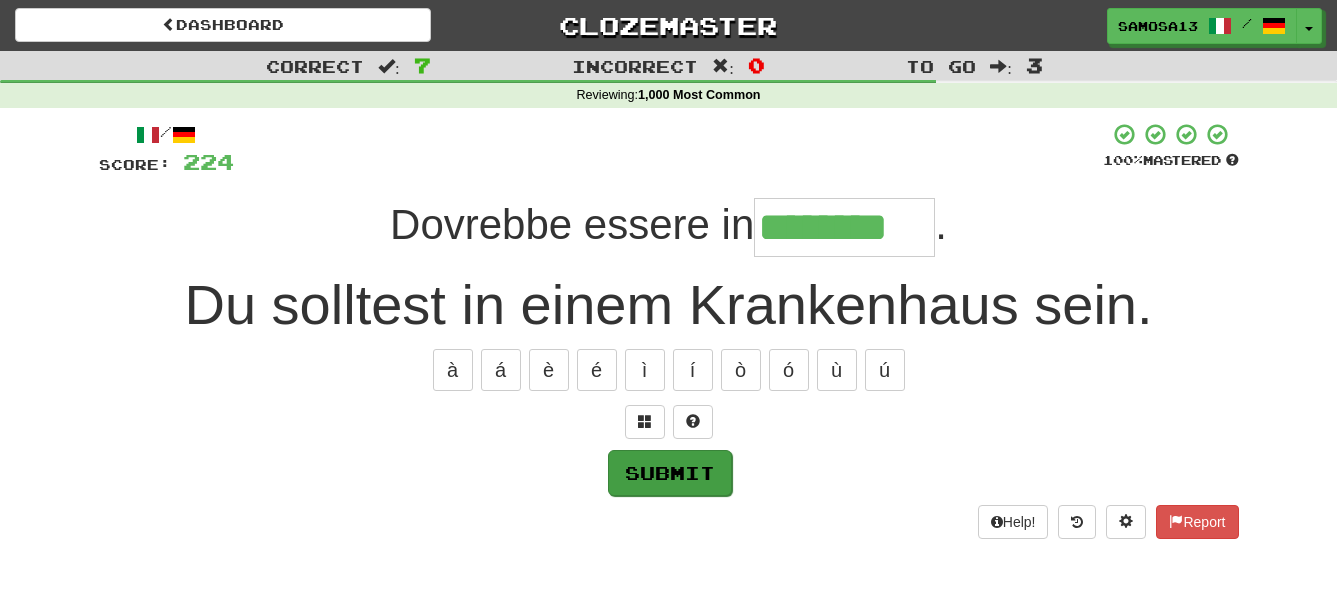 type on "********" 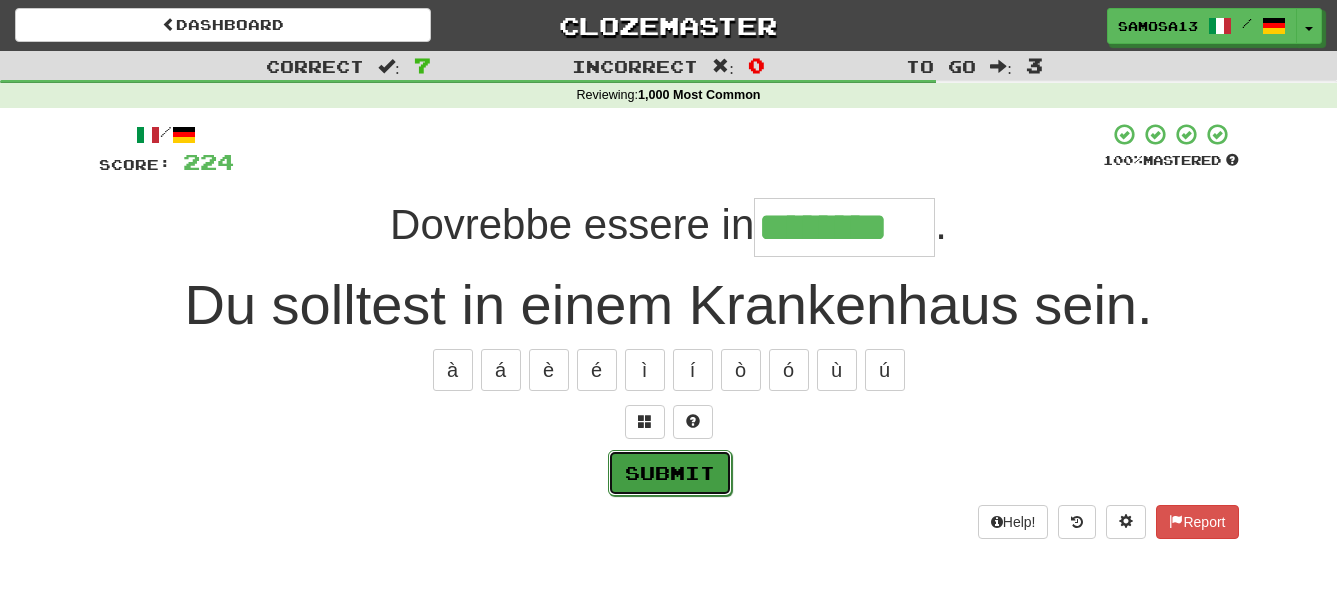 click on "Submit" at bounding box center (670, 473) 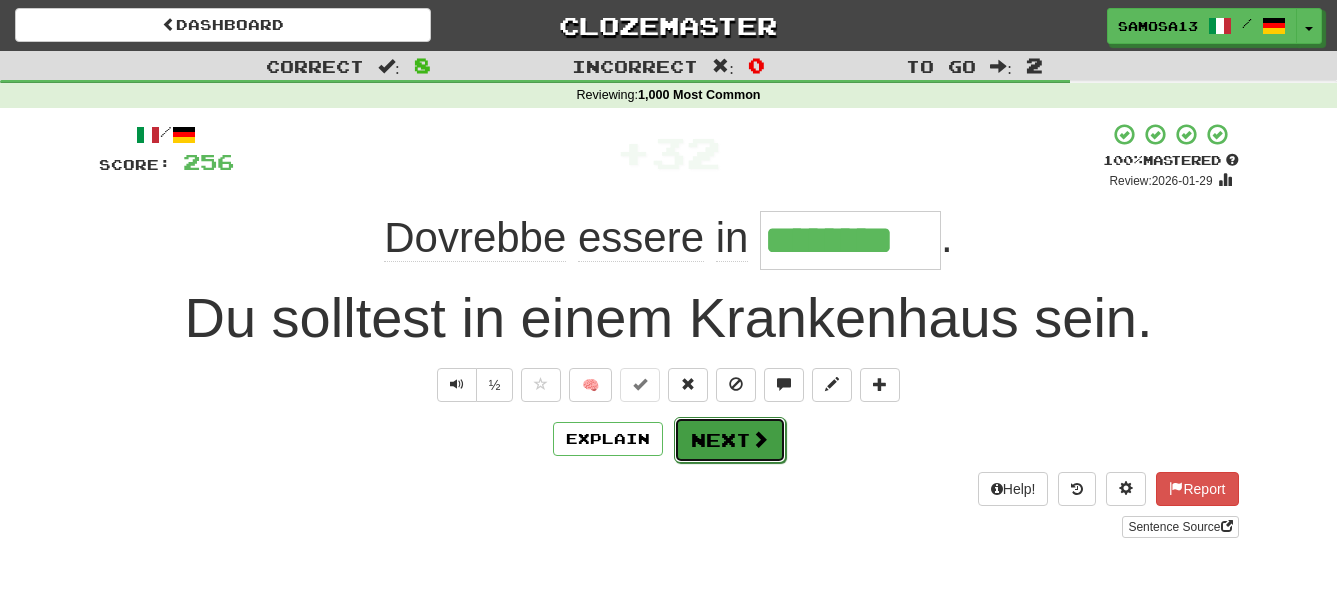 click at bounding box center (760, 439) 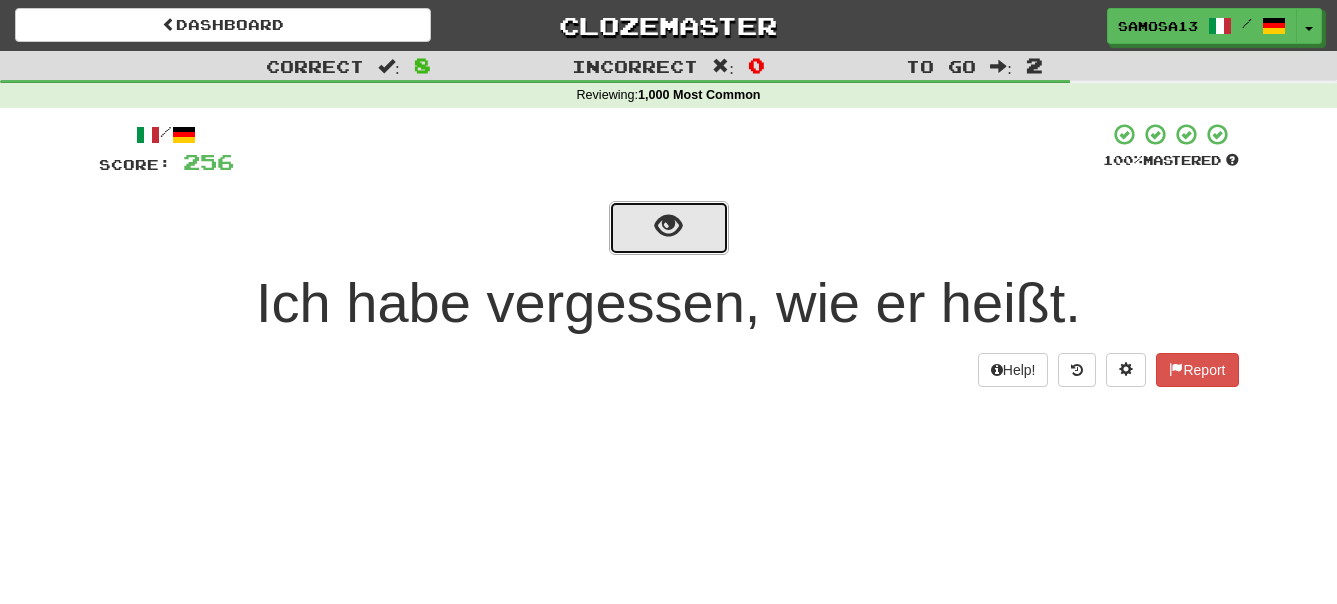 click at bounding box center [668, 226] 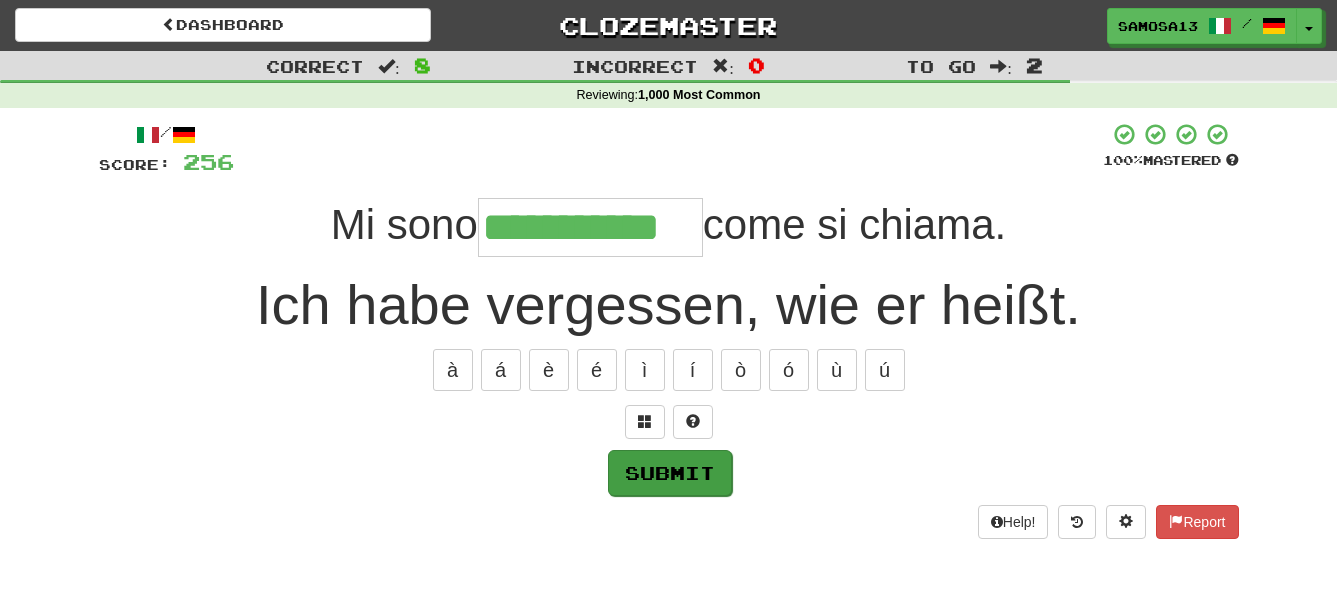 type on "**********" 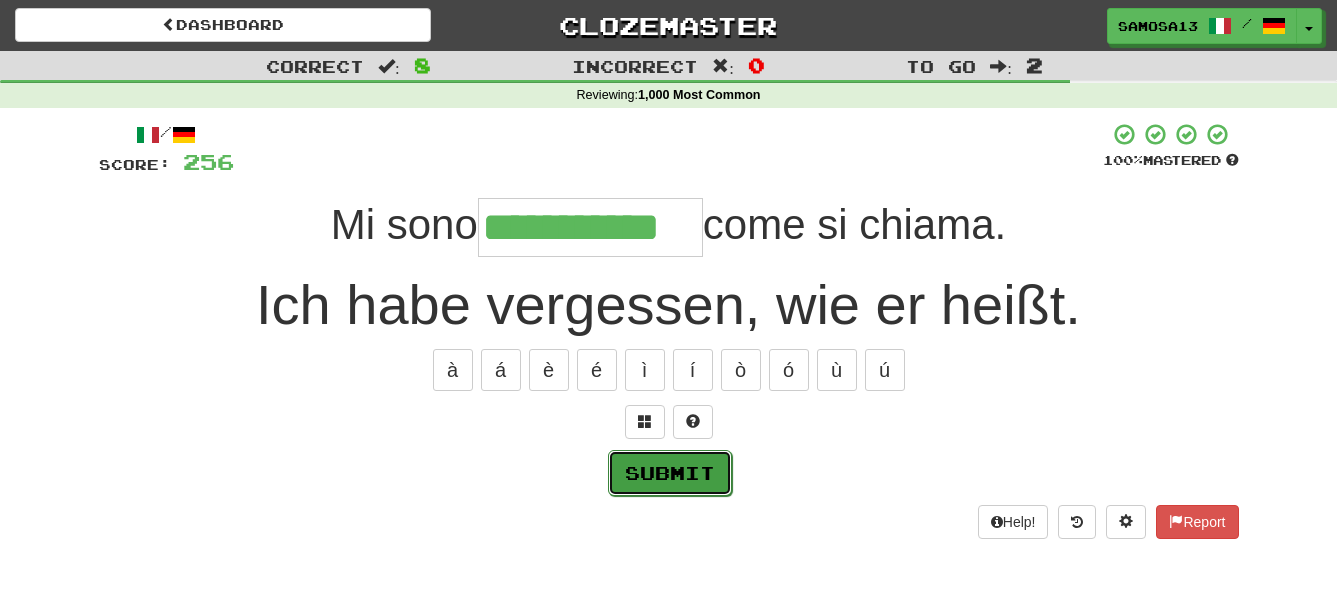 click on "Submit" at bounding box center (670, 473) 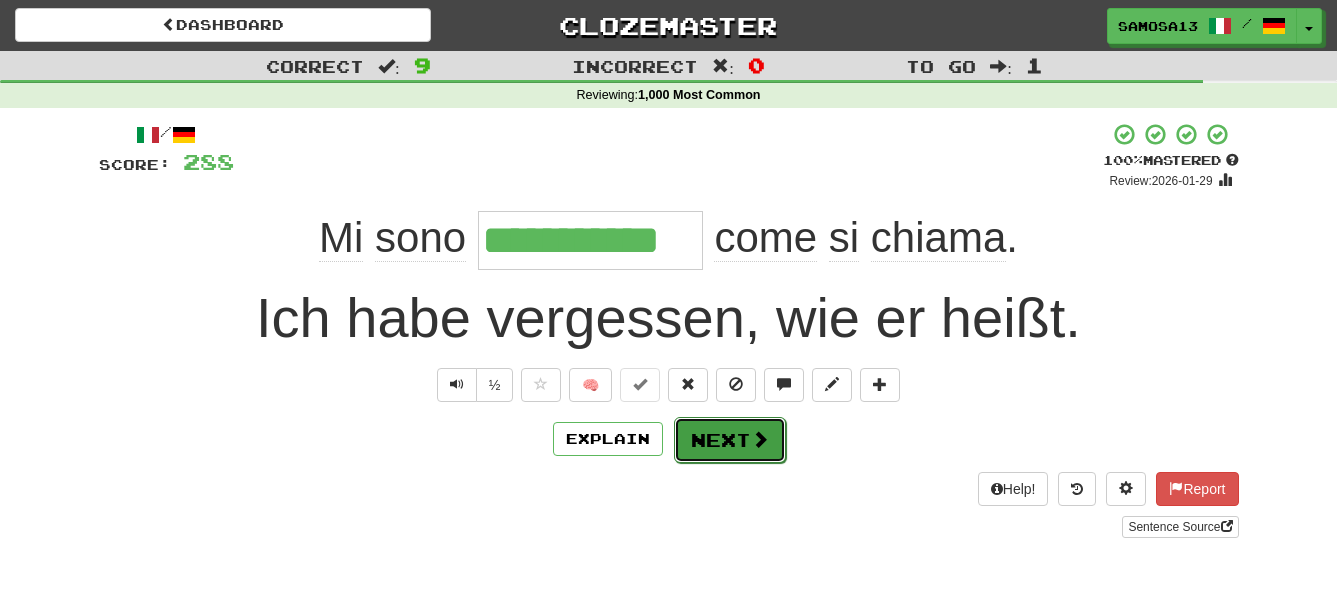 click on "Next" at bounding box center [730, 440] 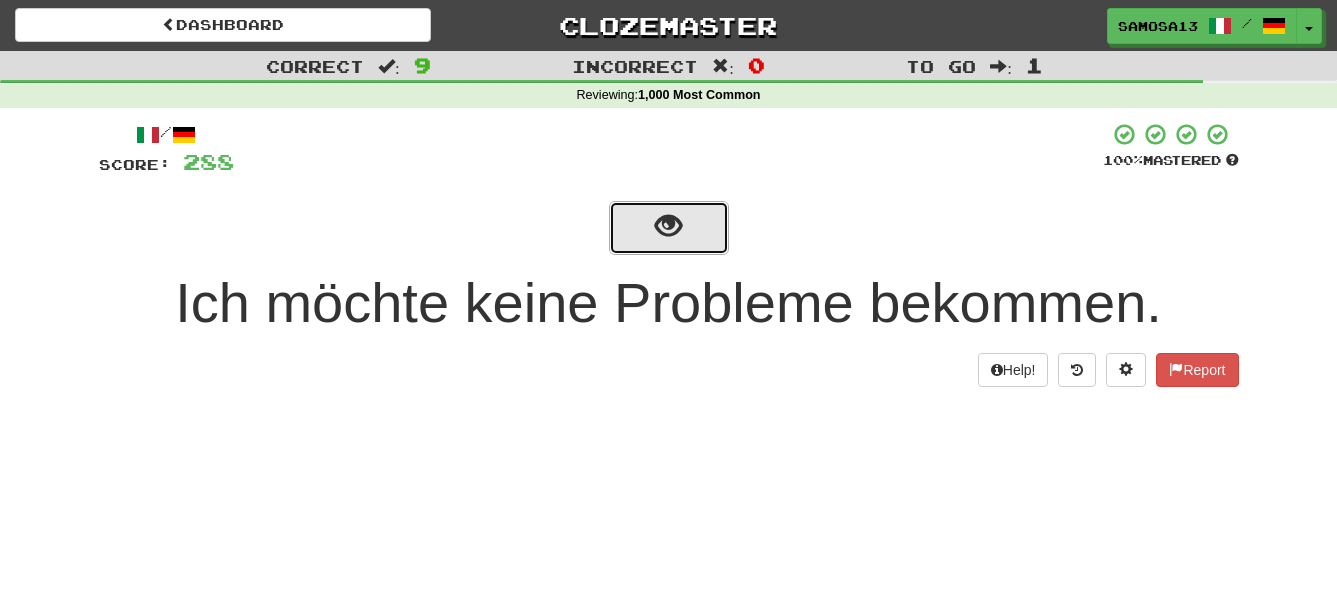 click at bounding box center (668, 226) 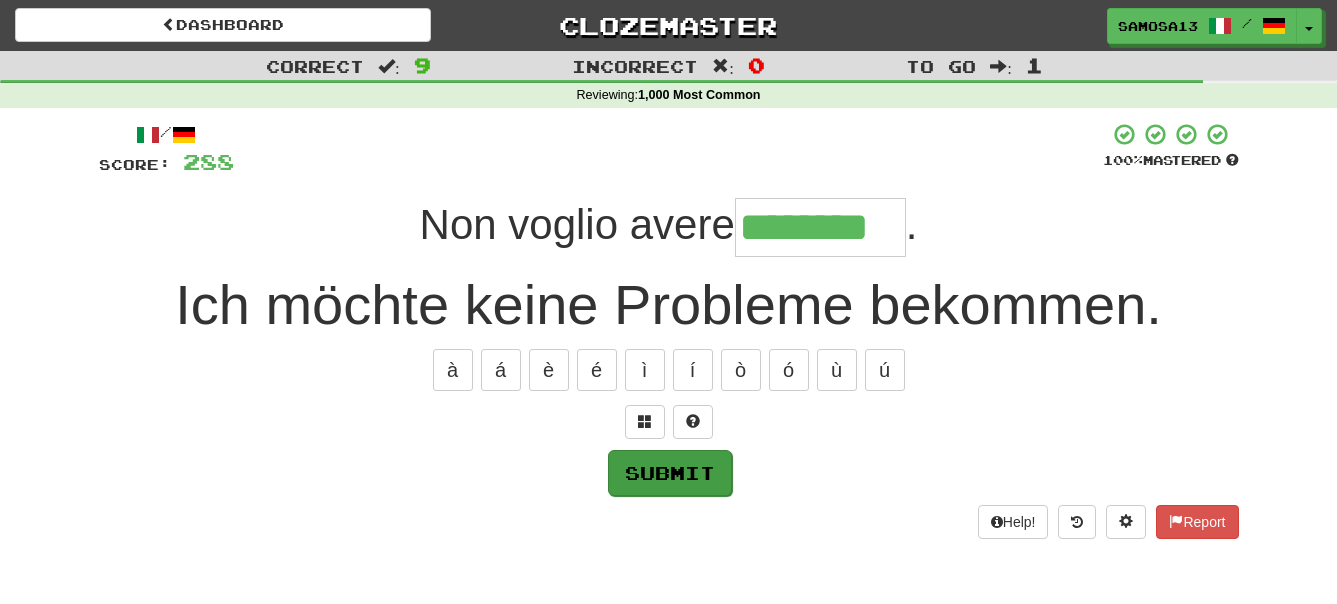 type on "********" 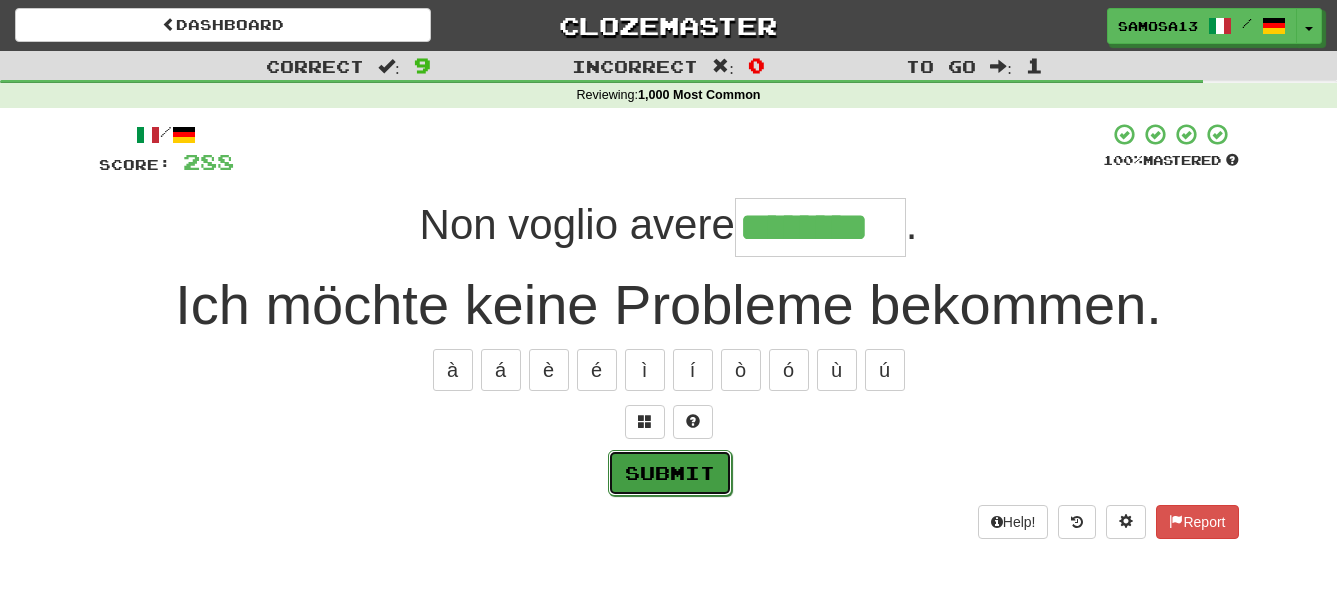 click on "Submit" at bounding box center (670, 473) 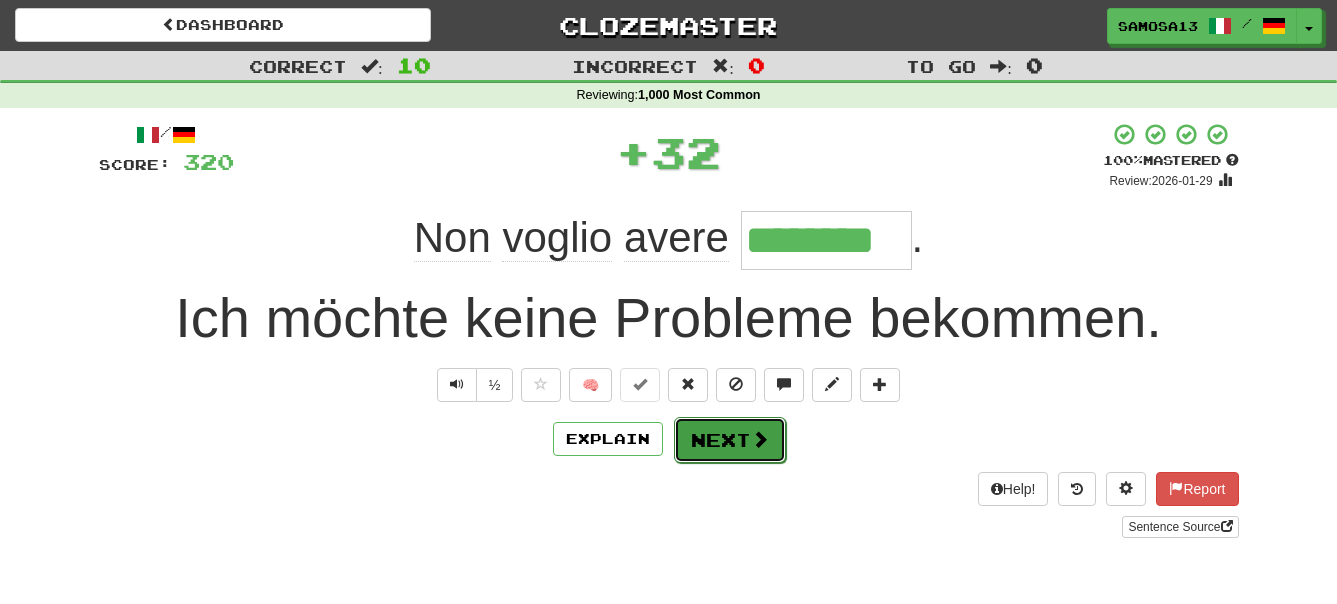 click on "Next" at bounding box center [730, 440] 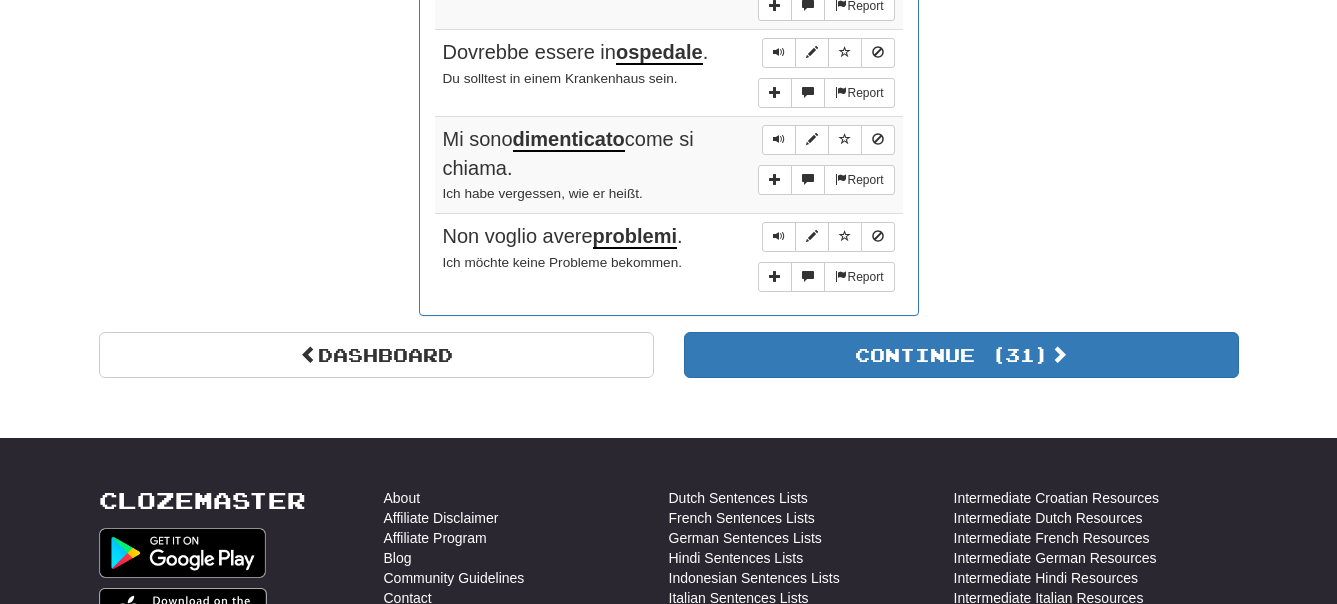 scroll, scrollTop: 1836, scrollLeft: 0, axis: vertical 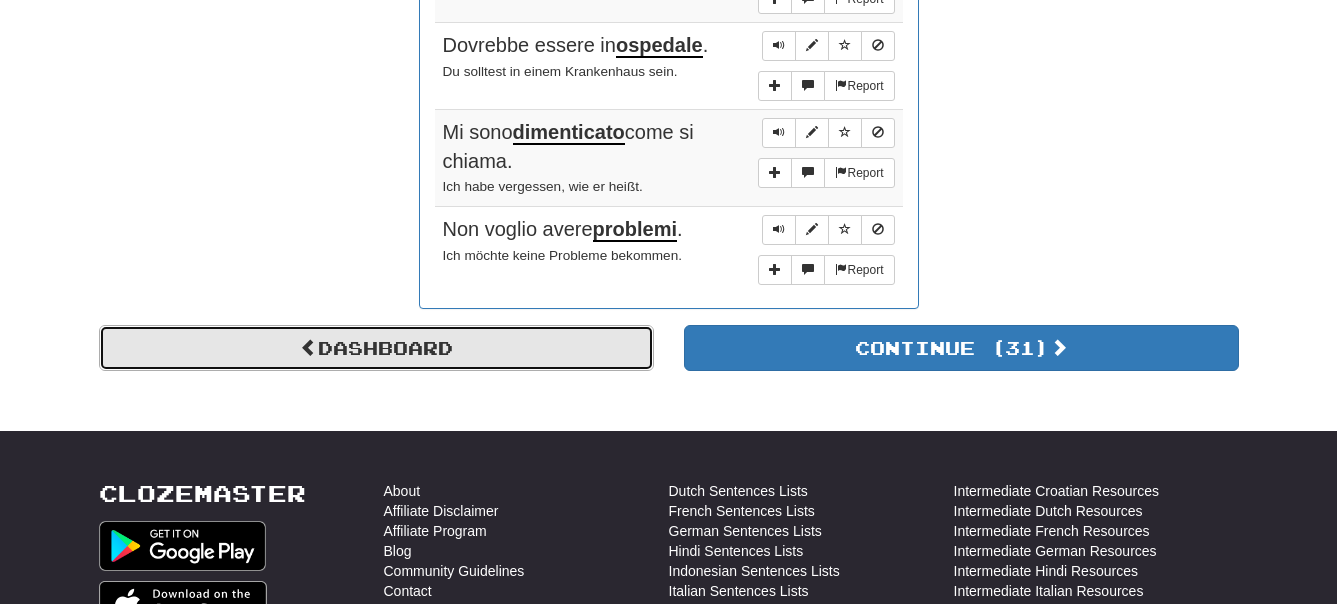 click on "Dashboard" at bounding box center [376, 348] 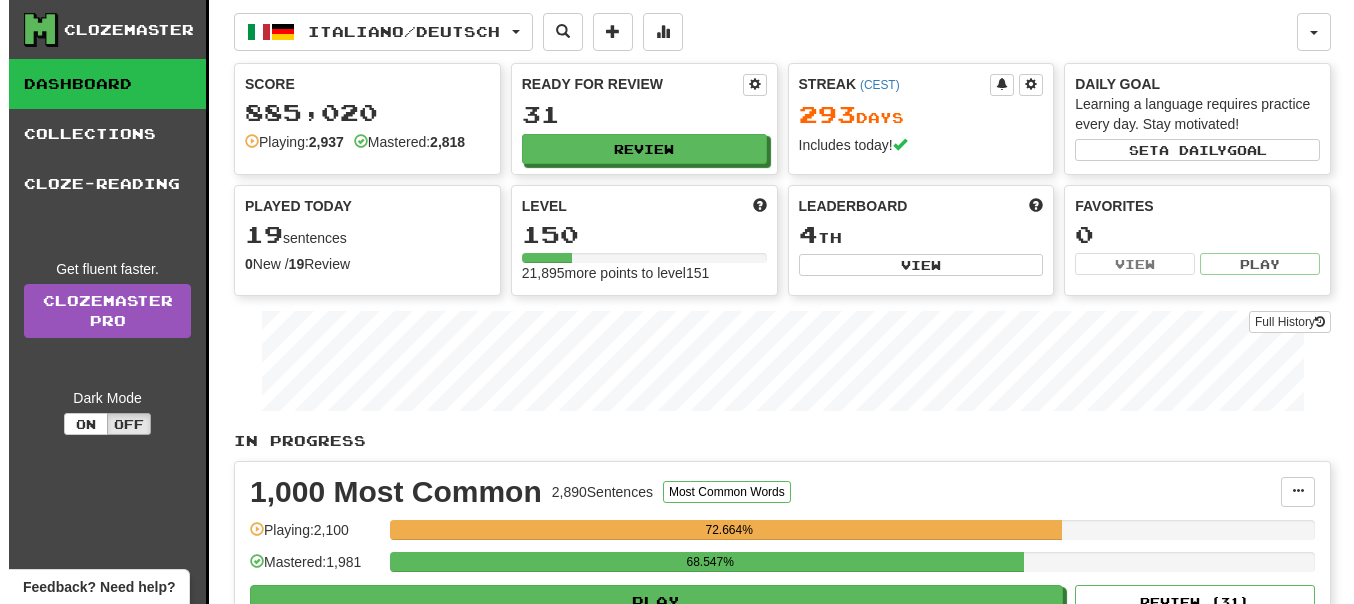 scroll, scrollTop: 0, scrollLeft: 0, axis: both 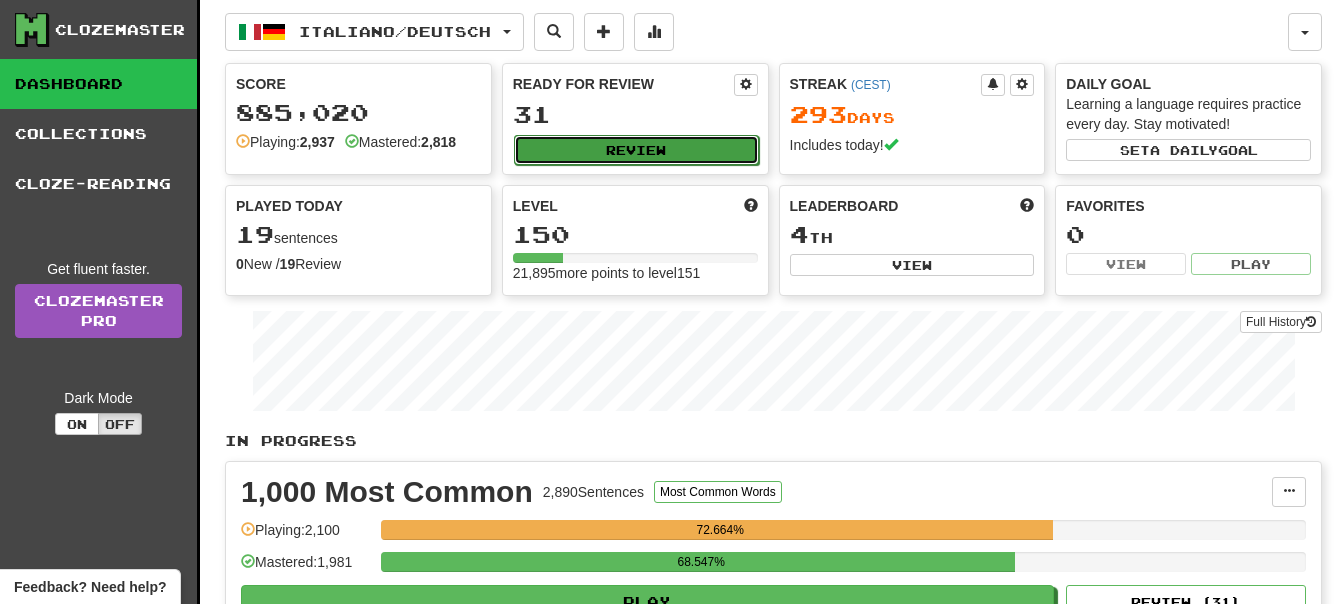 click on "Review" at bounding box center [636, 150] 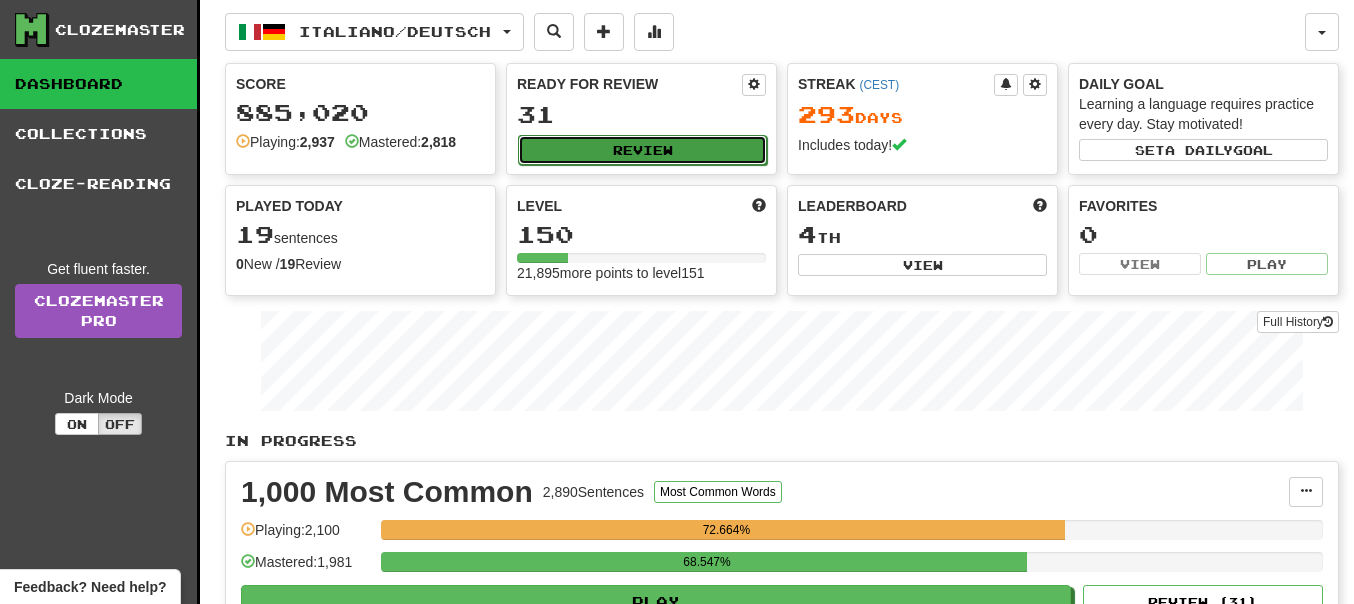 select on "**" 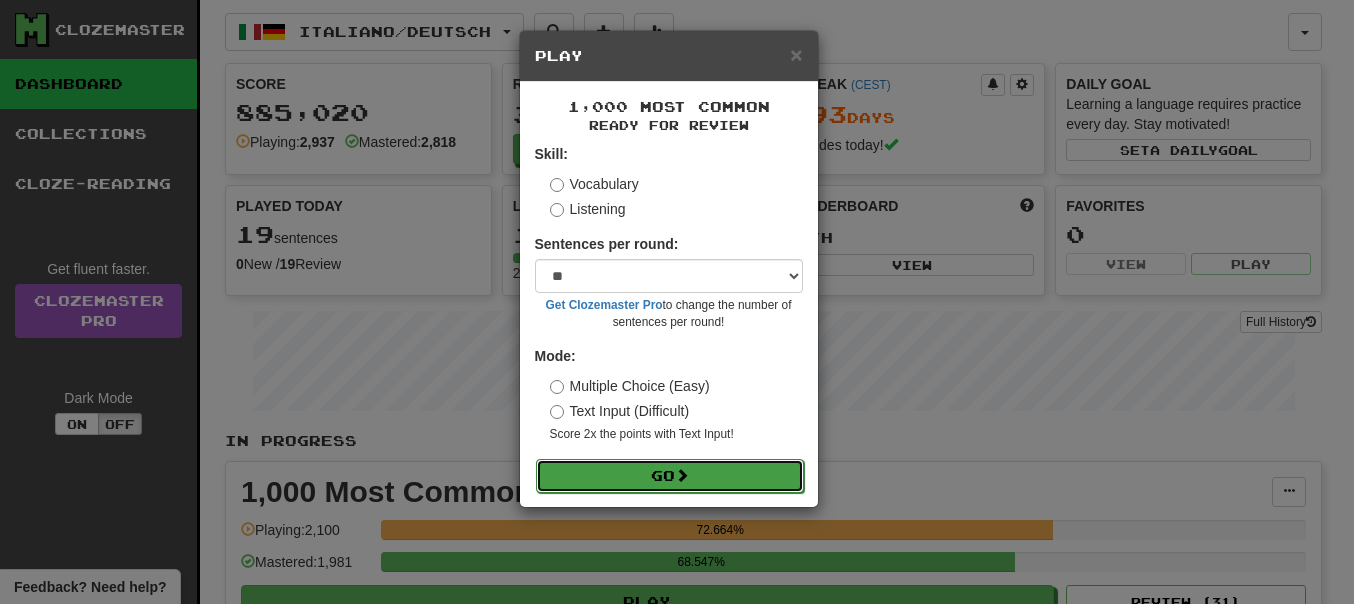 click on "Go" at bounding box center (670, 476) 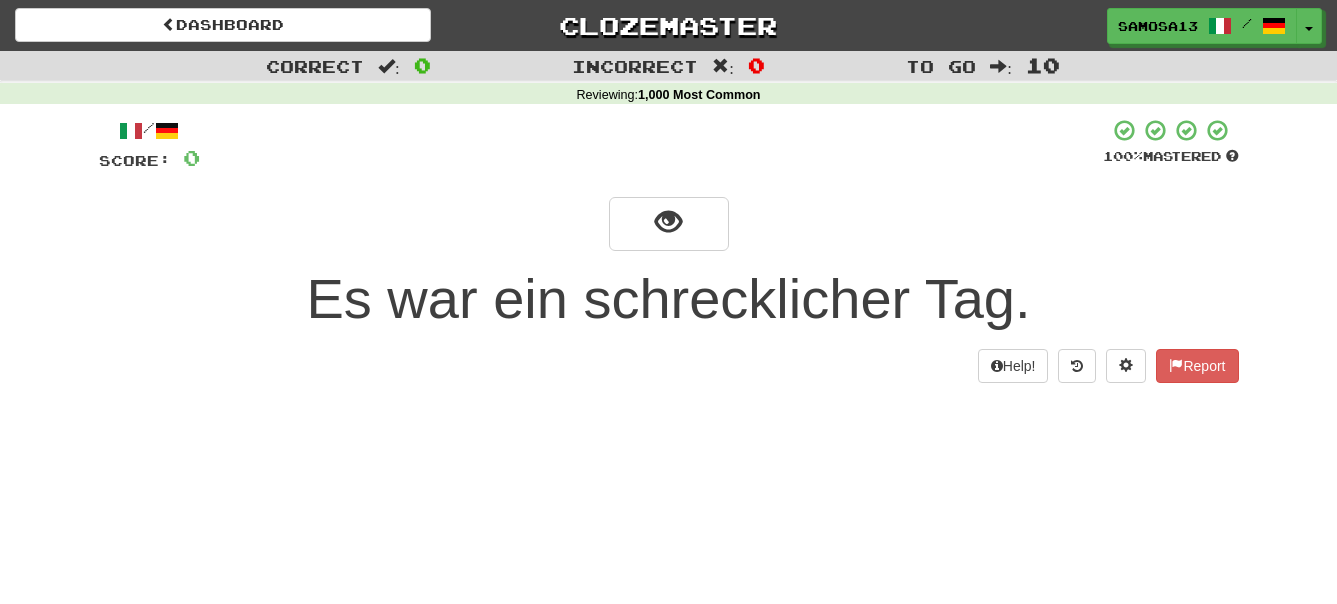 scroll, scrollTop: 0, scrollLeft: 0, axis: both 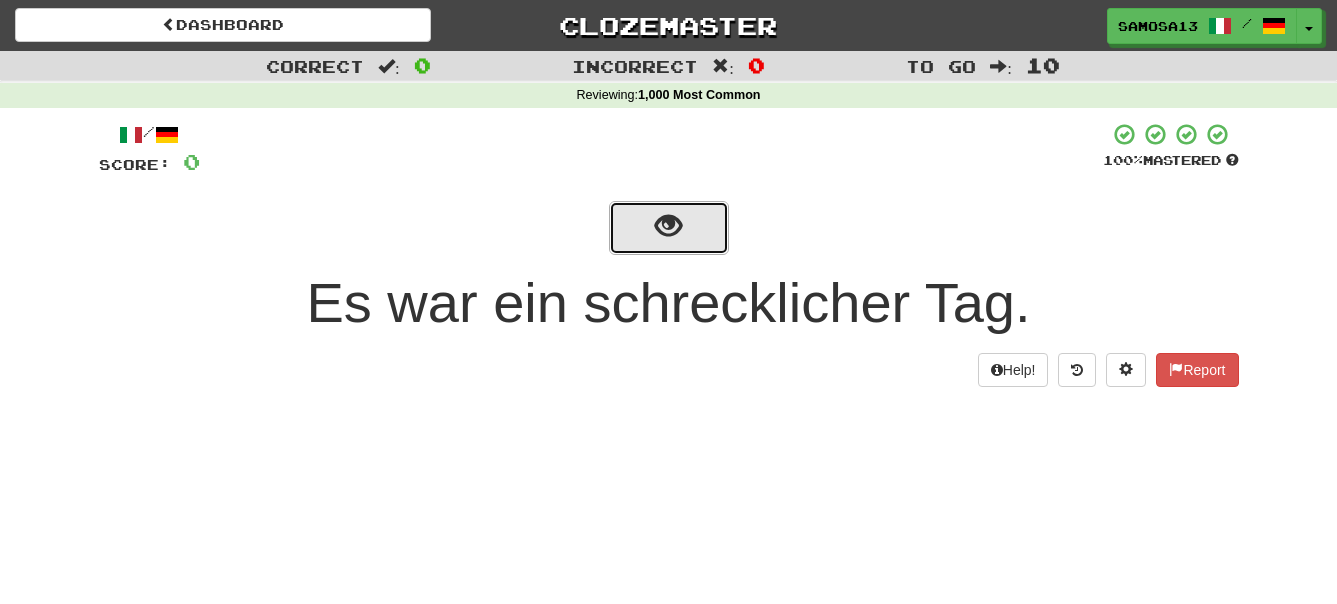 click at bounding box center (668, 226) 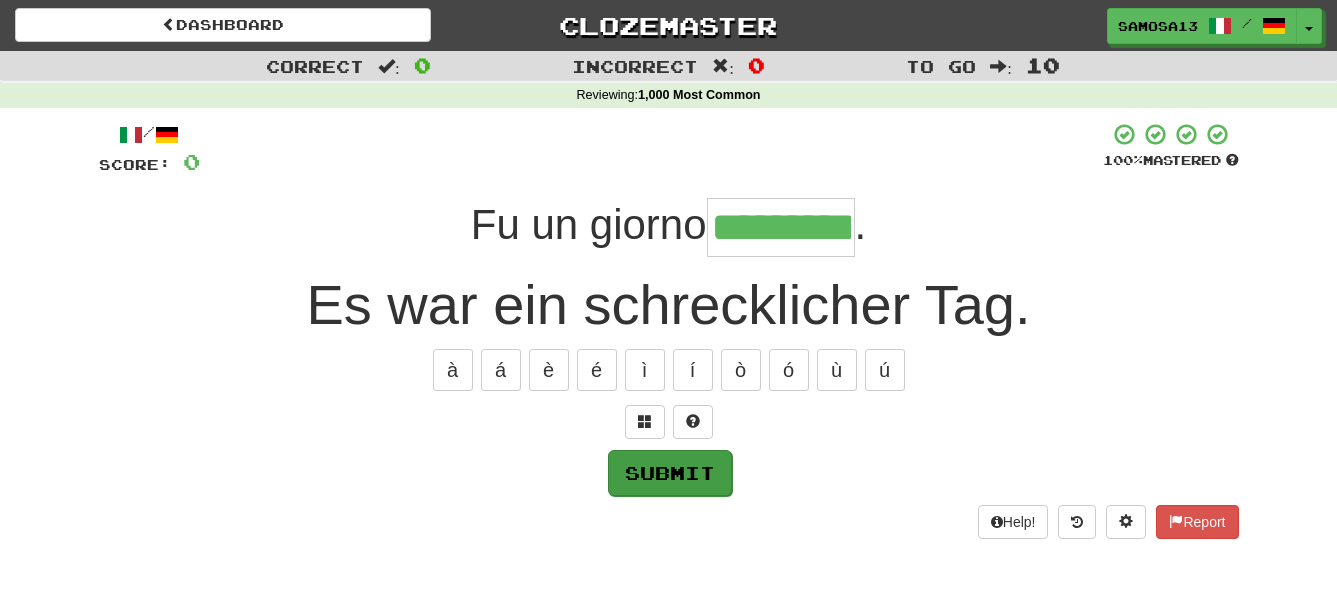 type on "*********" 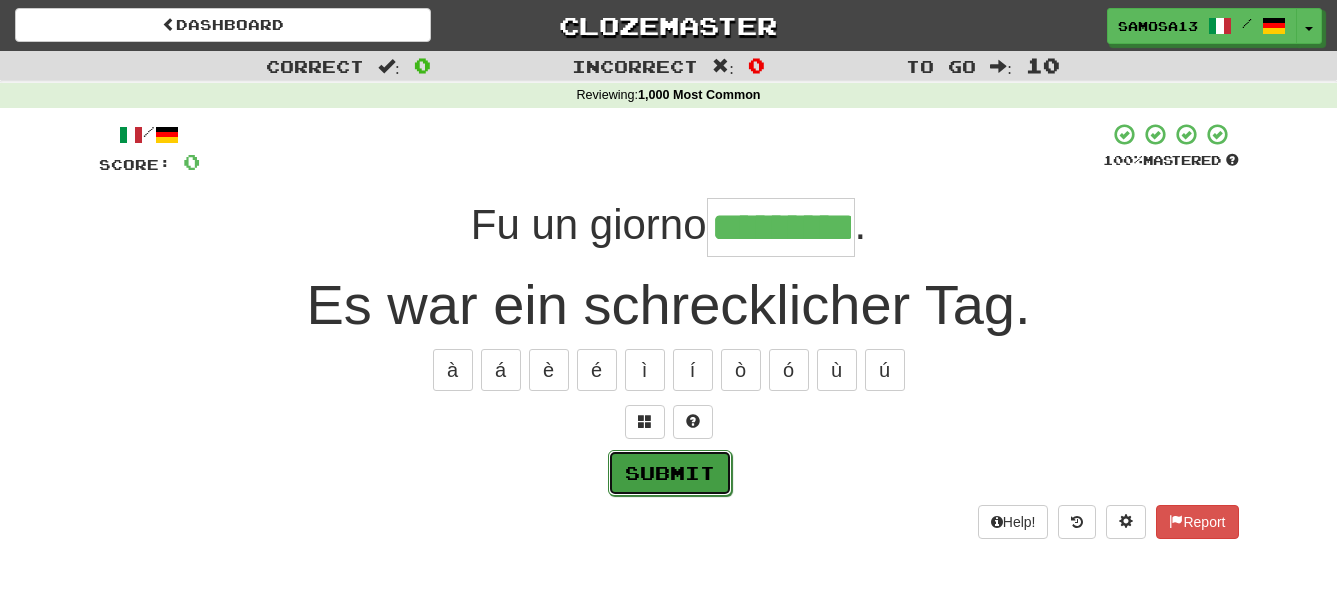 click on "Submit" at bounding box center (670, 473) 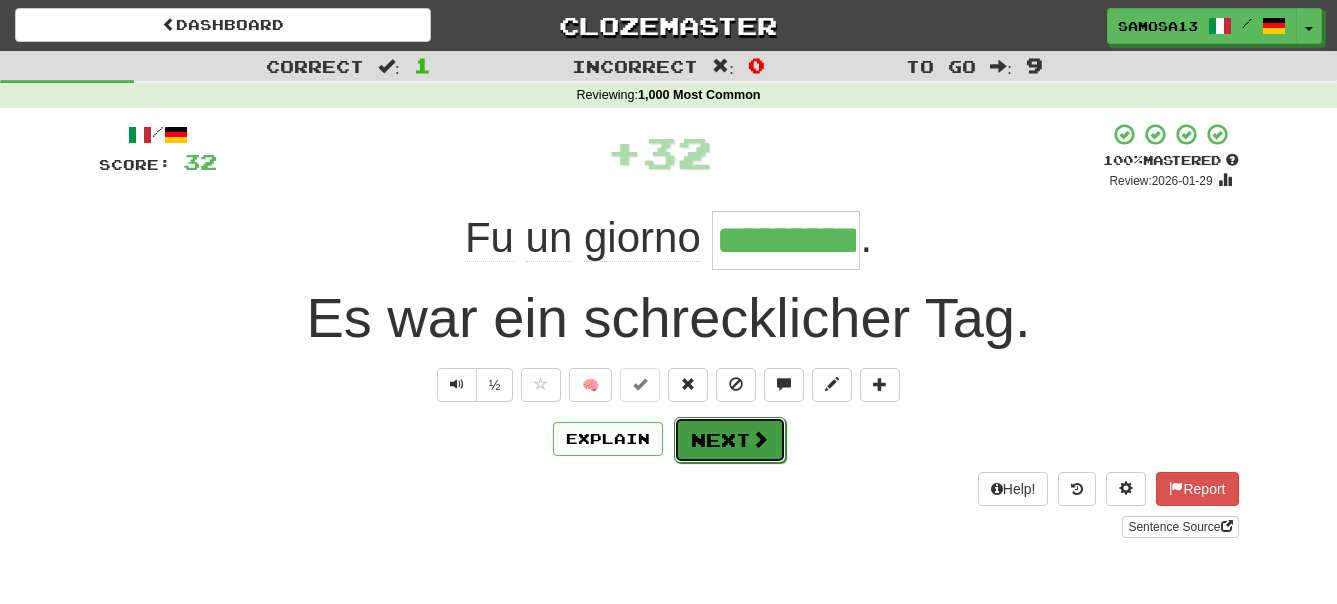 click on "Next" at bounding box center (730, 440) 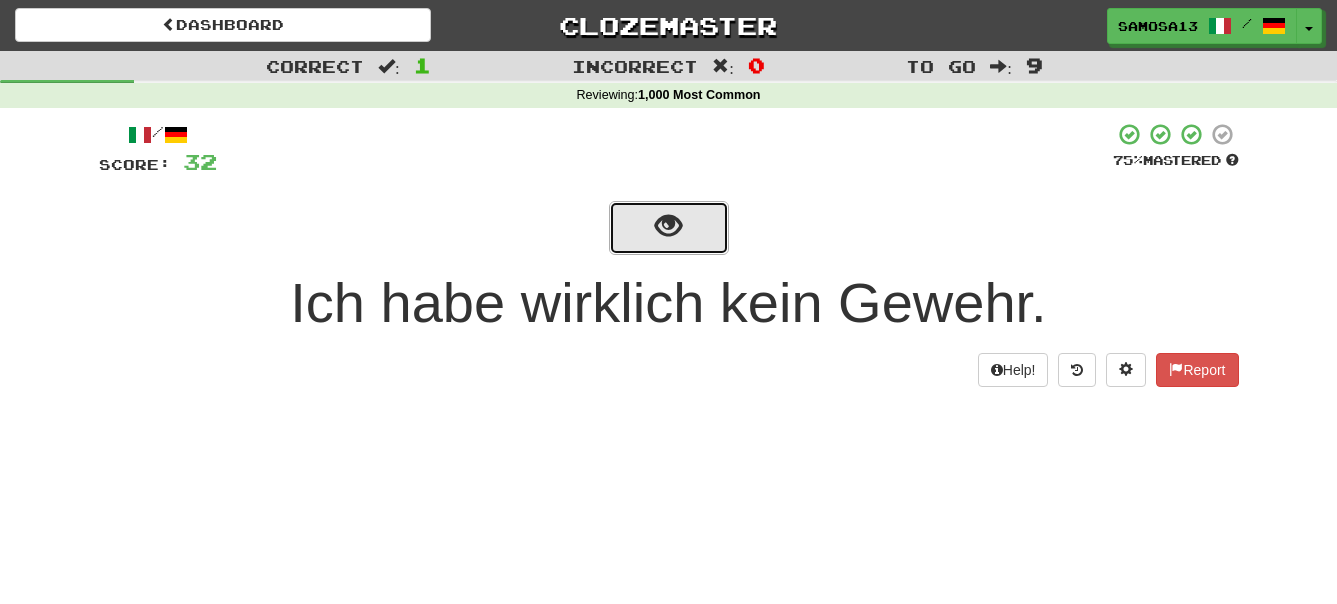 click at bounding box center [669, 228] 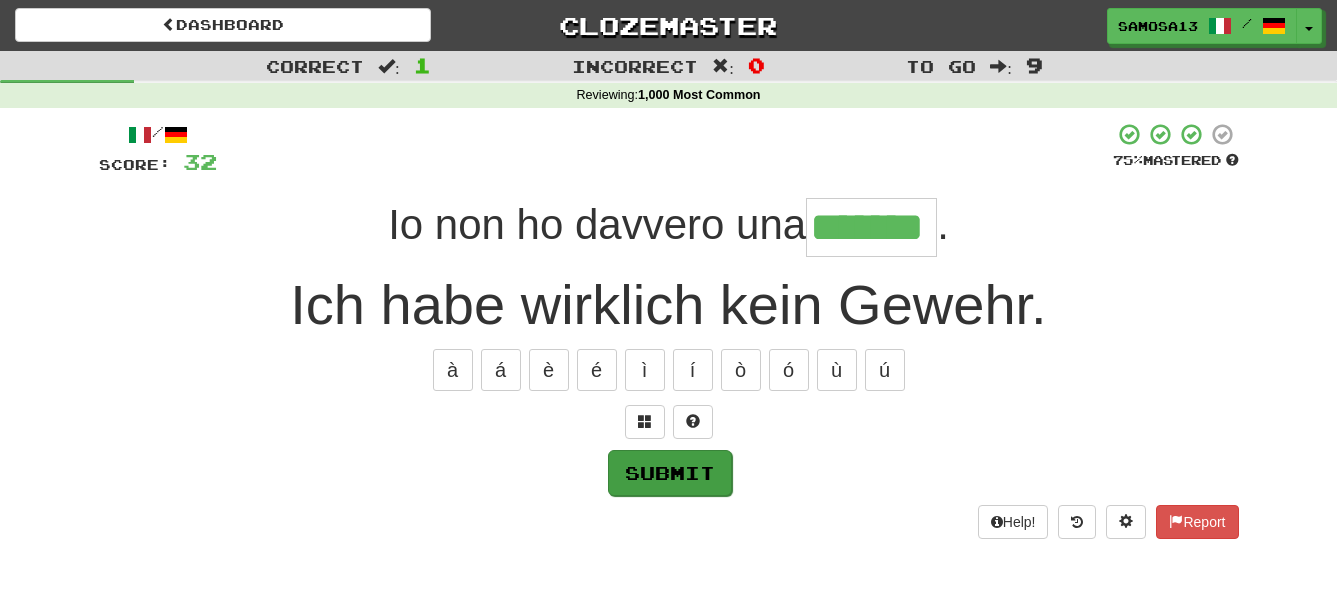type on "*******" 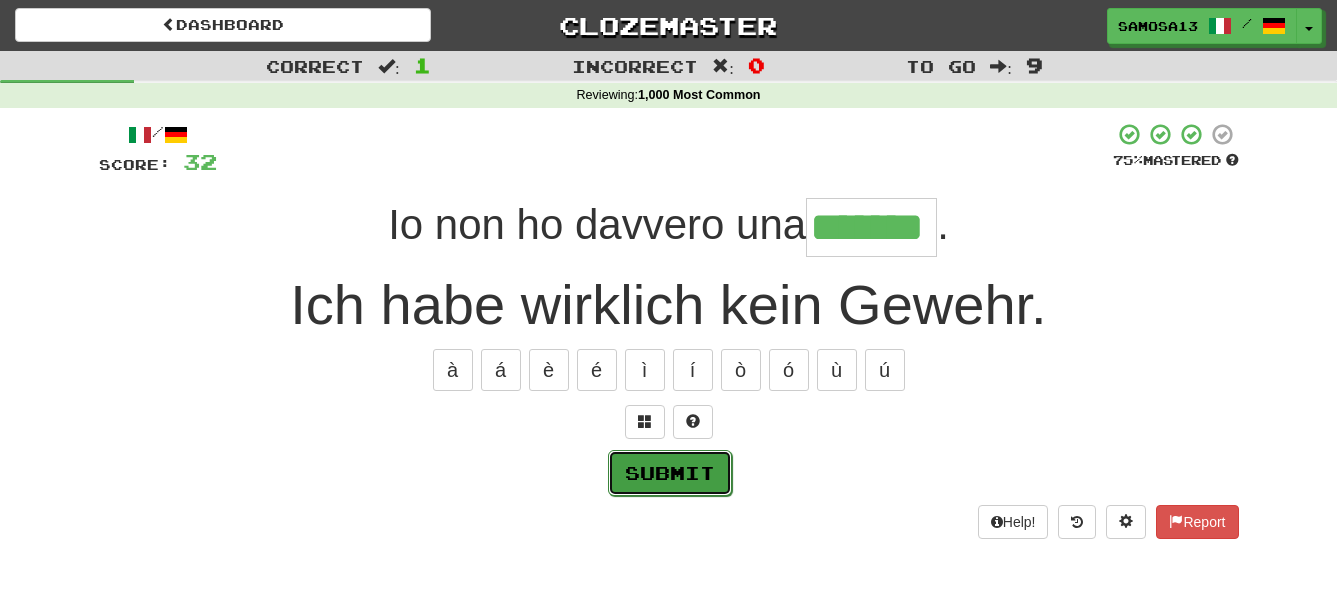 click on "Submit" at bounding box center (670, 473) 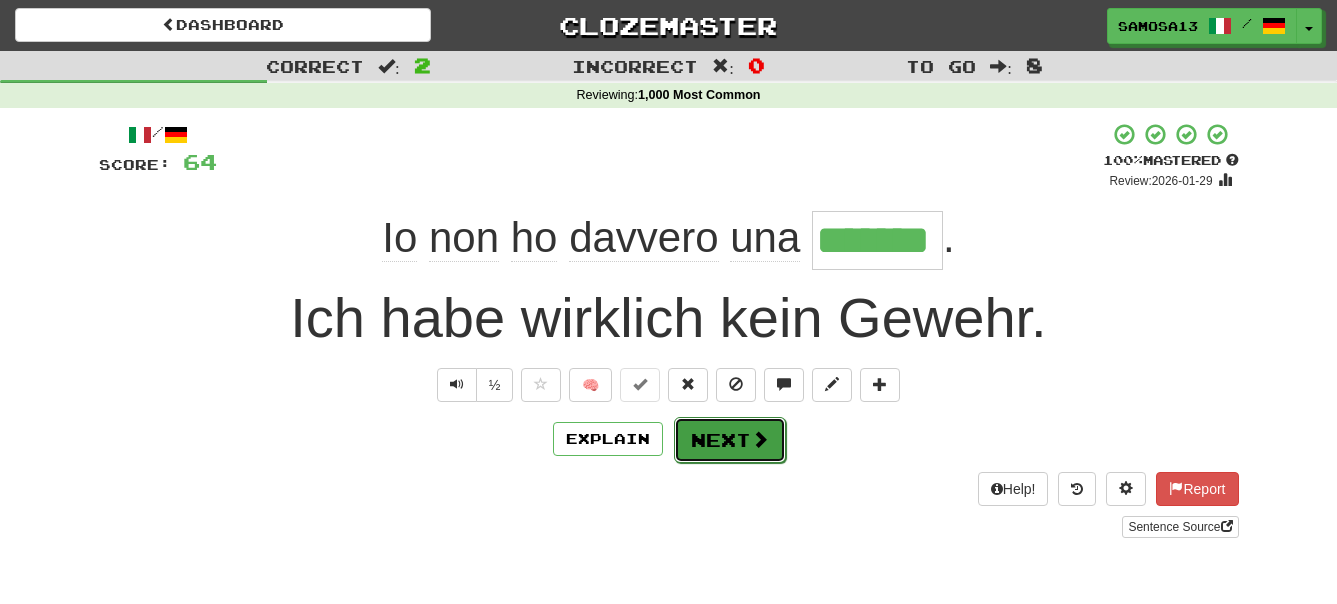 click on "Next" at bounding box center (730, 440) 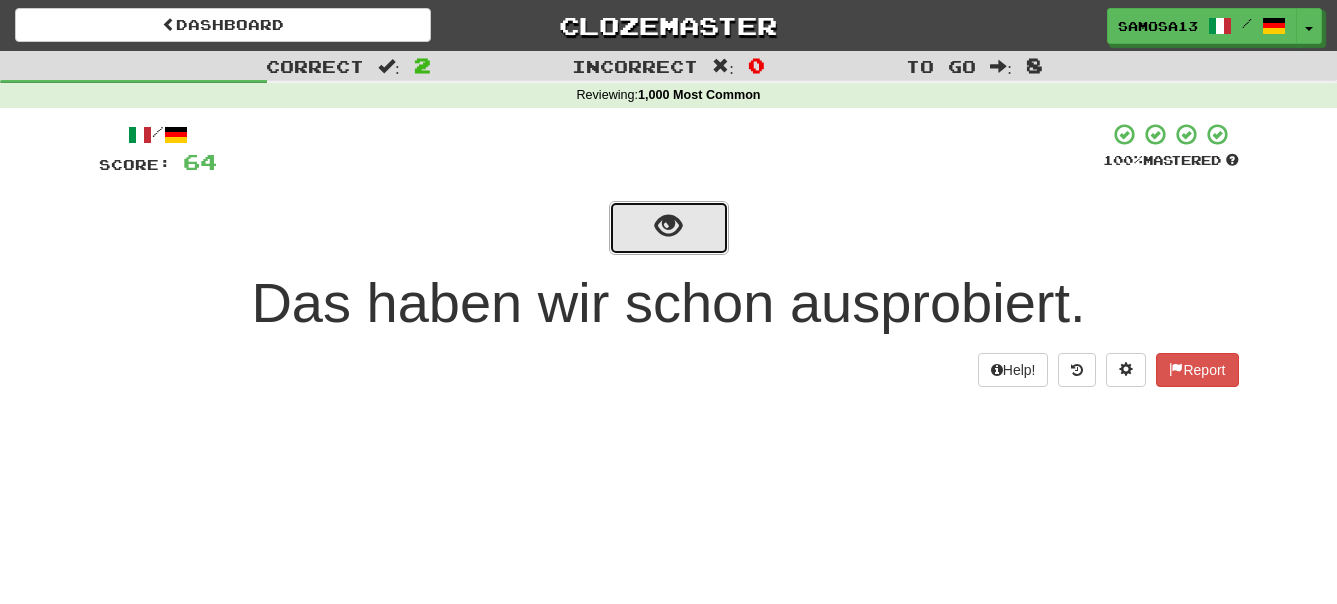 click at bounding box center [668, 226] 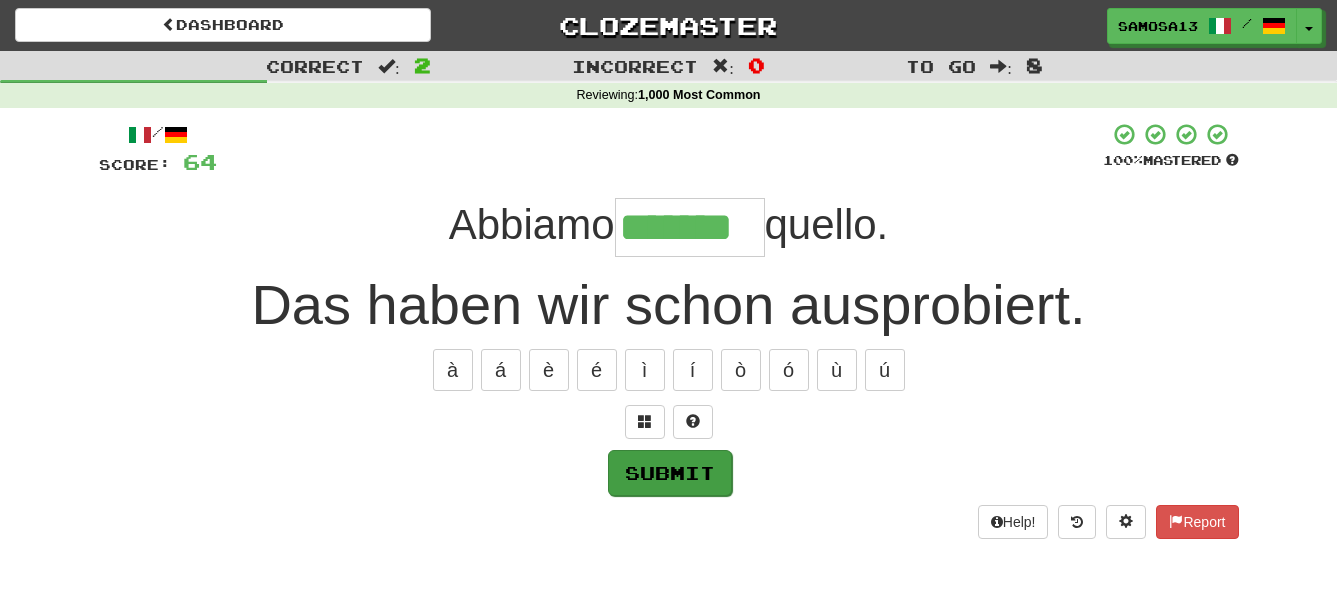 type on "*******" 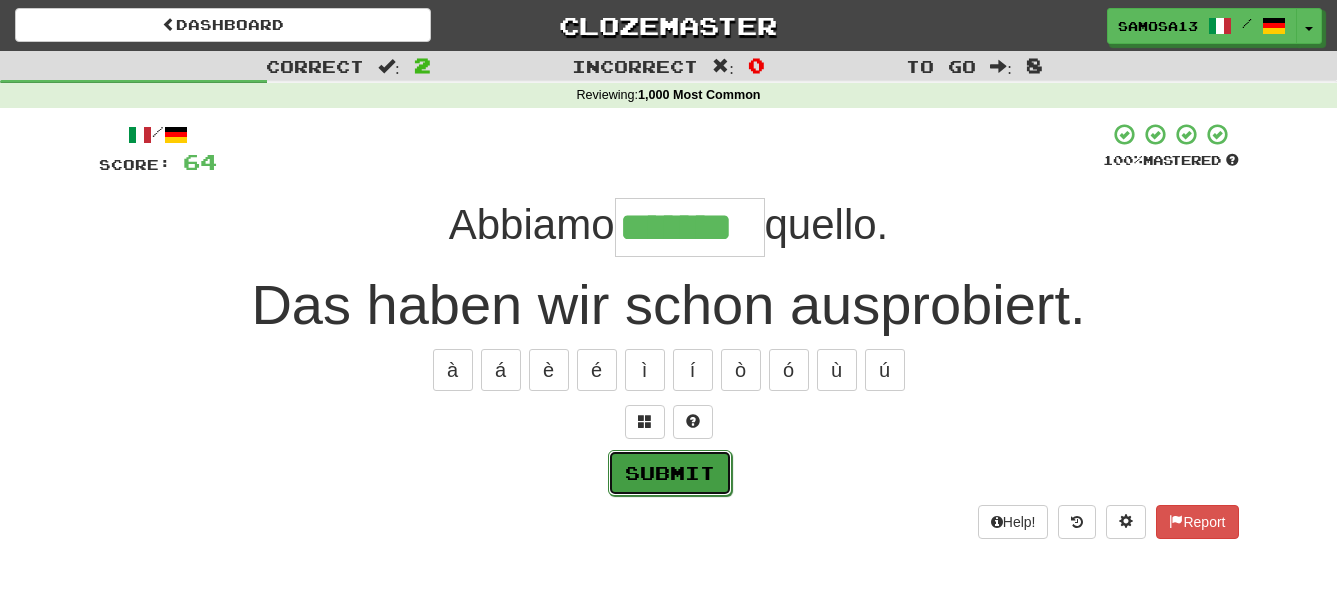 click on "Submit" at bounding box center [670, 473] 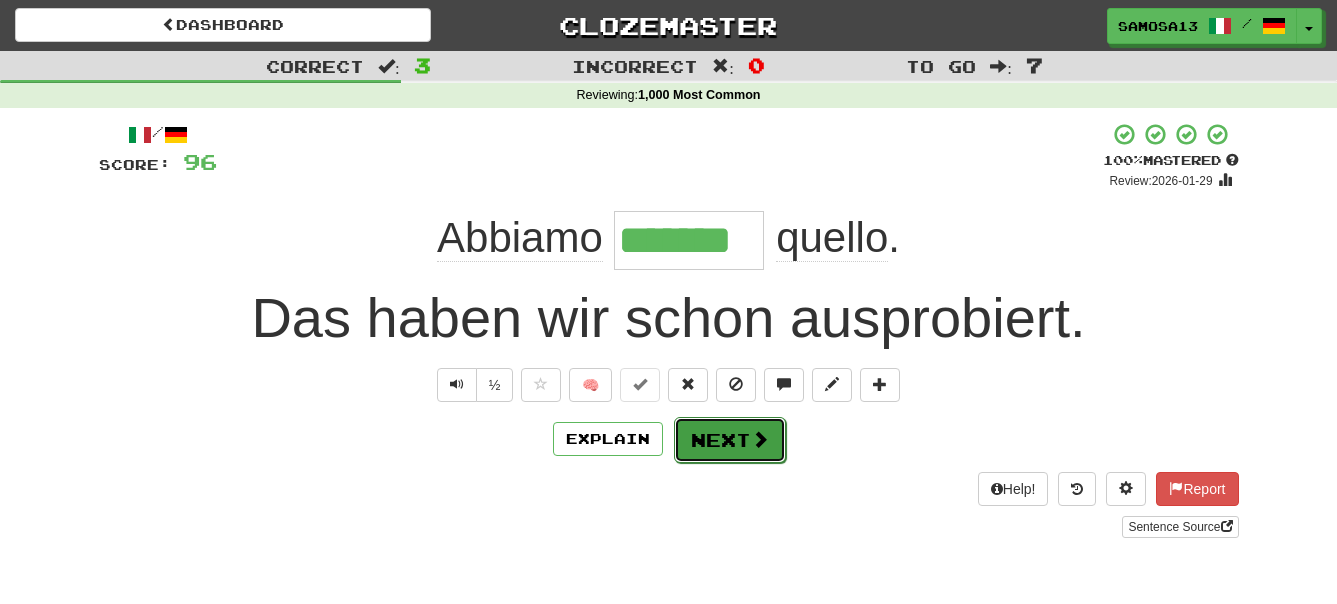 click on "Next" at bounding box center [730, 440] 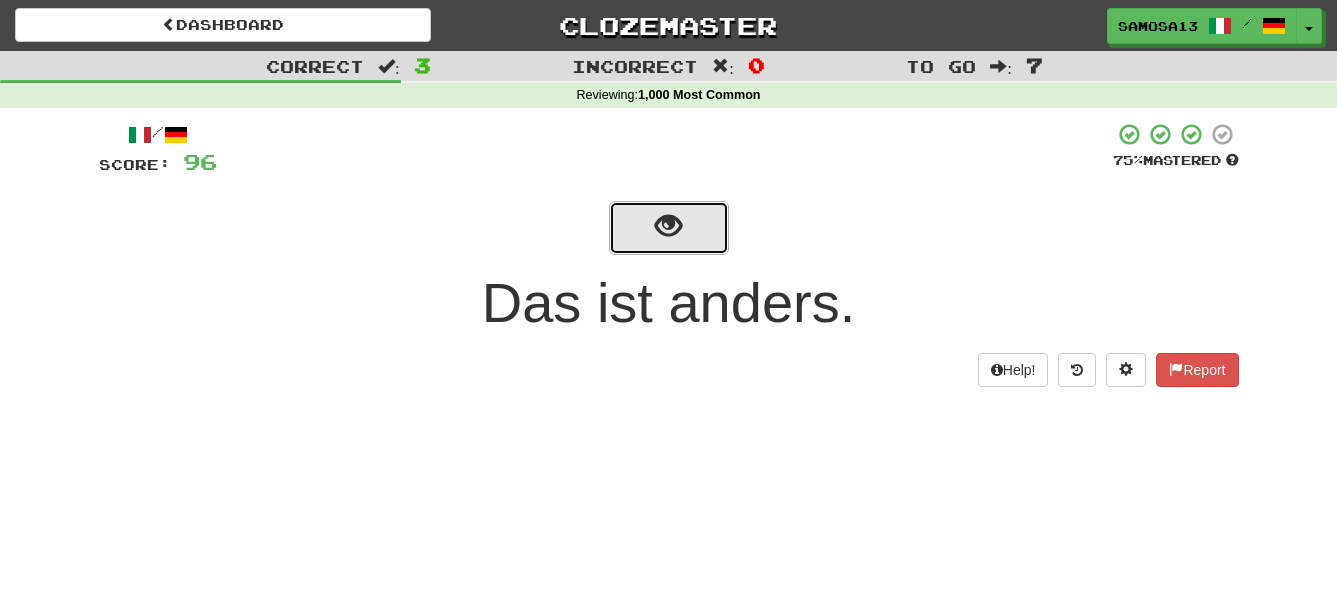 click at bounding box center (668, 226) 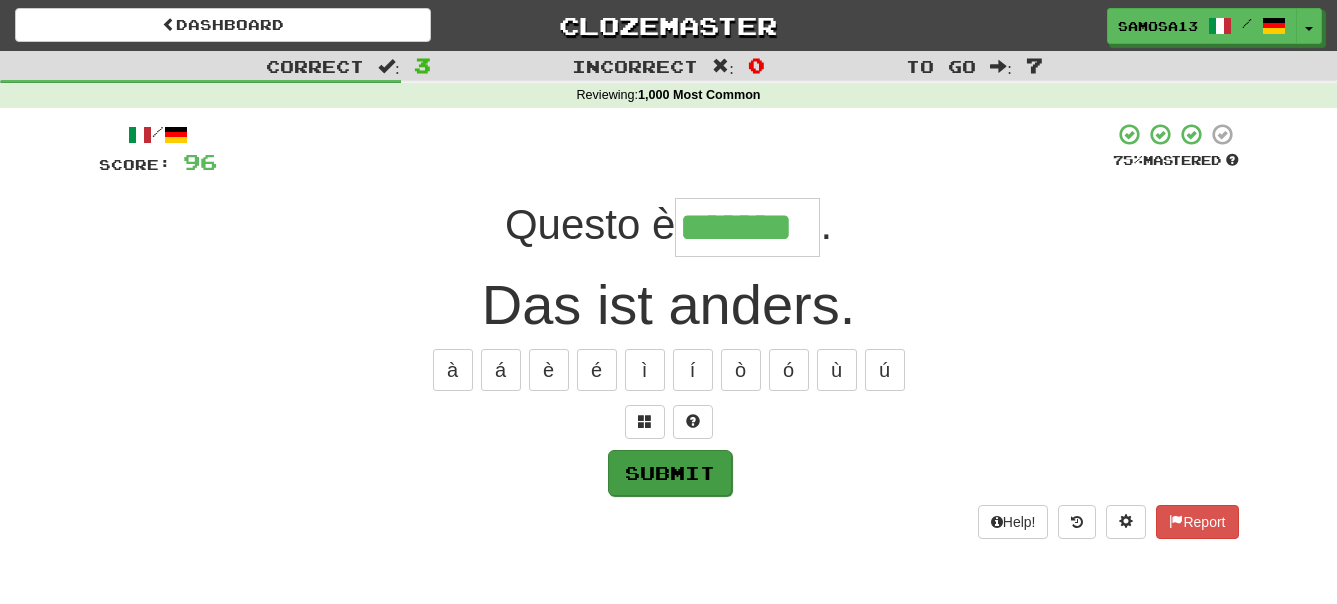 type on "*******" 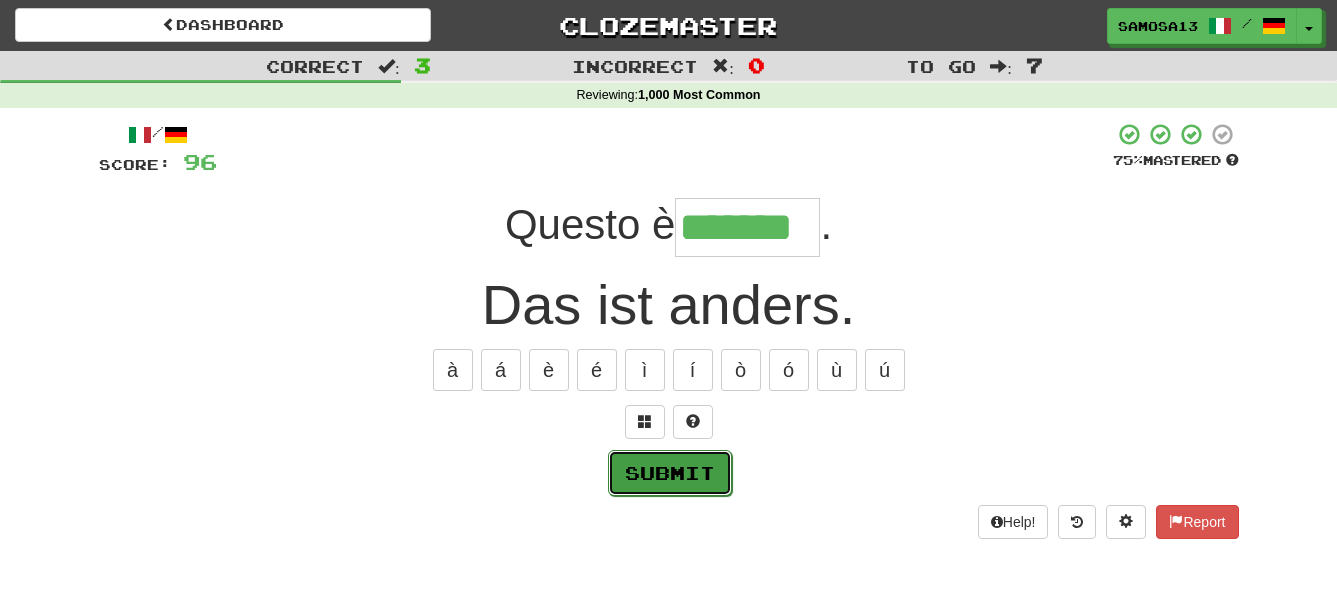 click on "Submit" at bounding box center (670, 473) 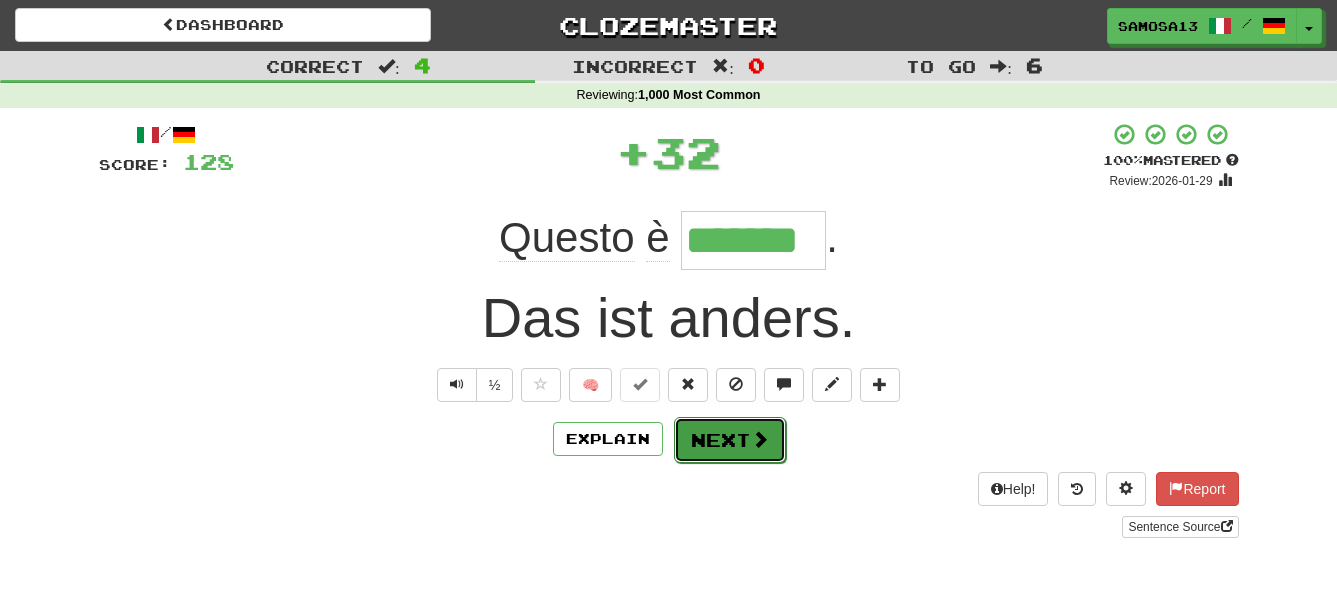 click at bounding box center (760, 439) 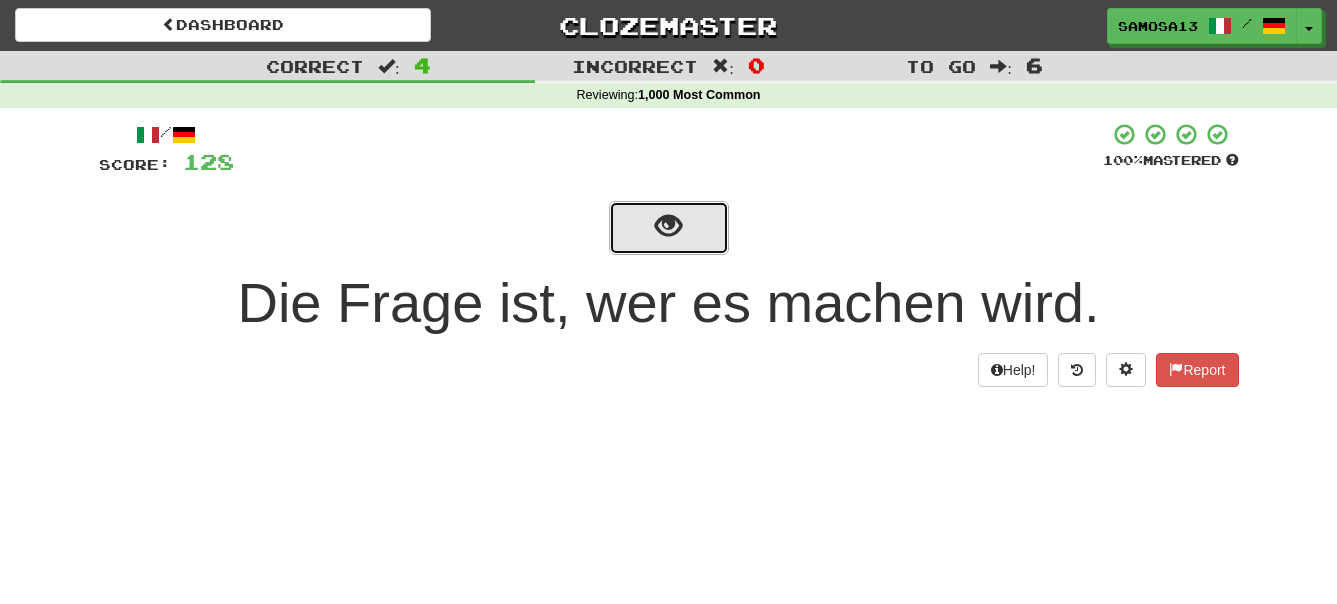 click at bounding box center [669, 228] 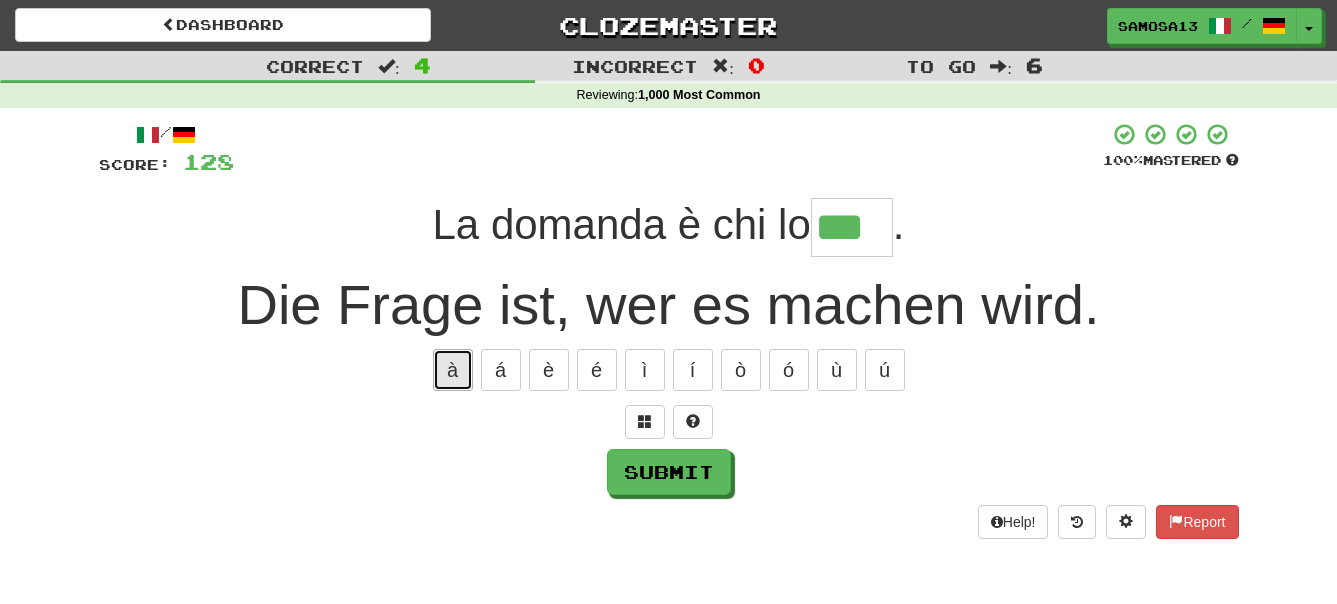 click on "à" at bounding box center (453, 370) 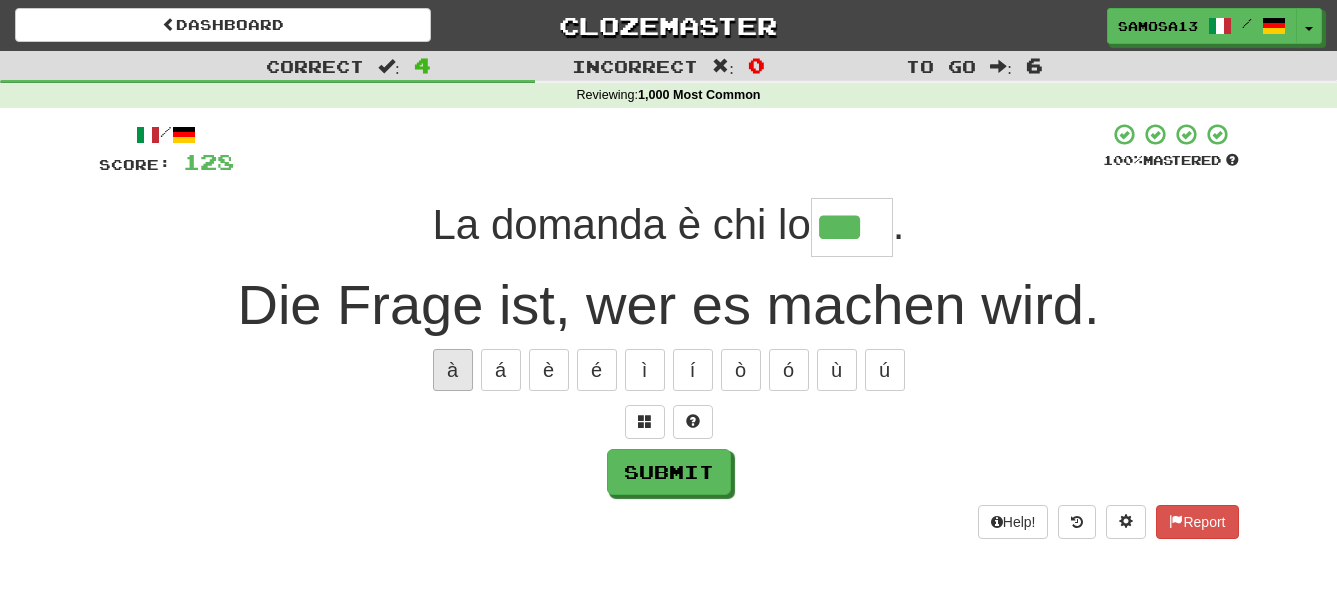 type on "****" 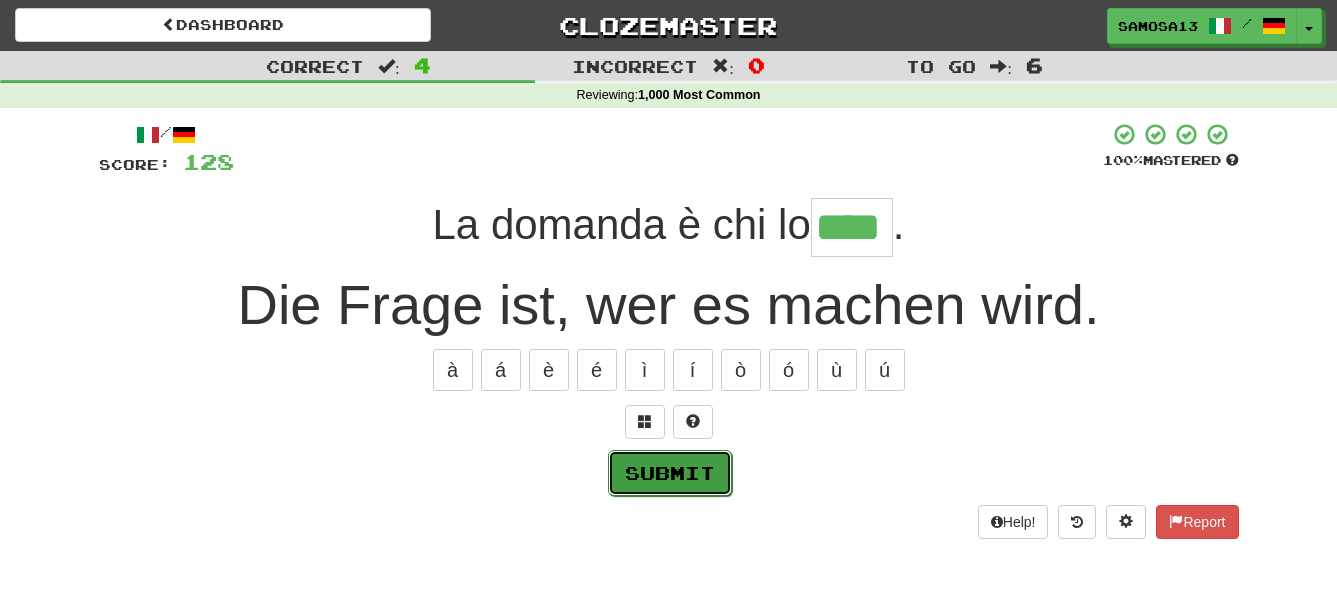click on "Submit" at bounding box center (670, 473) 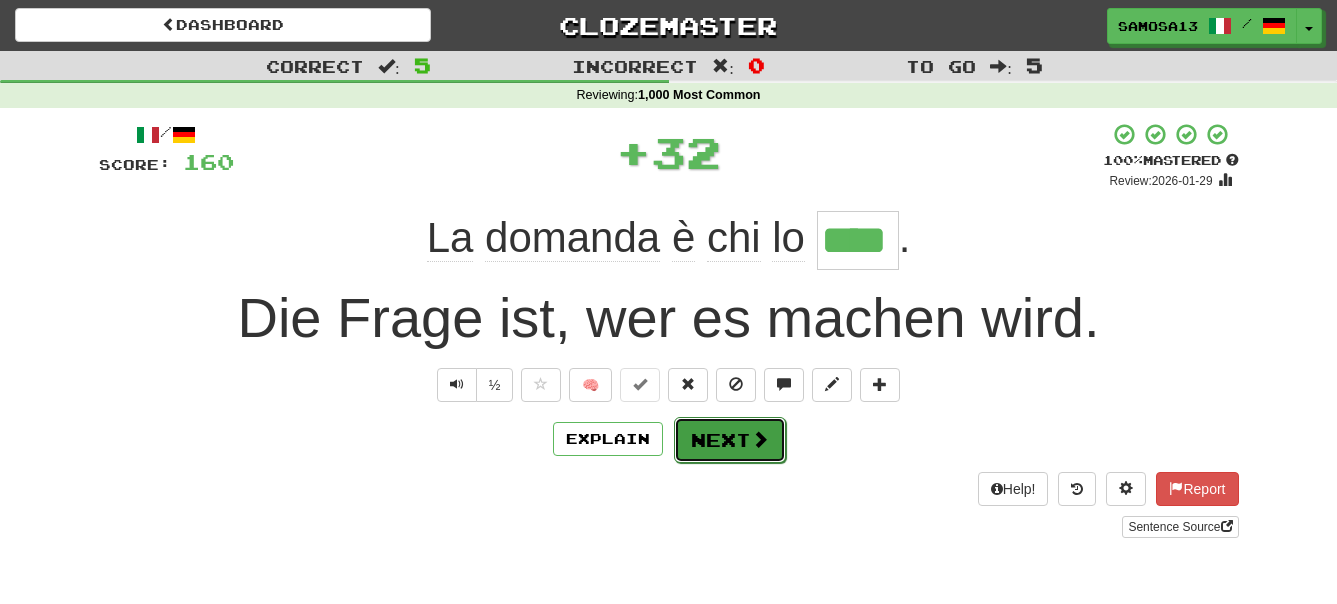 click on "Next" at bounding box center (730, 440) 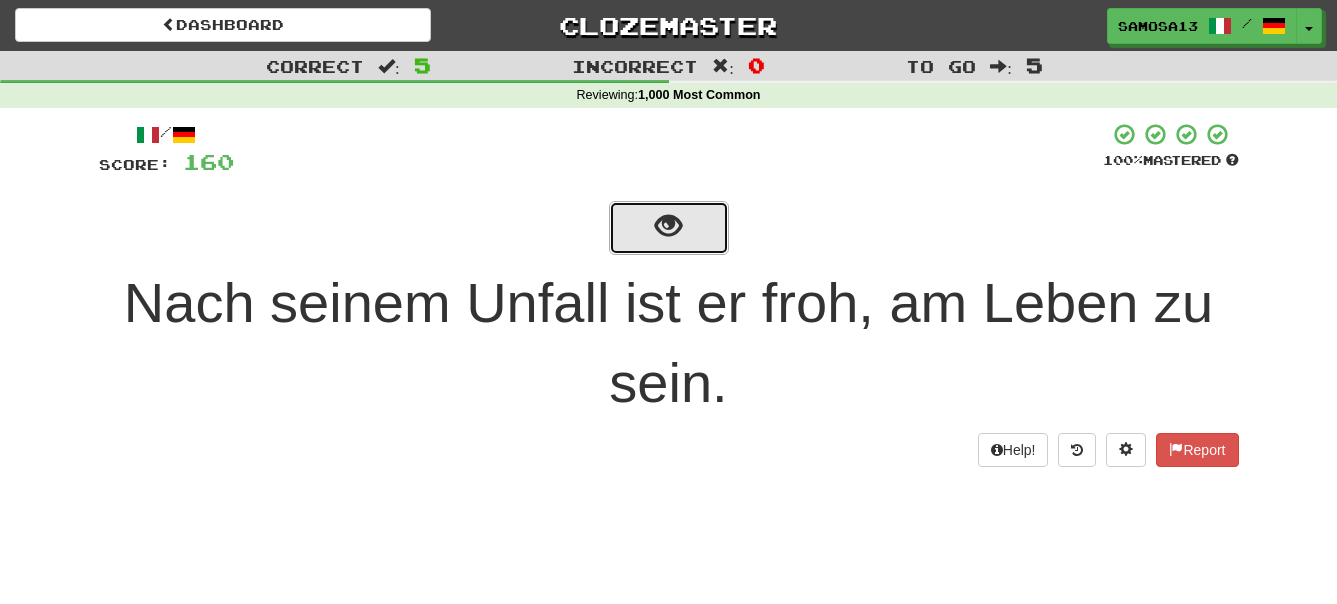 click at bounding box center (668, 226) 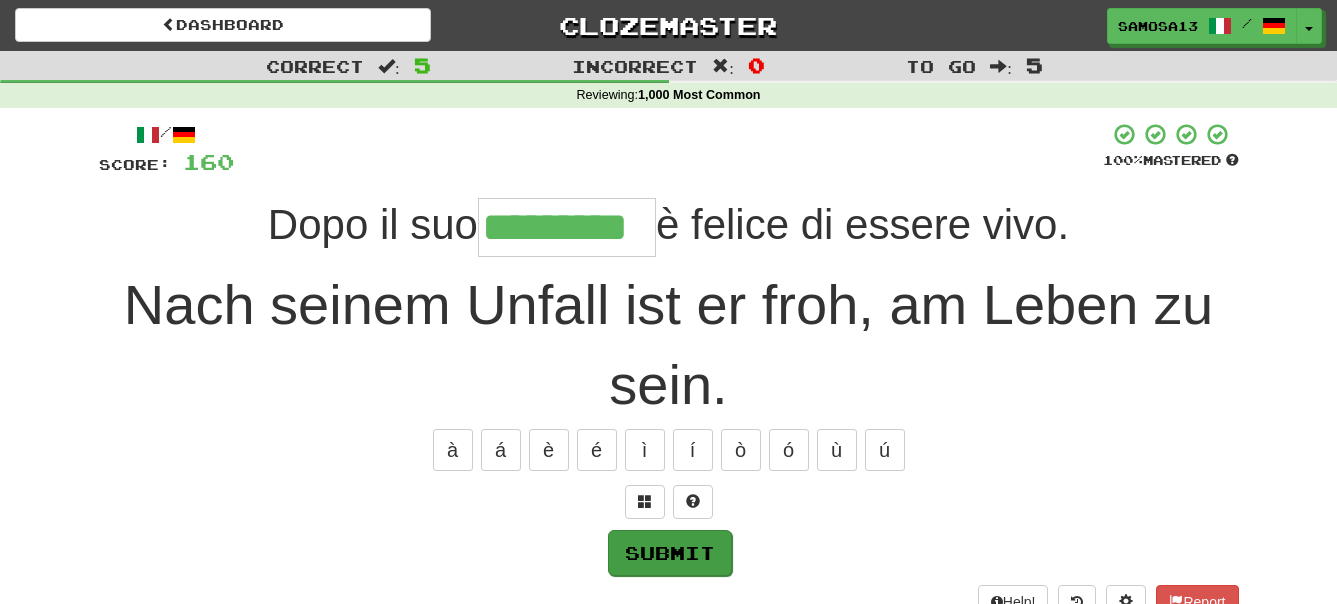 type on "*********" 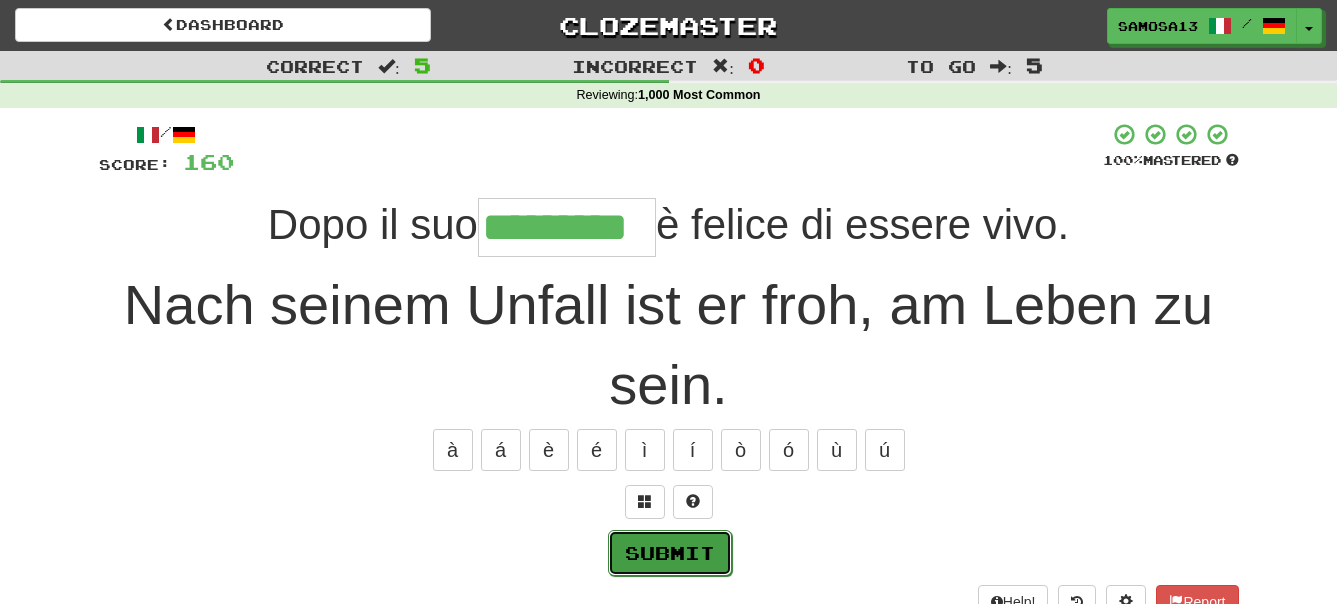 click on "Submit" at bounding box center (670, 553) 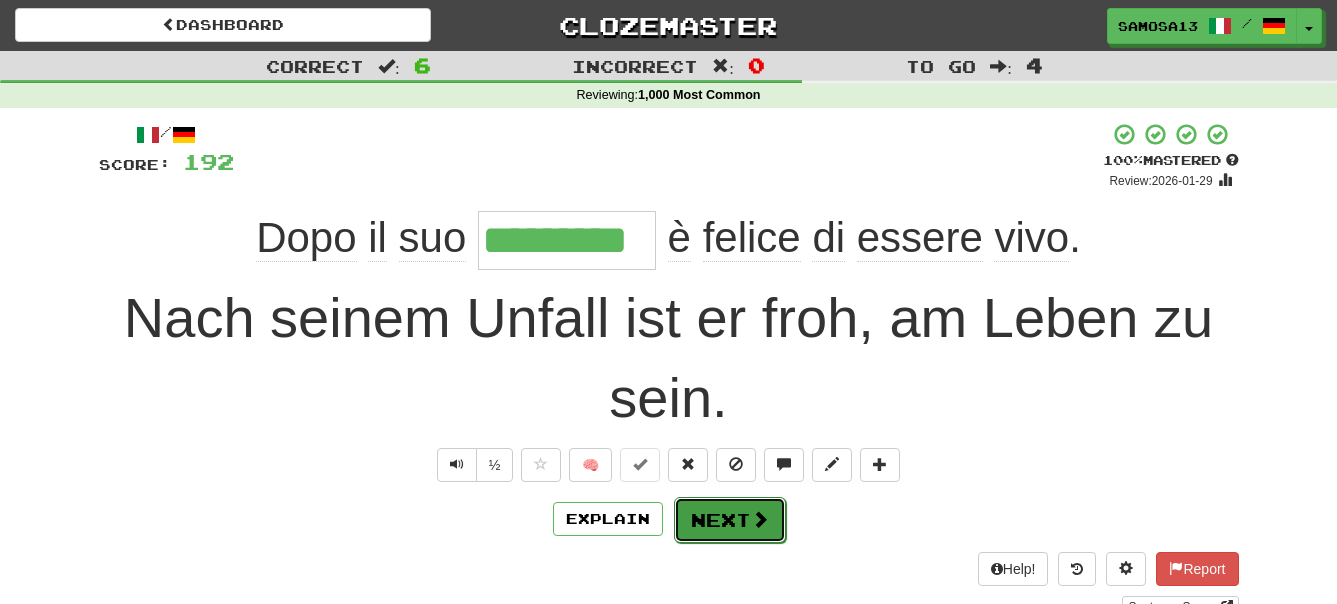 click on "Next" at bounding box center [730, 520] 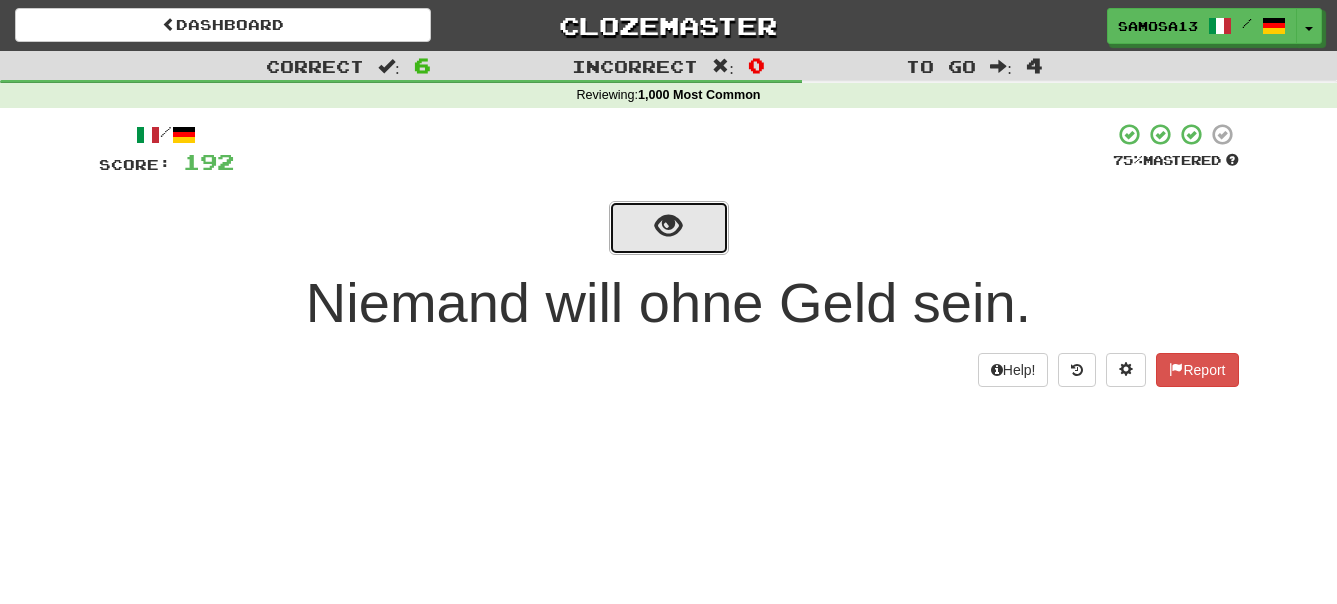 click at bounding box center (668, 226) 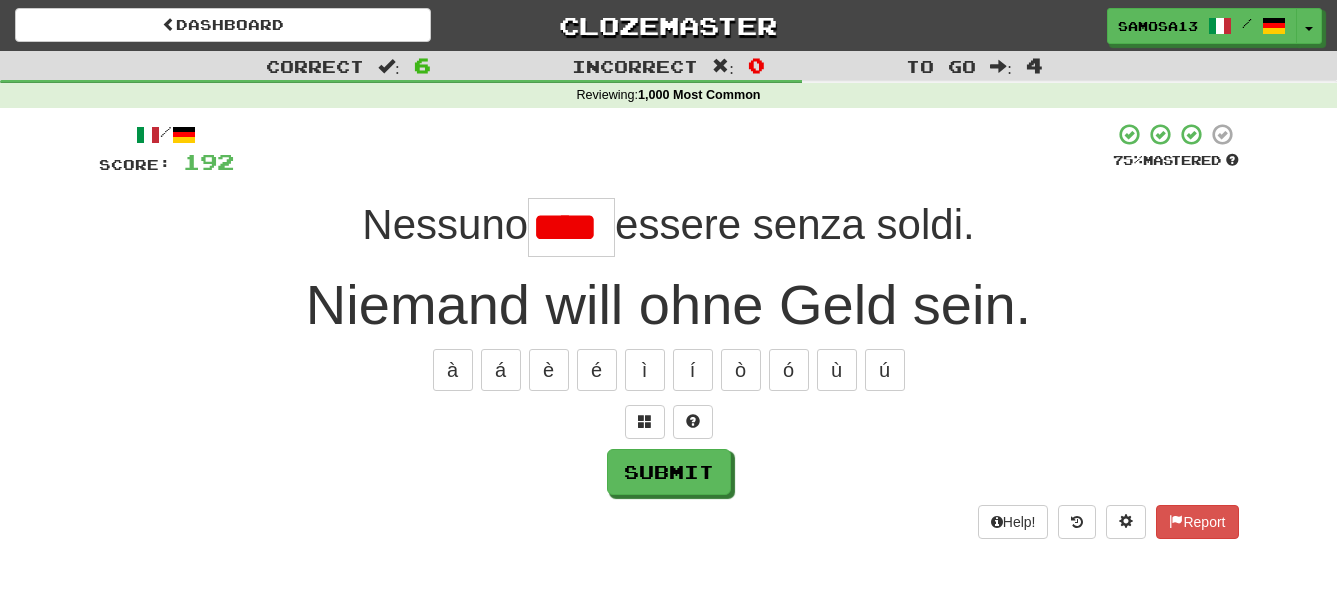 scroll, scrollTop: 0, scrollLeft: 0, axis: both 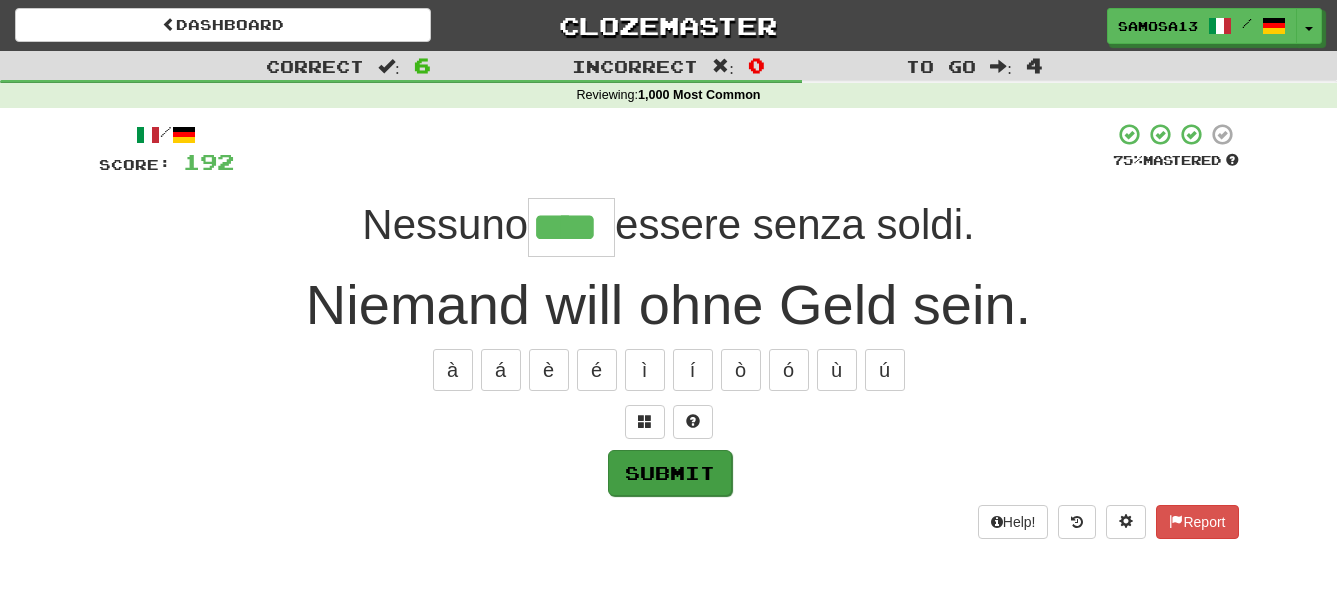 type on "****" 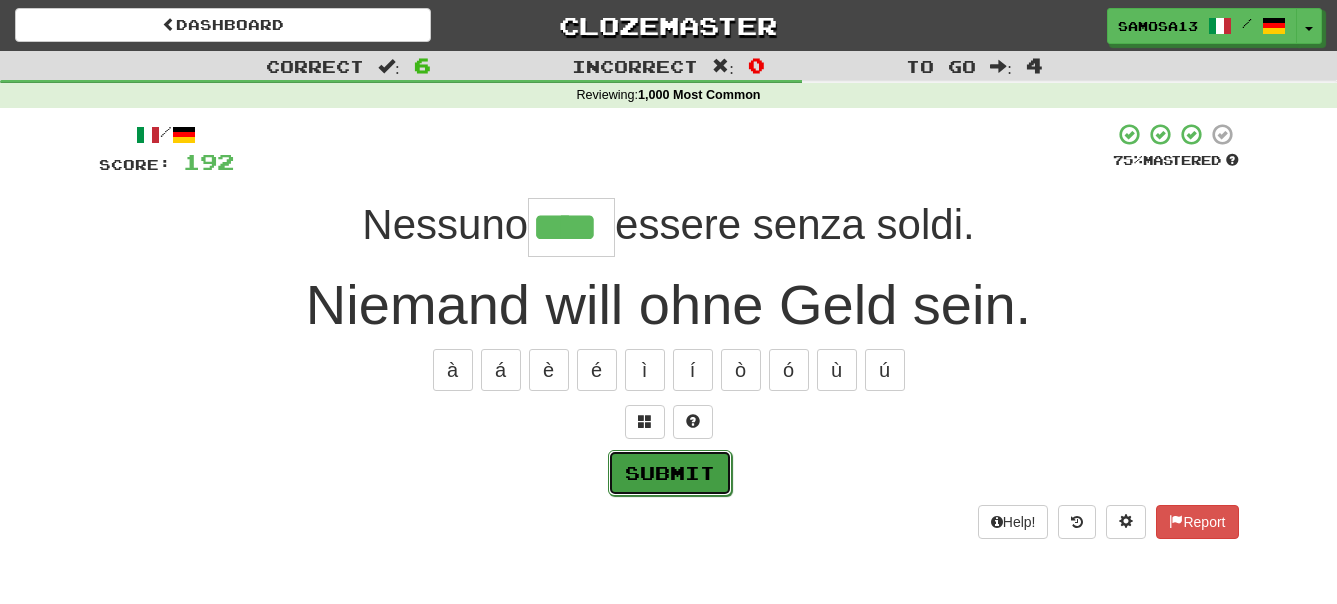 click on "Submit" at bounding box center (670, 473) 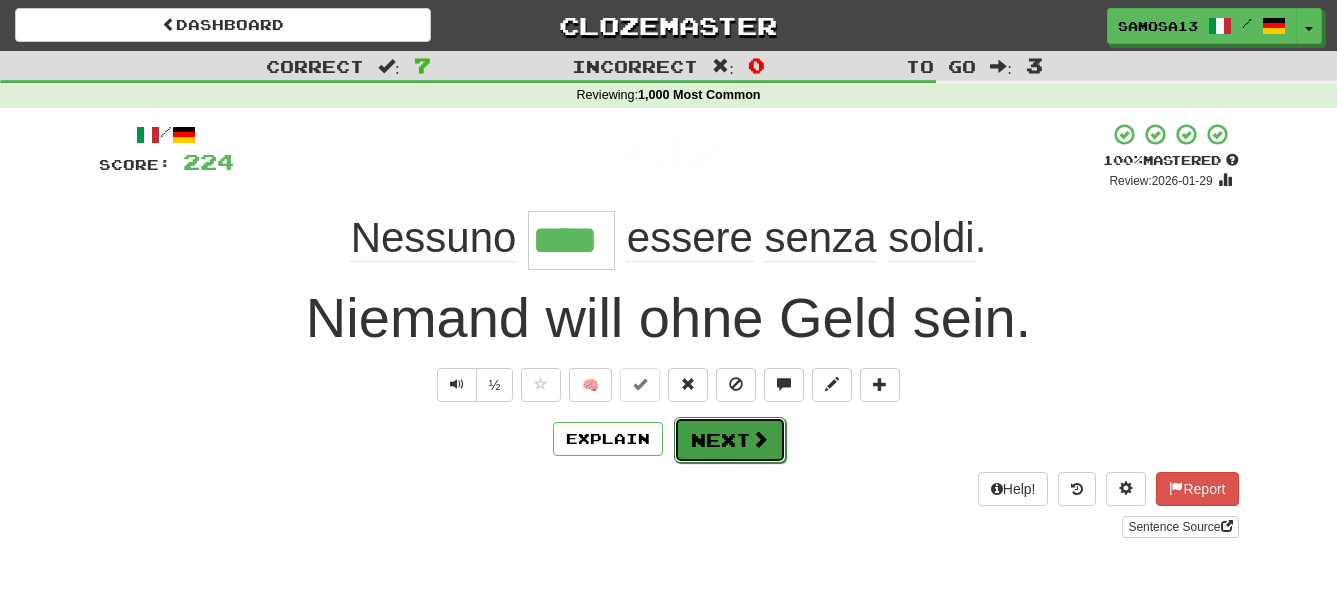 click on "Next" at bounding box center (730, 440) 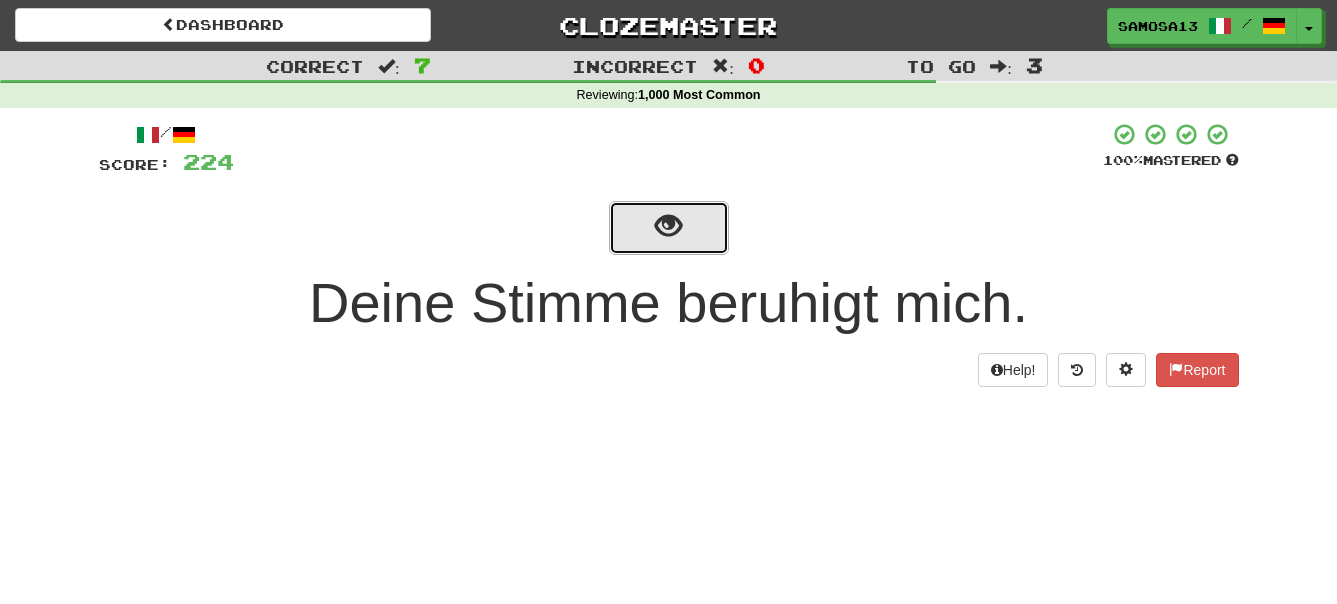 click at bounding box center (668, 226) 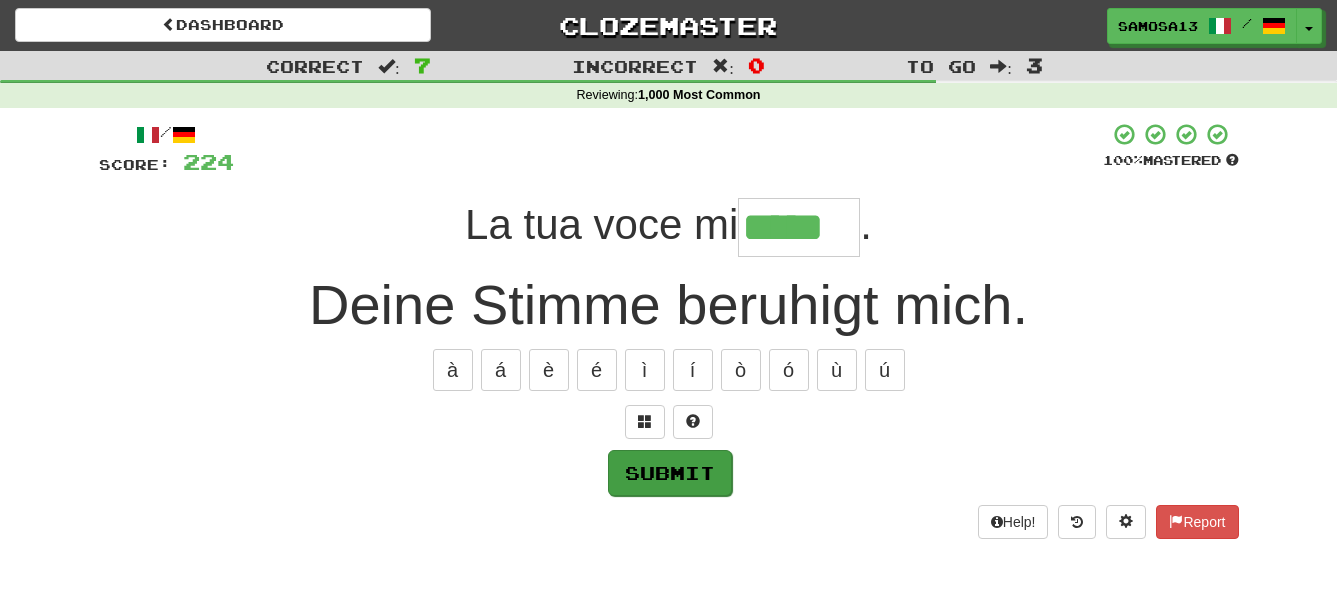 type on "*****" 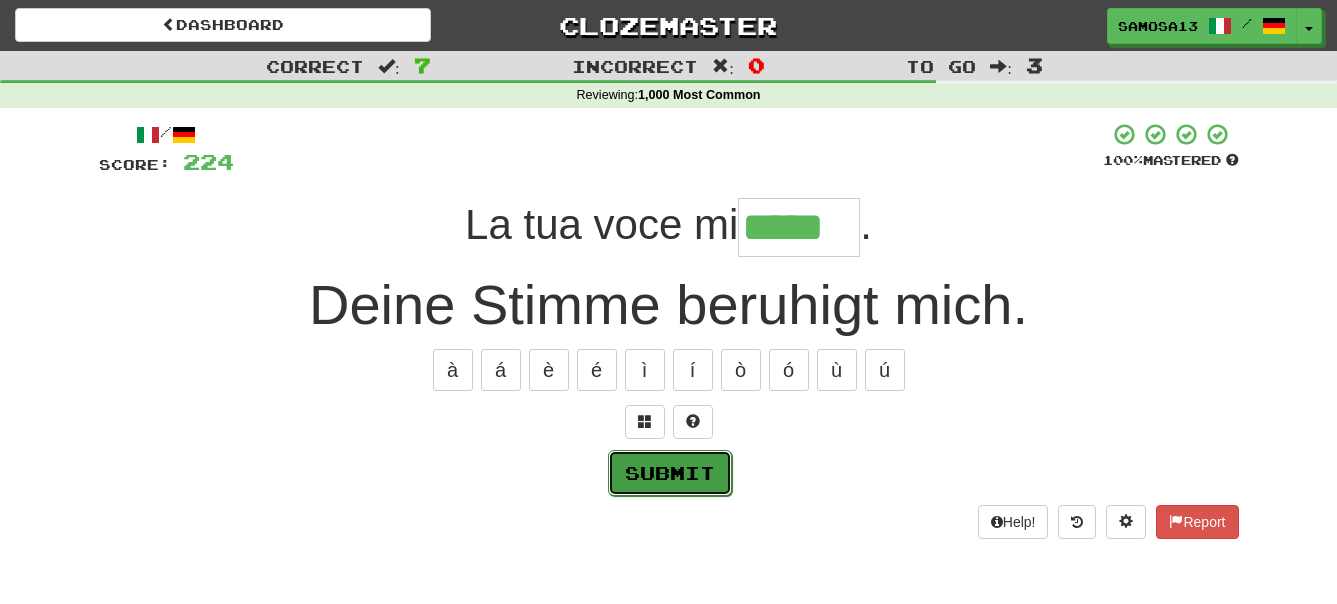 click on "Submit" at bounding box center (670, 473) 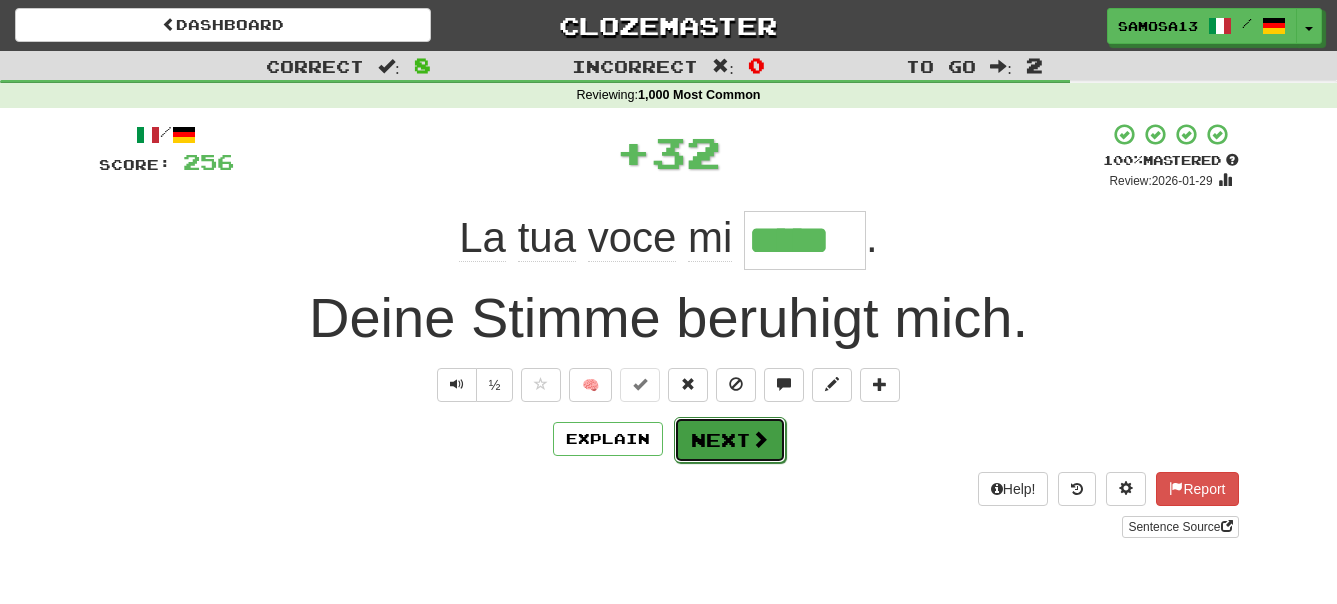 click on "Next" at bounding box center [730, 440] 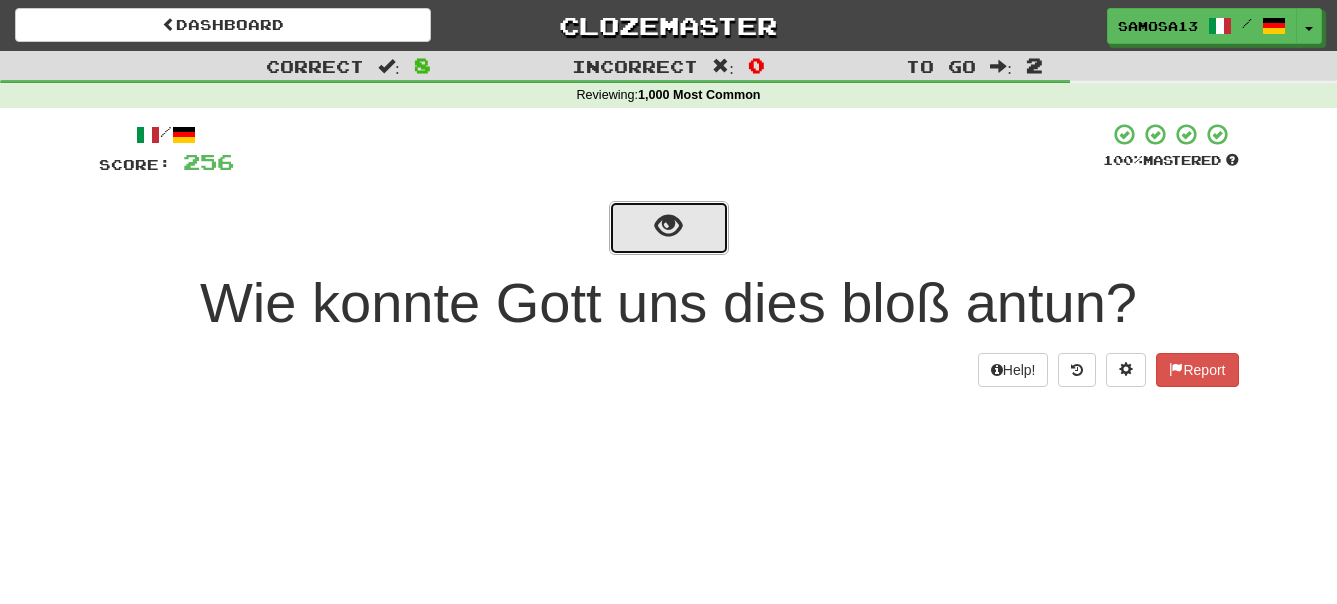 click at bounding box center (669, 228) 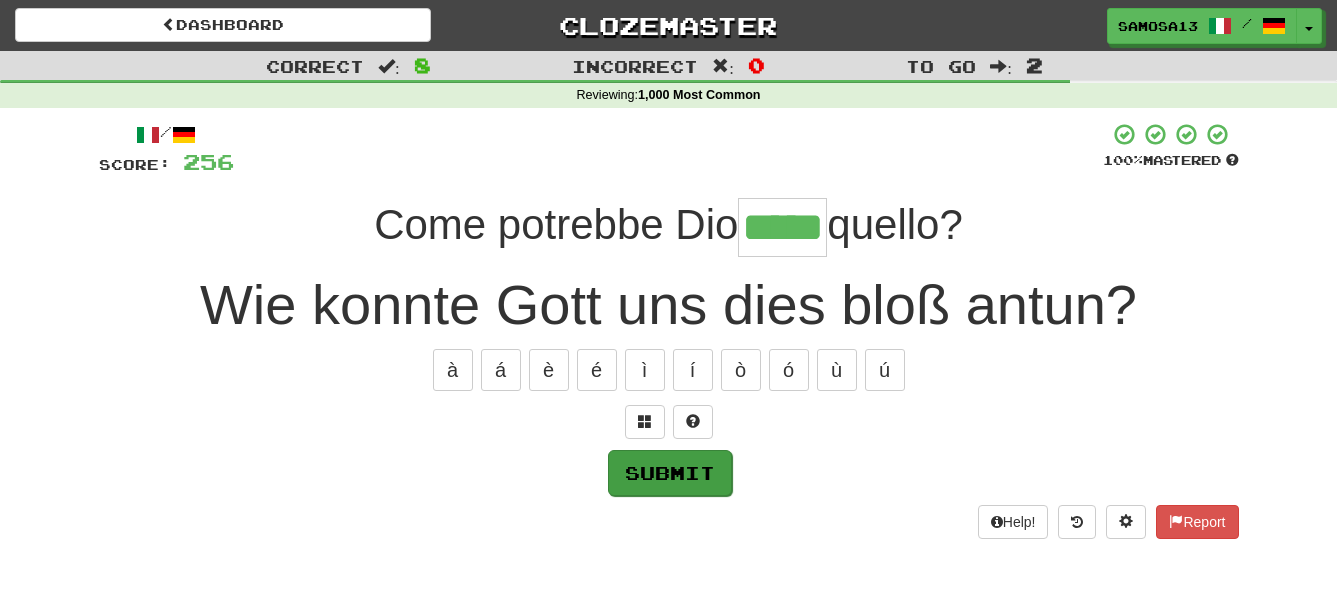 type on "*****" 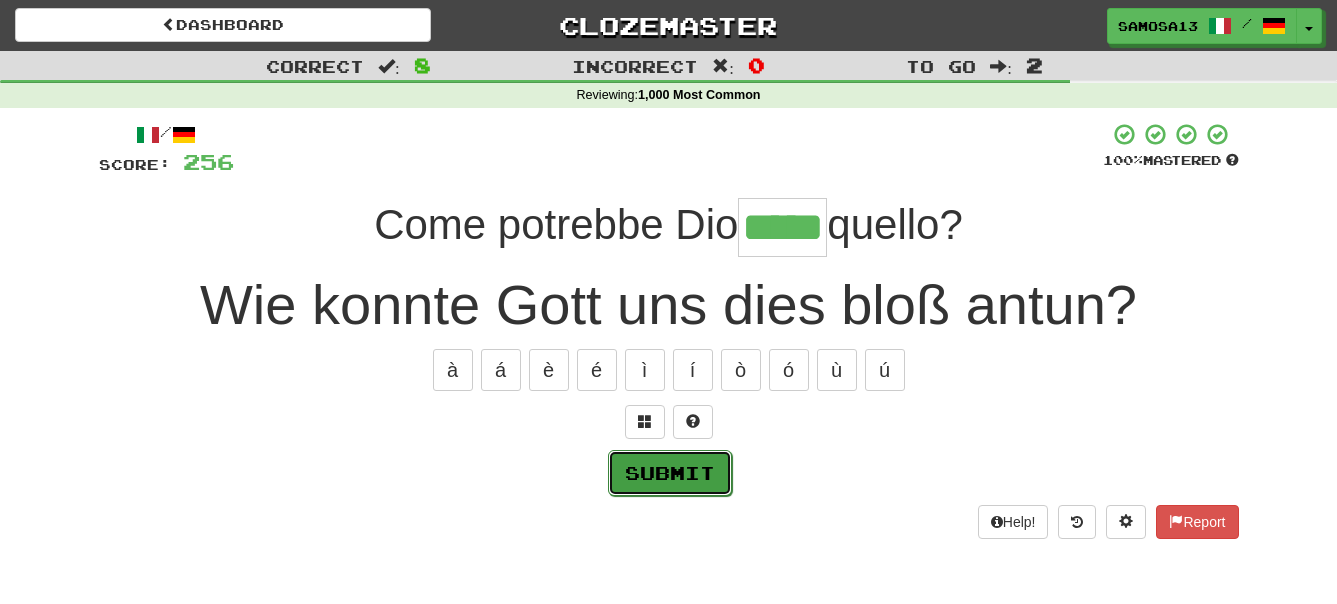 click on "Submit" at bounding box center [670, 473] 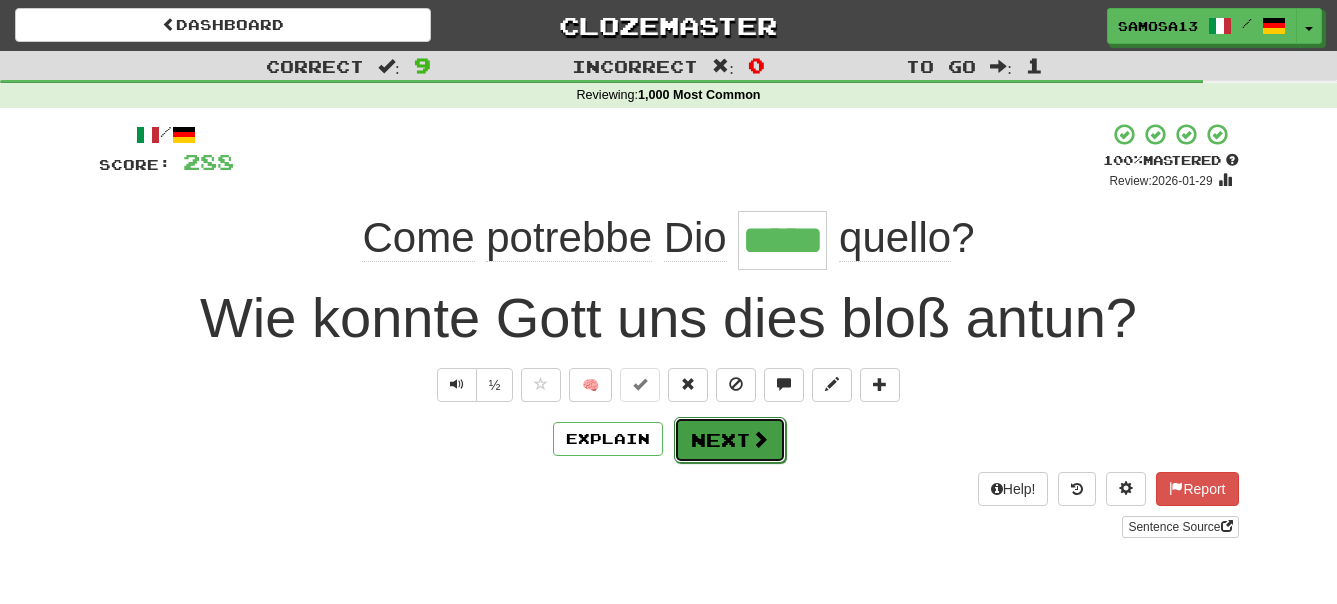 click on "Next" at bounding box center [730, 440] 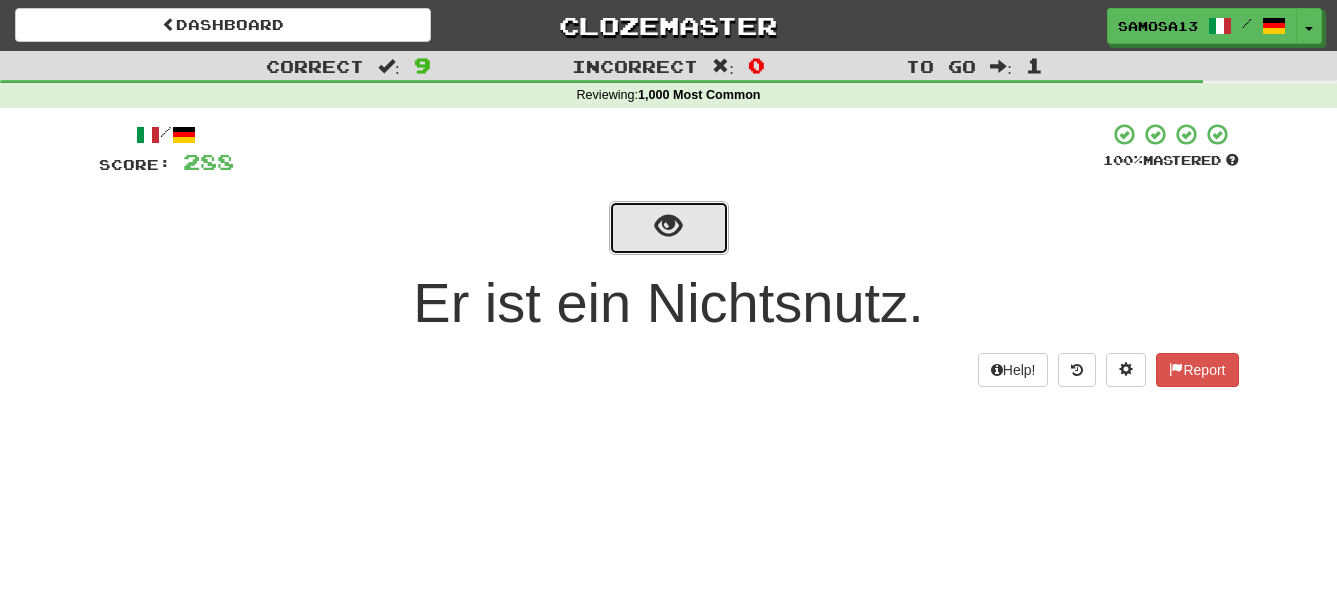 click at bounding box center (669, 228) 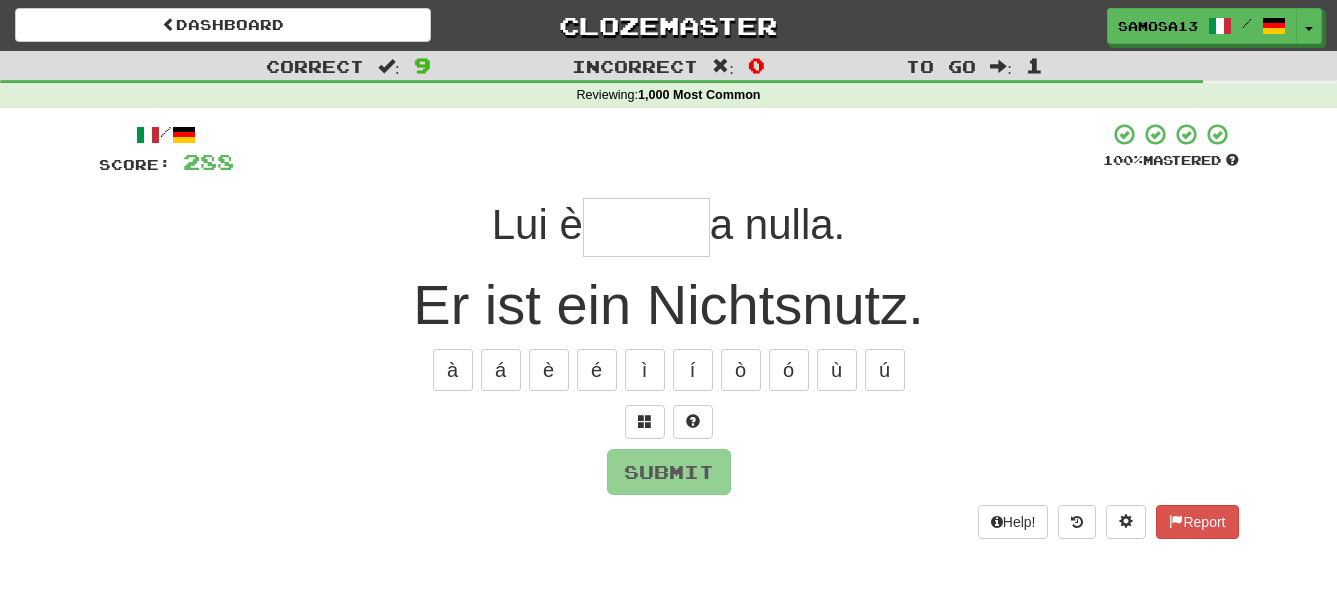type on "*" 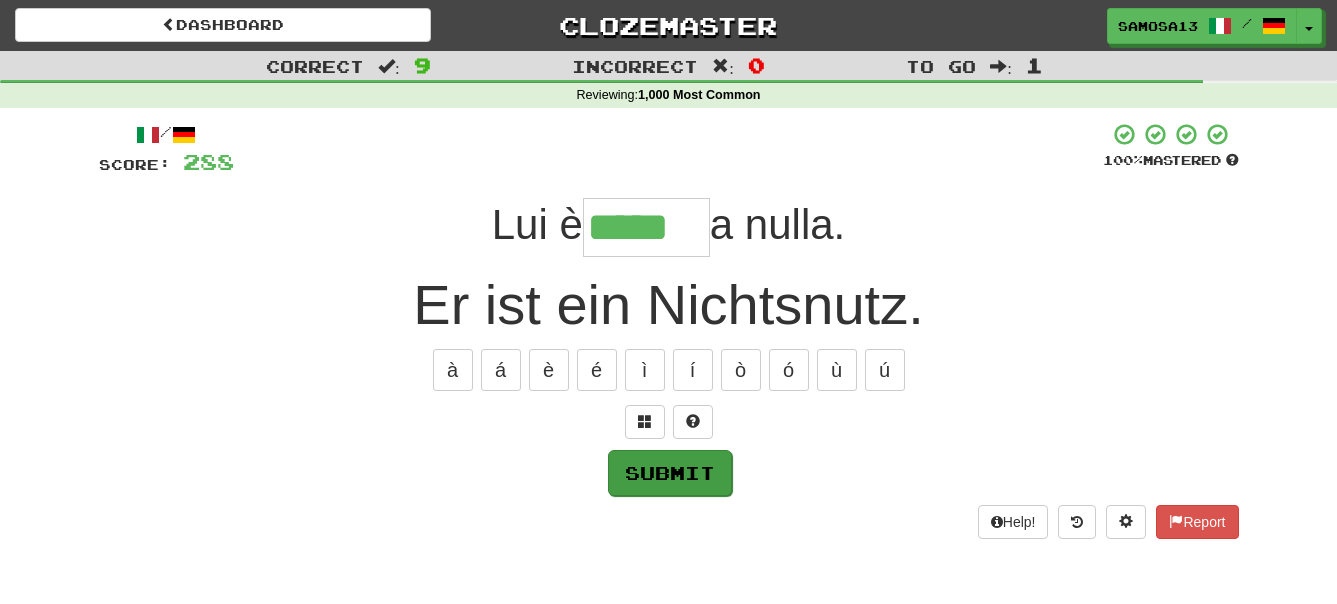 type on "*****" 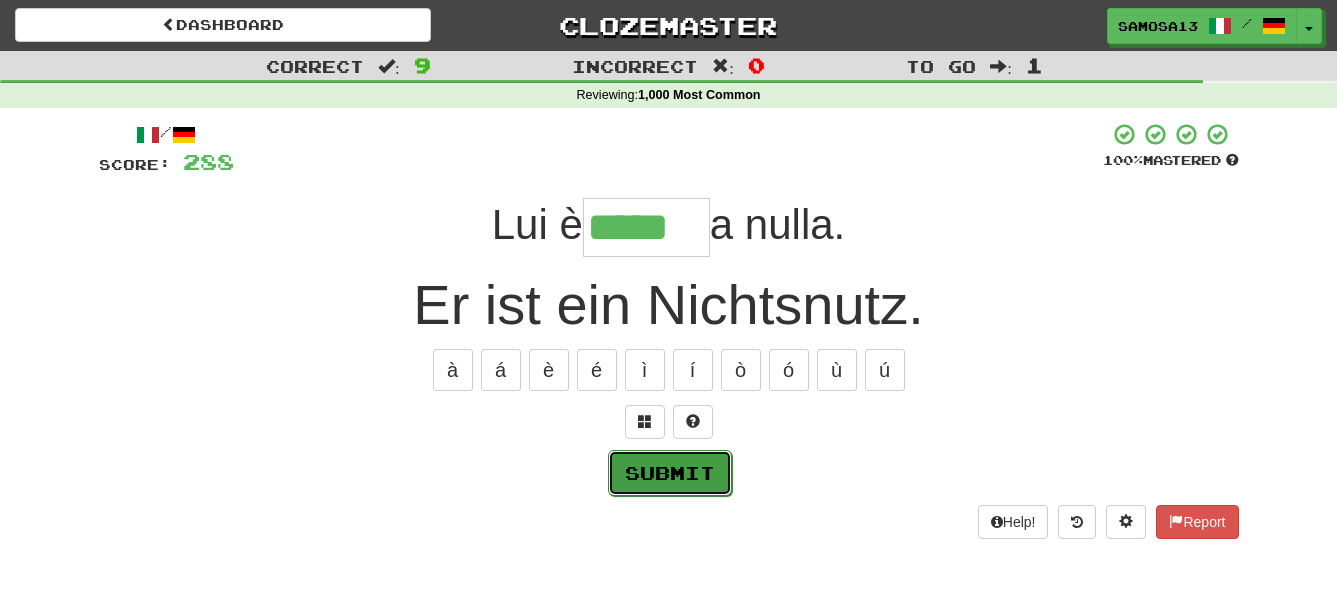 click on "Submit" at bounding box center (670, 473) 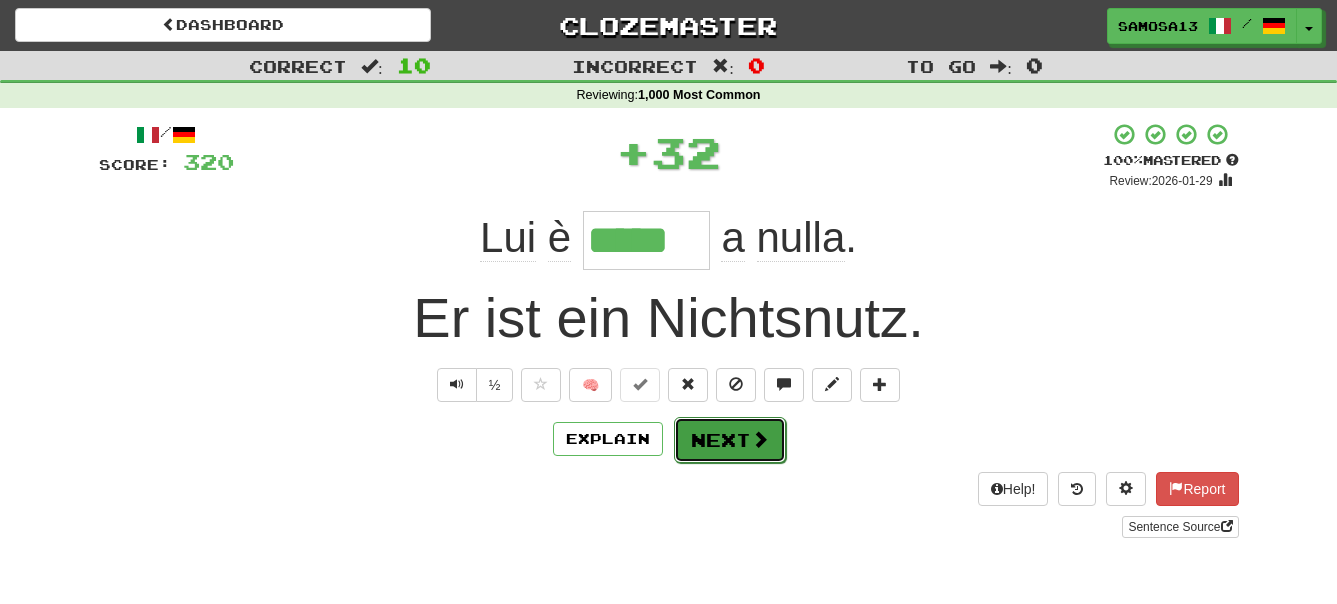 click on "Next" at bounding box center [730, 440] 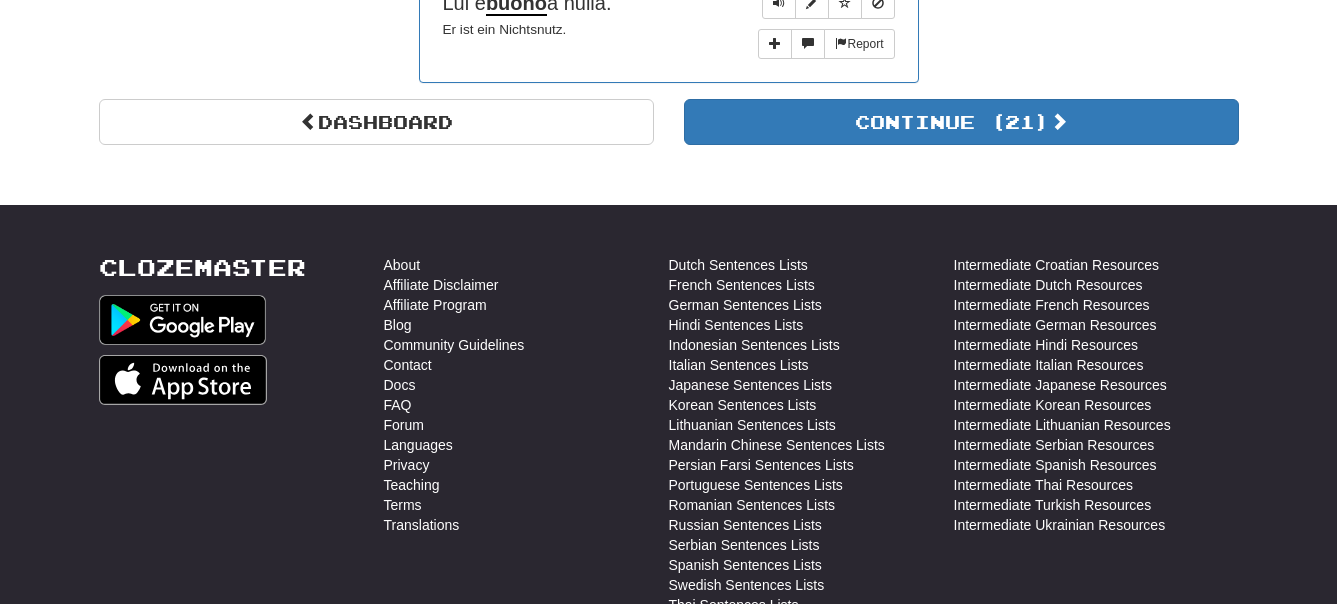 scroll, scrollTop: 2040, scrollLeft: 0, axis: vertical 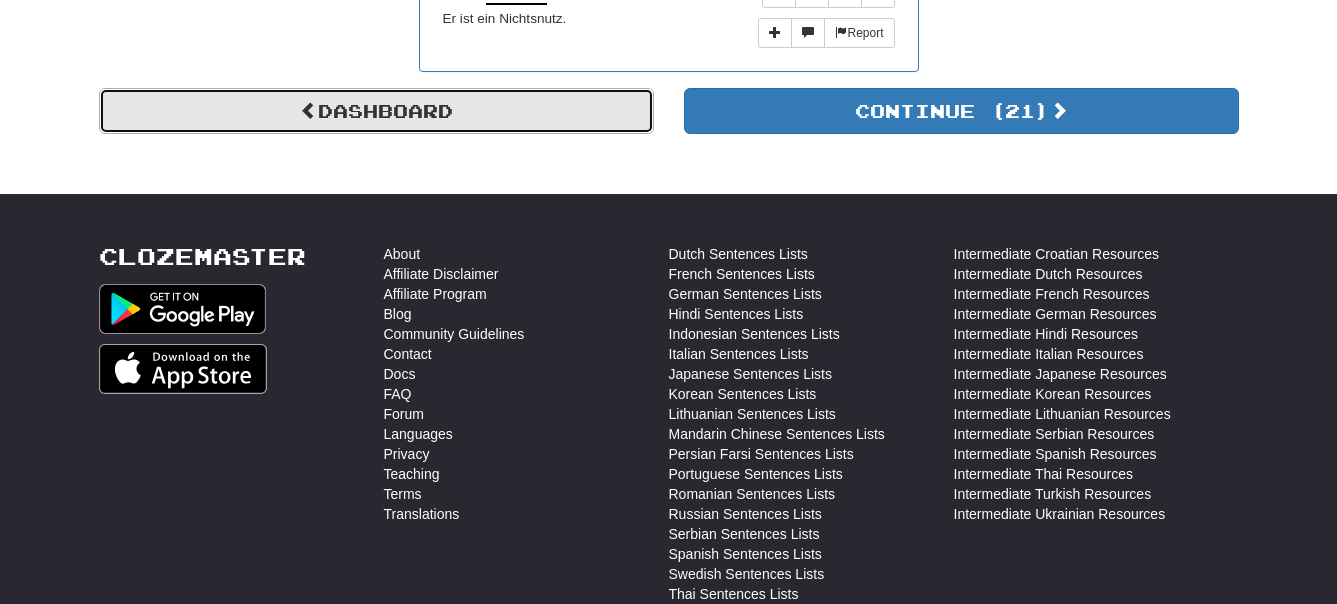 click on "Dashboard" at bounding box center (376, 111) 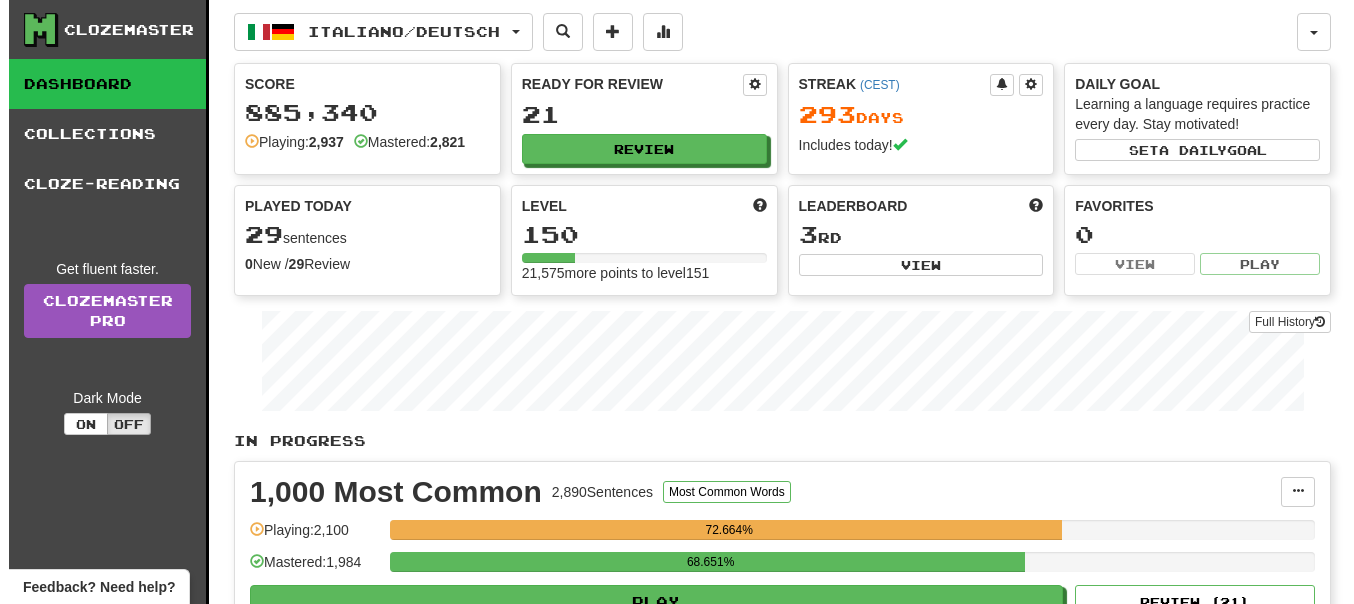 scroll, scrollTop: 0, scrollLeft: 0, axis: both 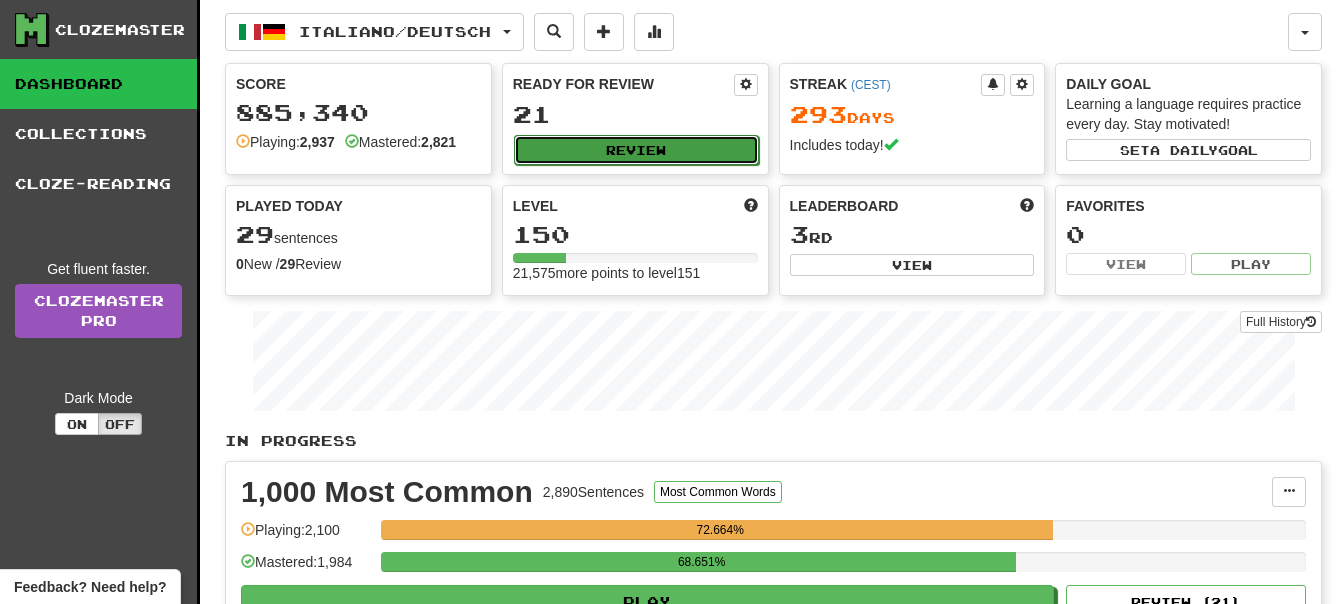 click on "Review" at bounding box center (636, 150) 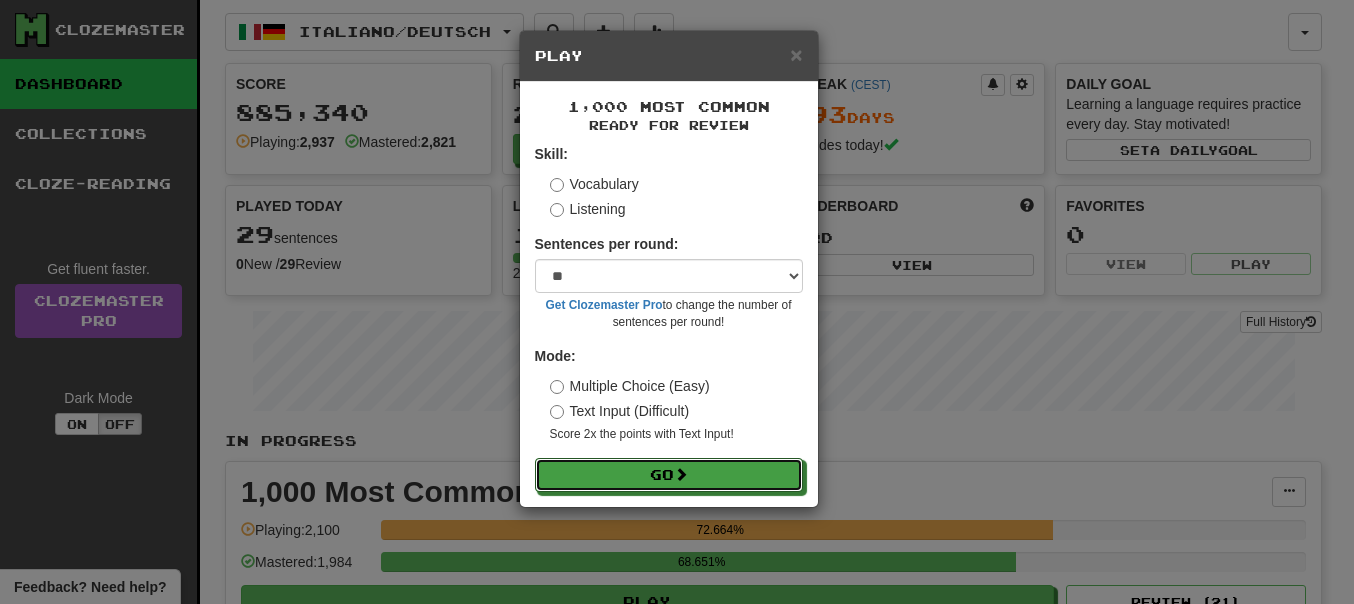 drag, startPoint x: 671, startPoint y: 464, endPoint x: 1080, endPoint y: 331, distance: 430.0814 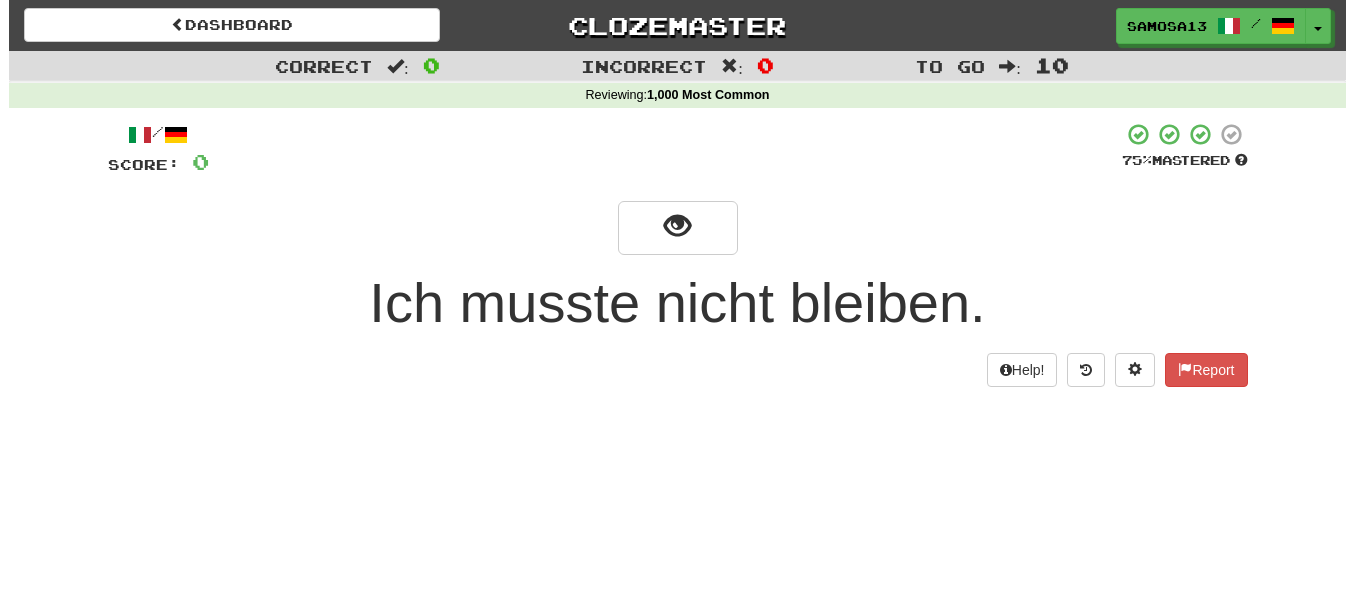 scroll, scrollTop: 0, scrollLeft: 0, axis: both 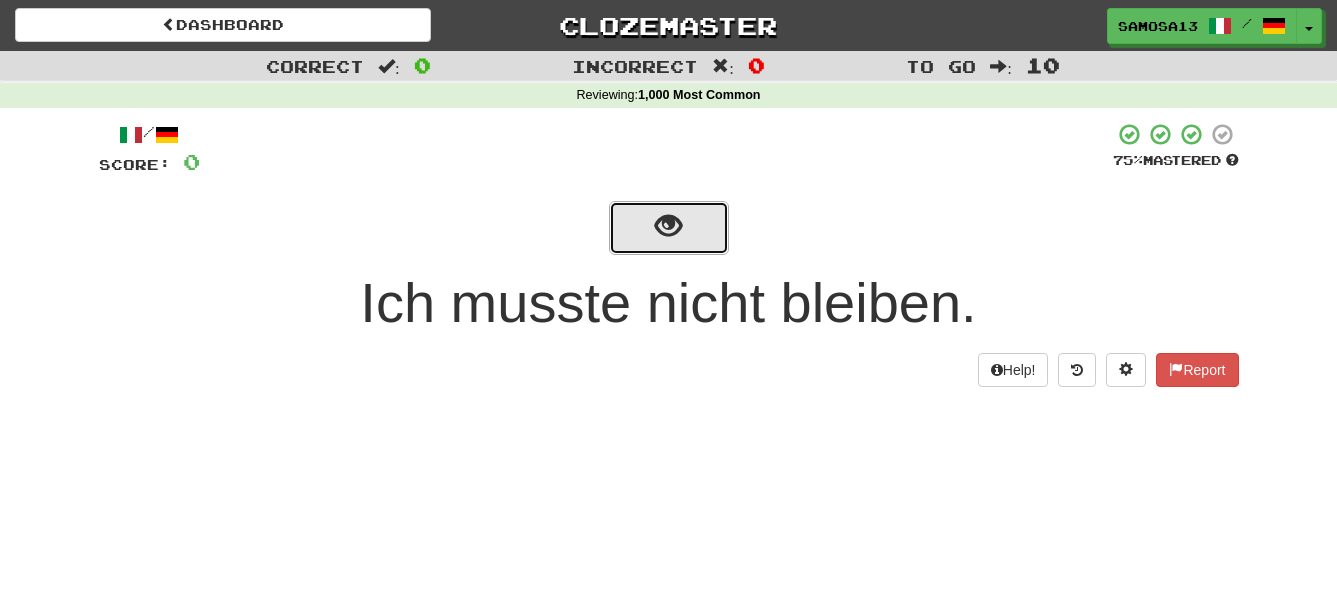 click at bounding box center [669, 228] 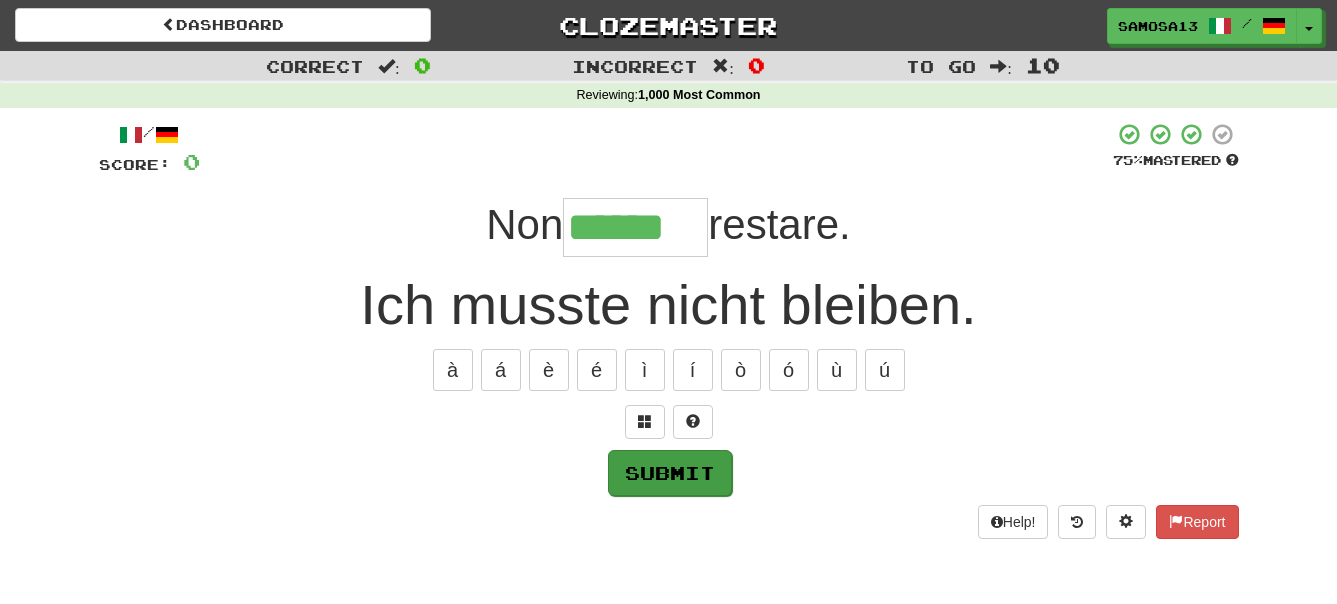 type on "******" 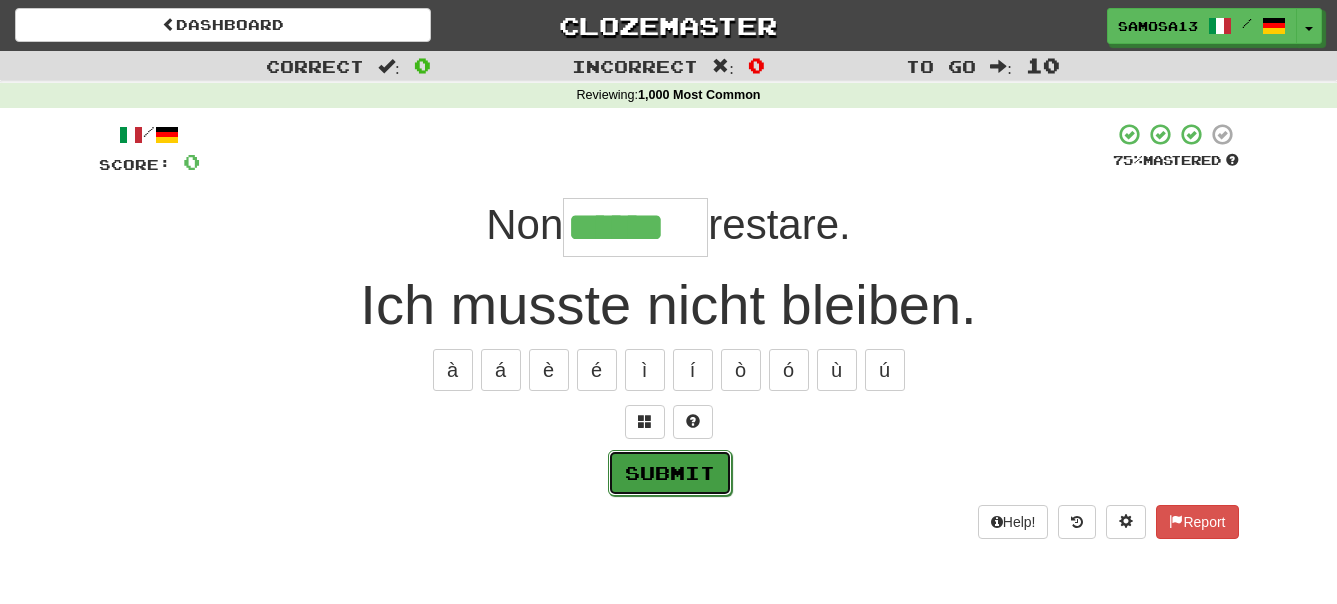 click on "Submit" at bounding box center (670, 473) 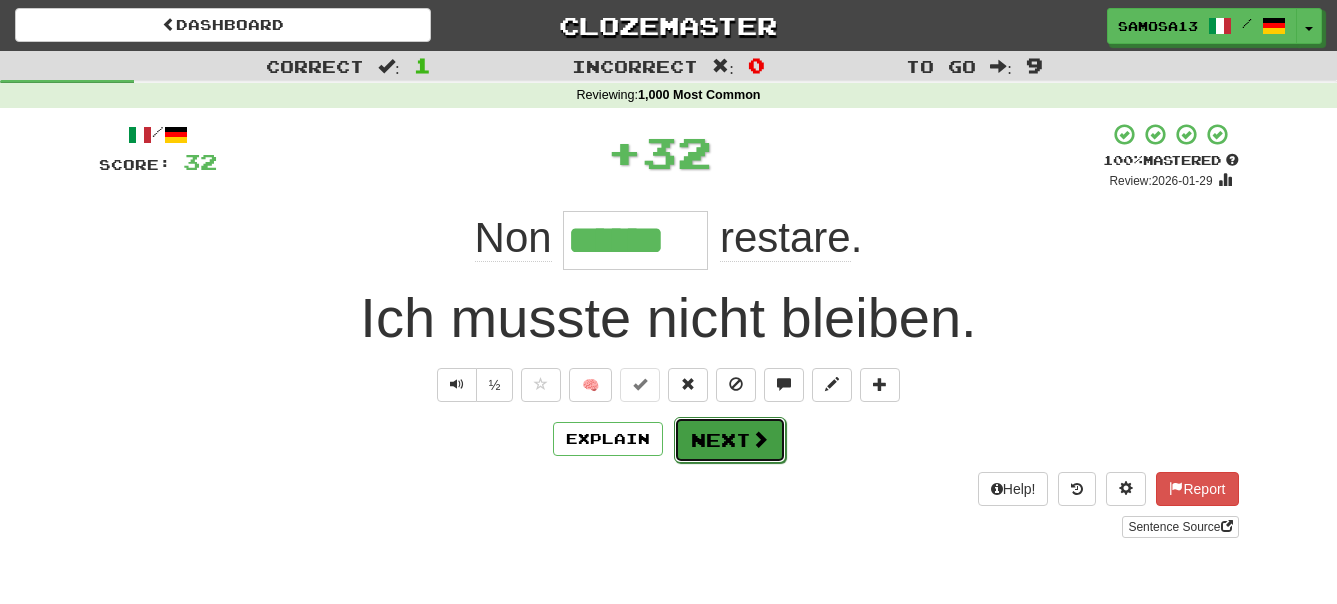 click on "Next" at bounding box center (730, 440) 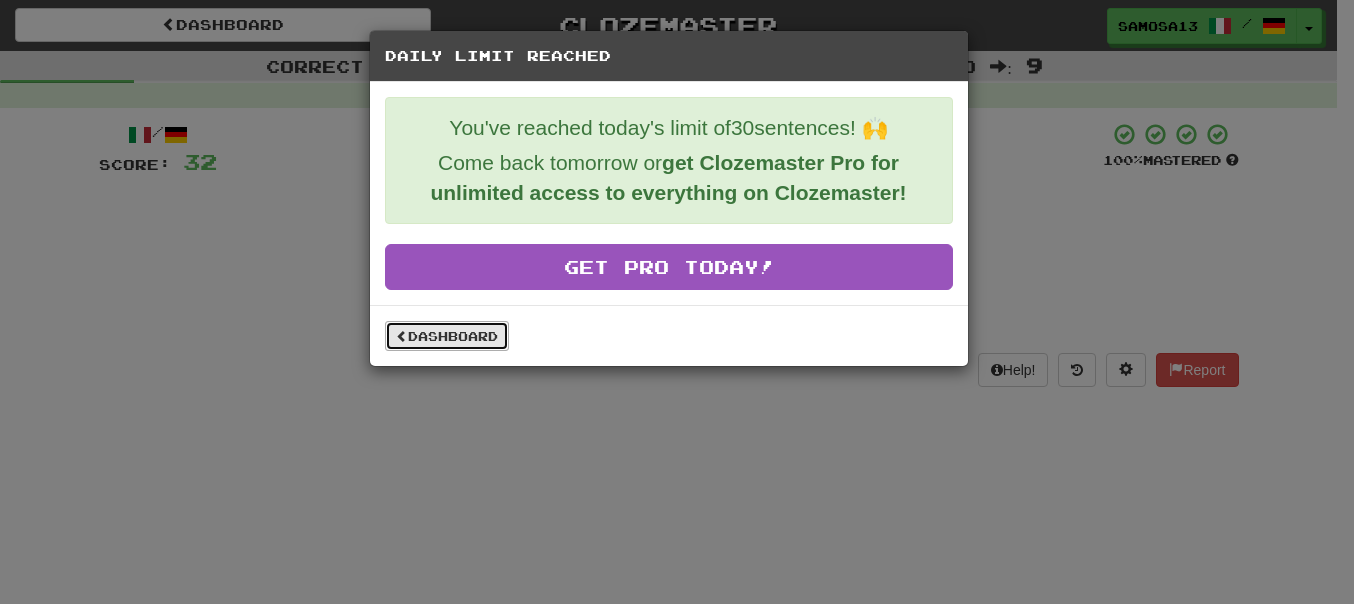 click on "Dashboard" at bounding box center (447, 336) 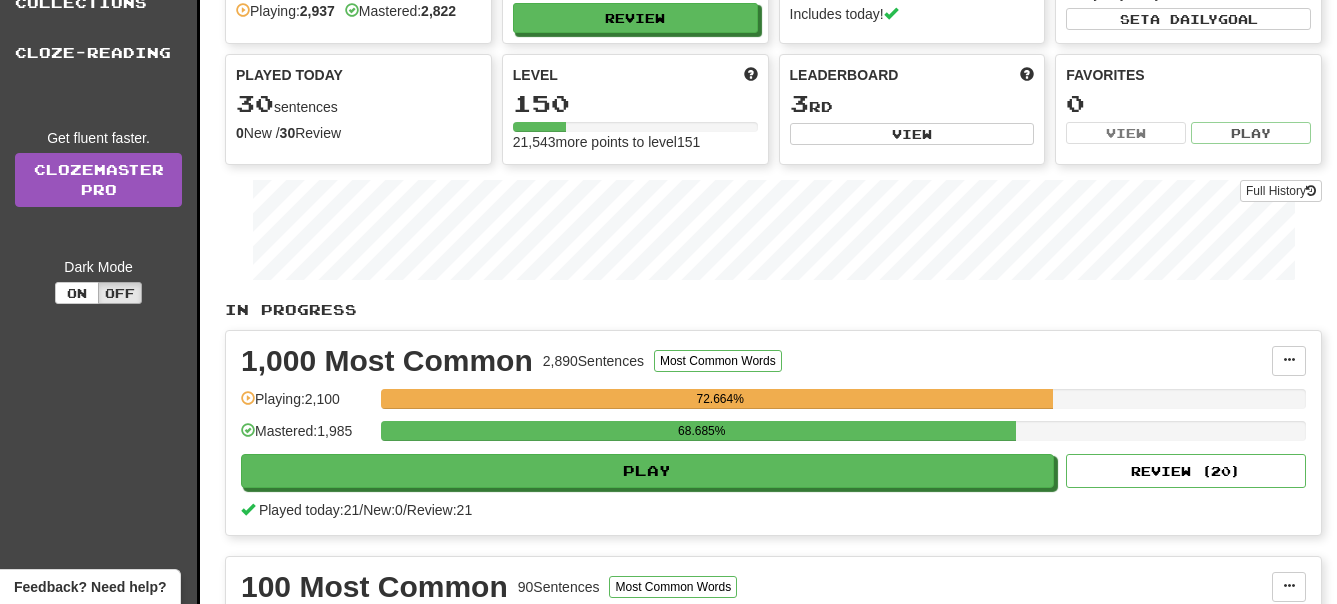 scroll, scrollTop: 0, scrollLeft: 0, axis: both 